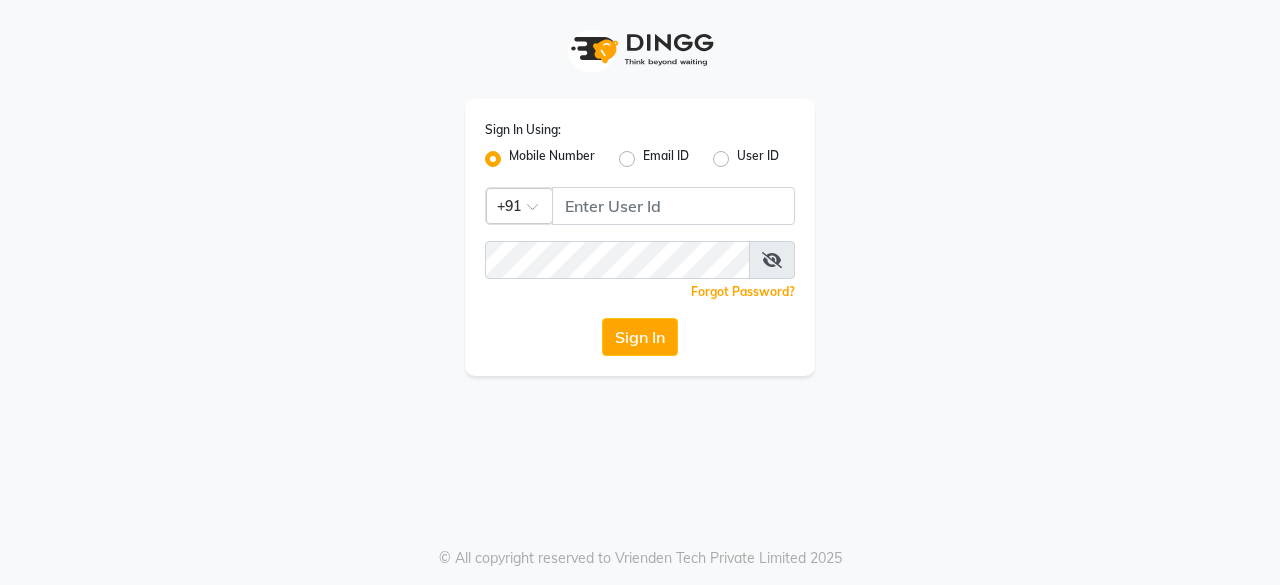 click 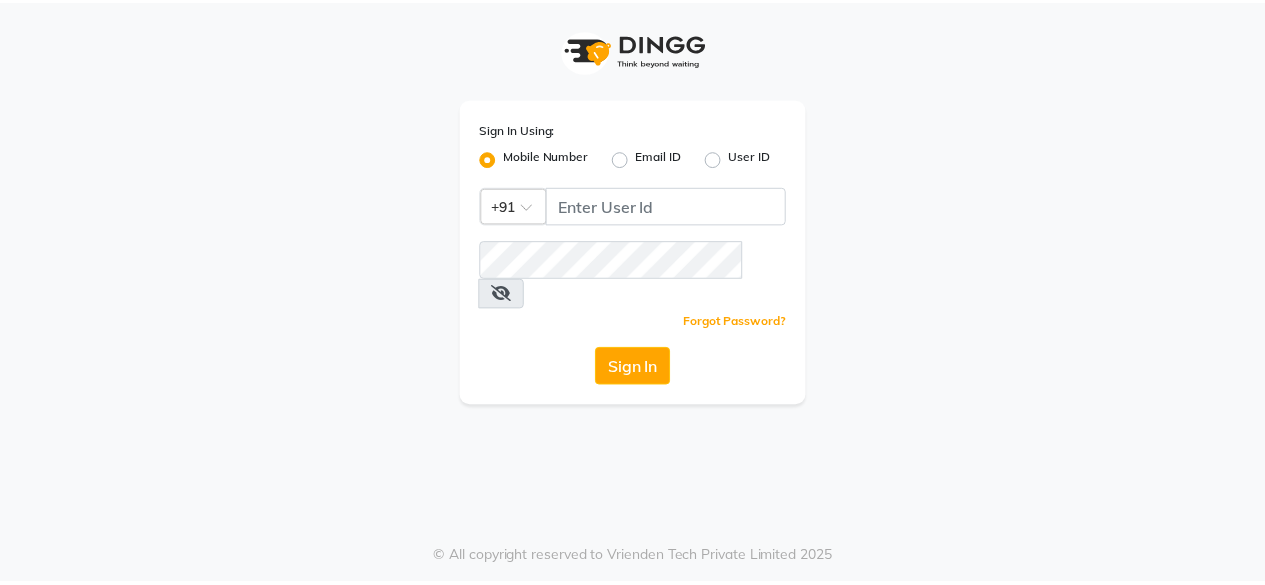 scroll, scrollTop: 0, scrollLeft: 0, axis: both 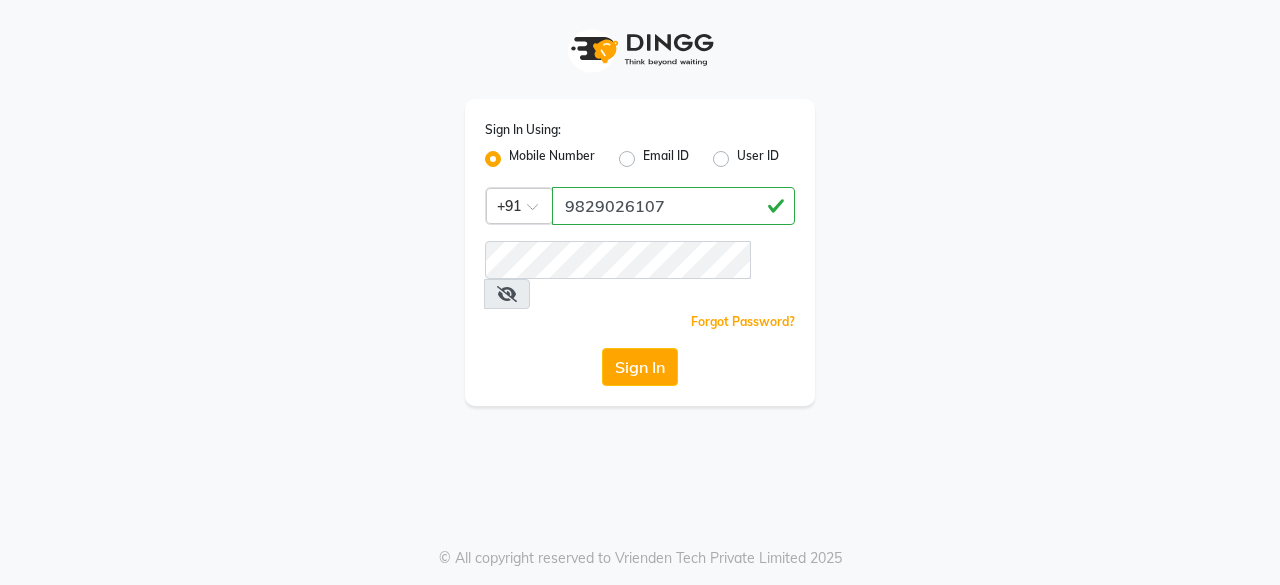 type on "9829026107" 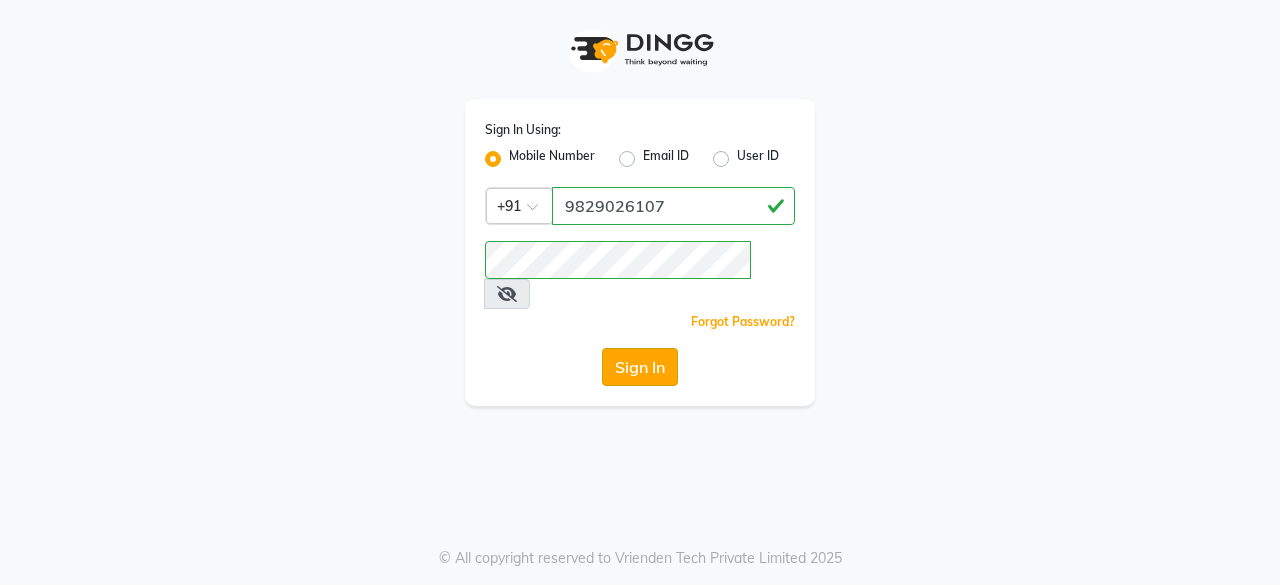 click on "Sign In" 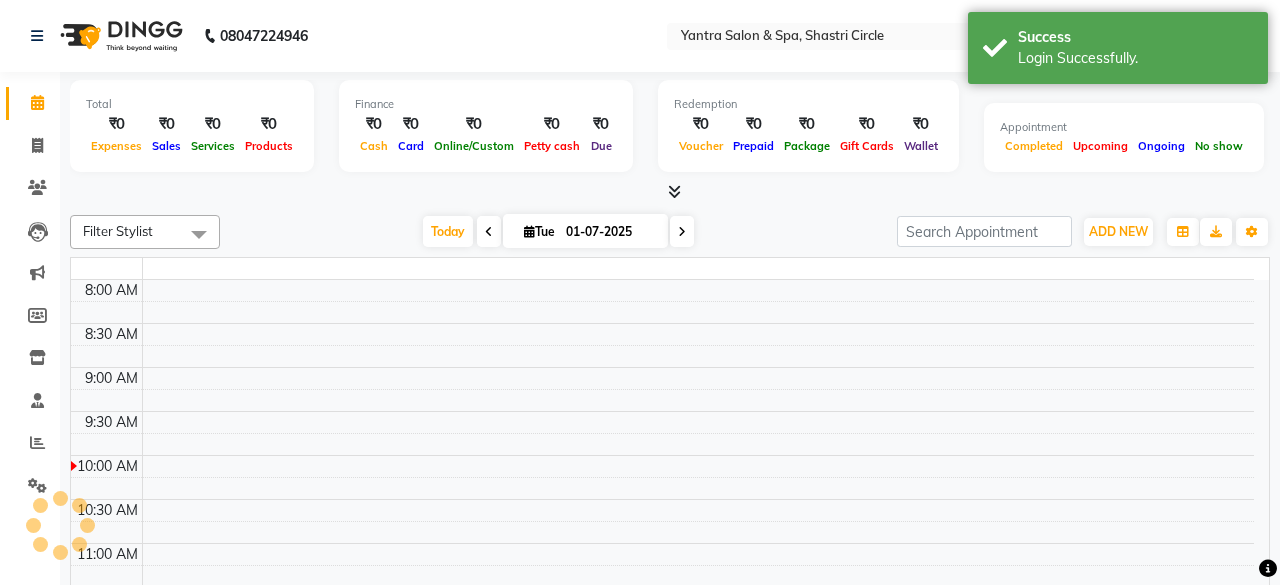 select on "en" 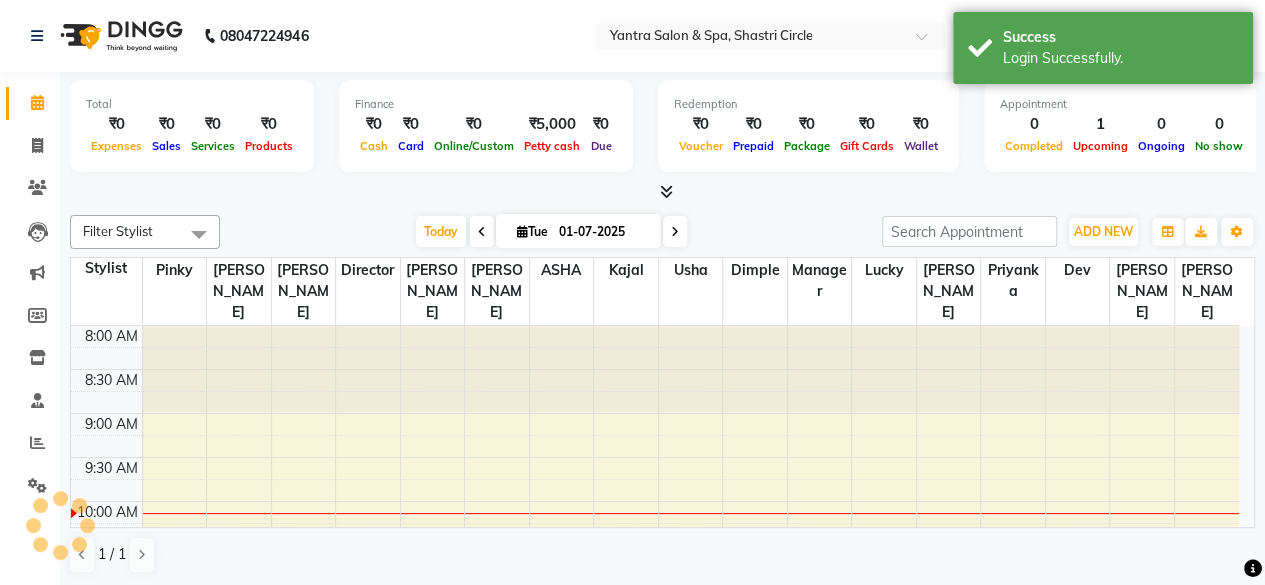 scroll, scrollTop: 0, scrollLeft: 0, axis: both 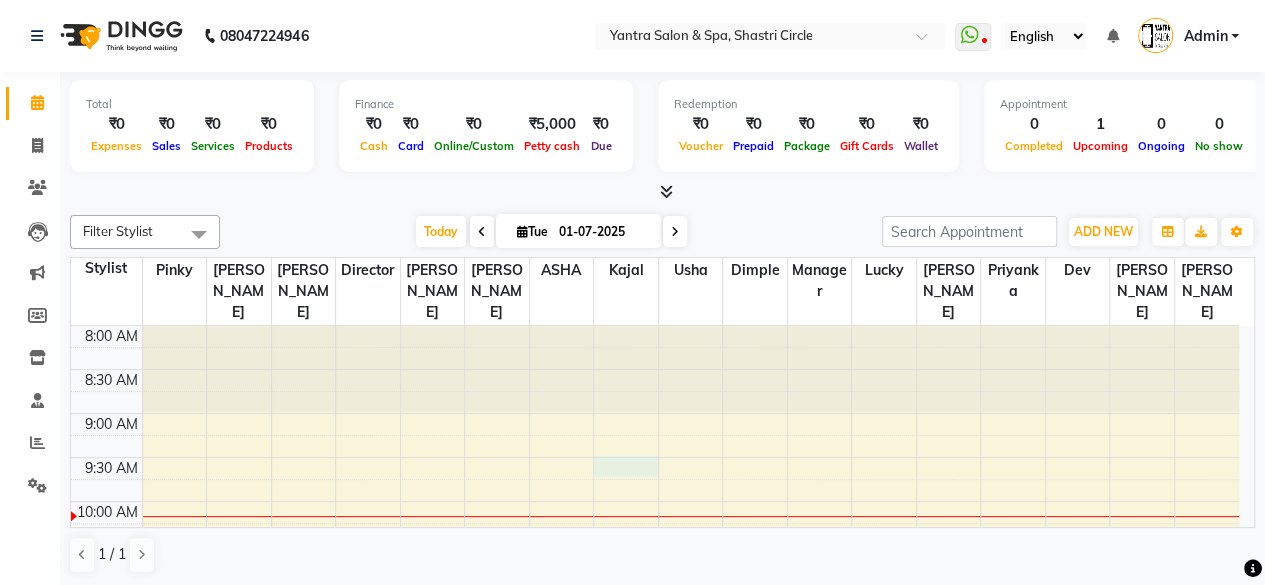 click on "8:00 AM 8:30 AM 9:00 AM 9:30 AM 10:00 AM 10:30 AM 11:00 AM 11:30 AM 12:00 PM 12:30 PM 1:00 PM 1:30 PM 2:00 PM 2:30 PM 3:00 PM 3:30 PM 4:00 PM 4:30 PM 5:00 PM 5:30 PM 6:00 PM 6:30 PM 7:00 PM 7:30 PM             [PERSON_NAME], TK01, 01:30 PM-02:00 PM, liposoluble wax" at bounding box center [655, 853] 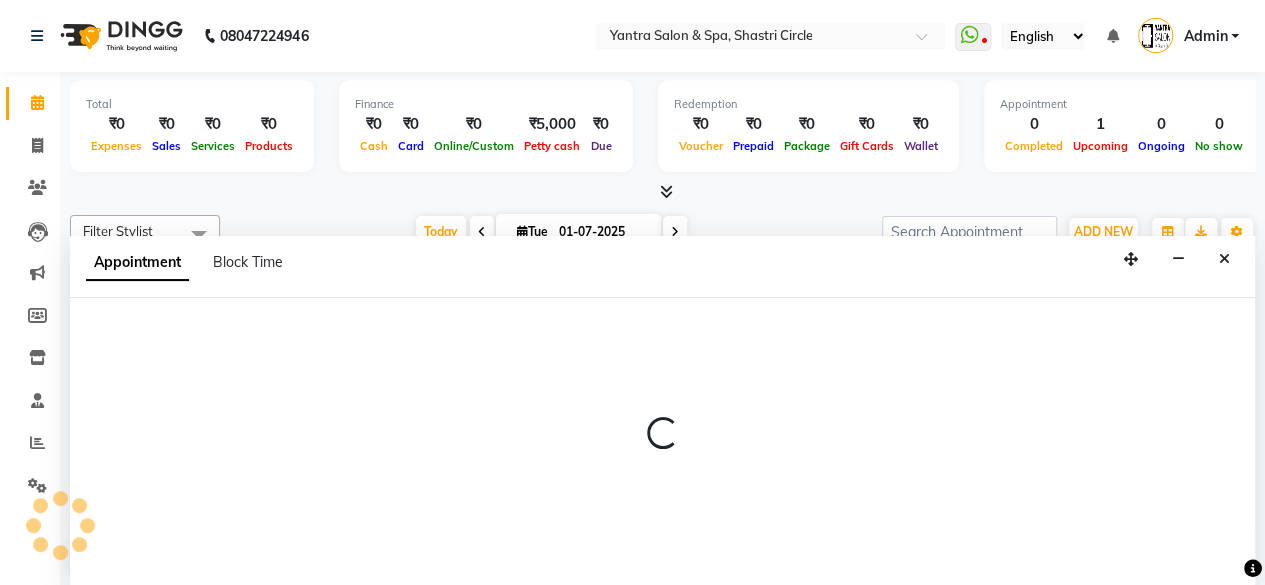 scroll, scrollTop: 0, scrollLeft: 0, axis: both 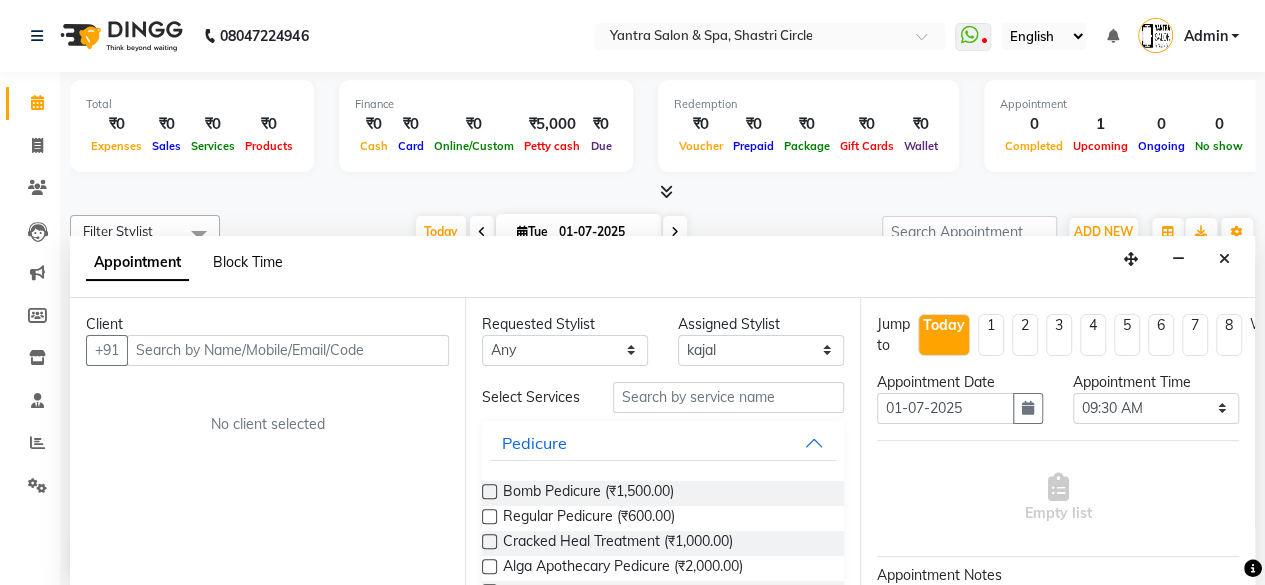 click on "Block Time" at bounding box center (248, 262) 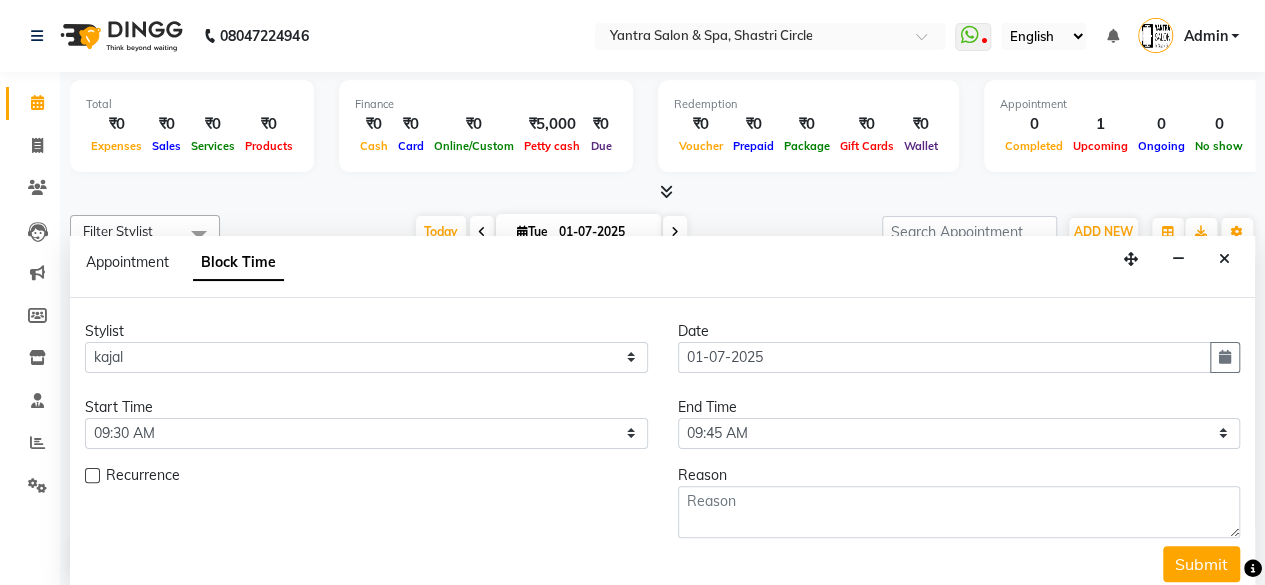 scroll, scrollTop: 174, scrollLeft: 0, axis: vertical 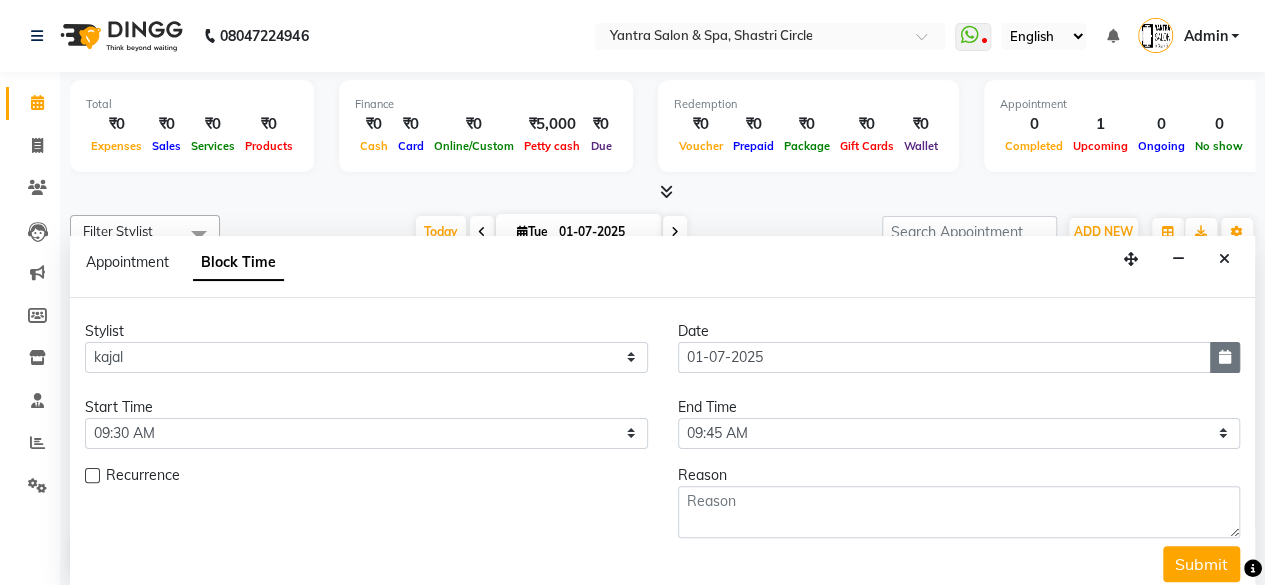 click at bounding box center (1225, 357) 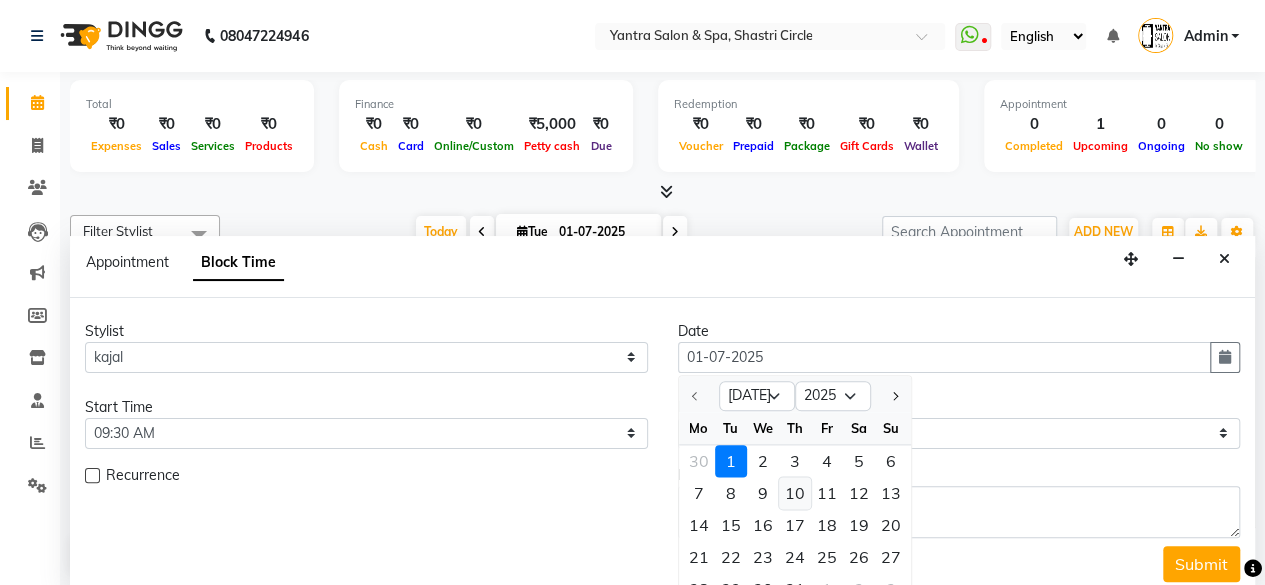 click on "10" at bounding box center (795, 493) 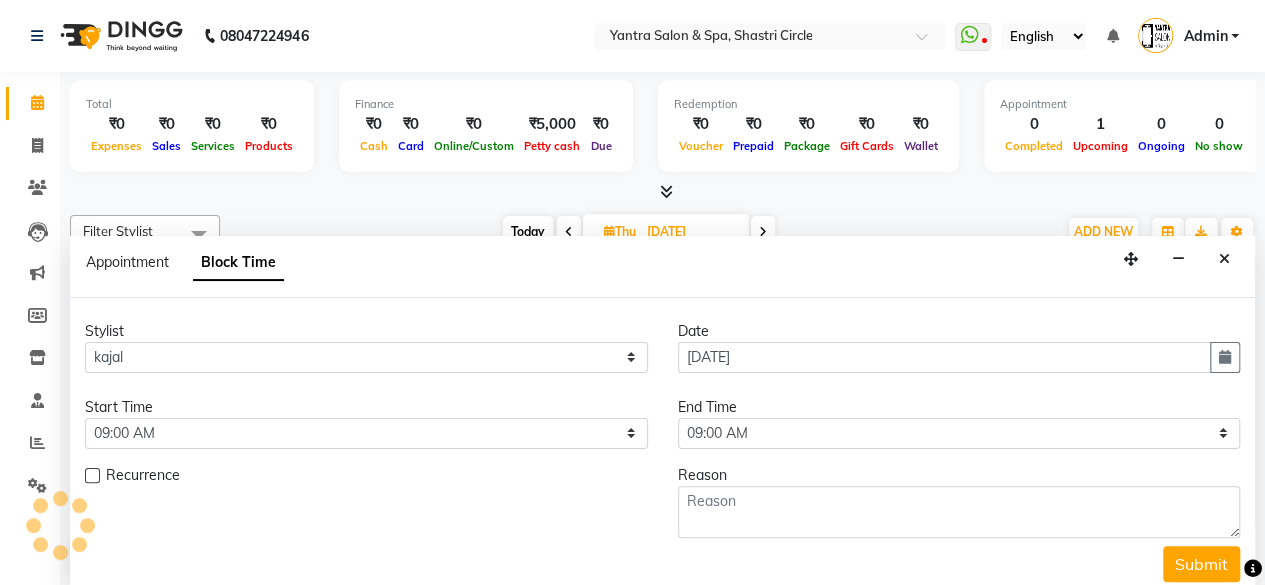 scroll, scrollTop: 174, scrollLeft: 0, axis: vertical 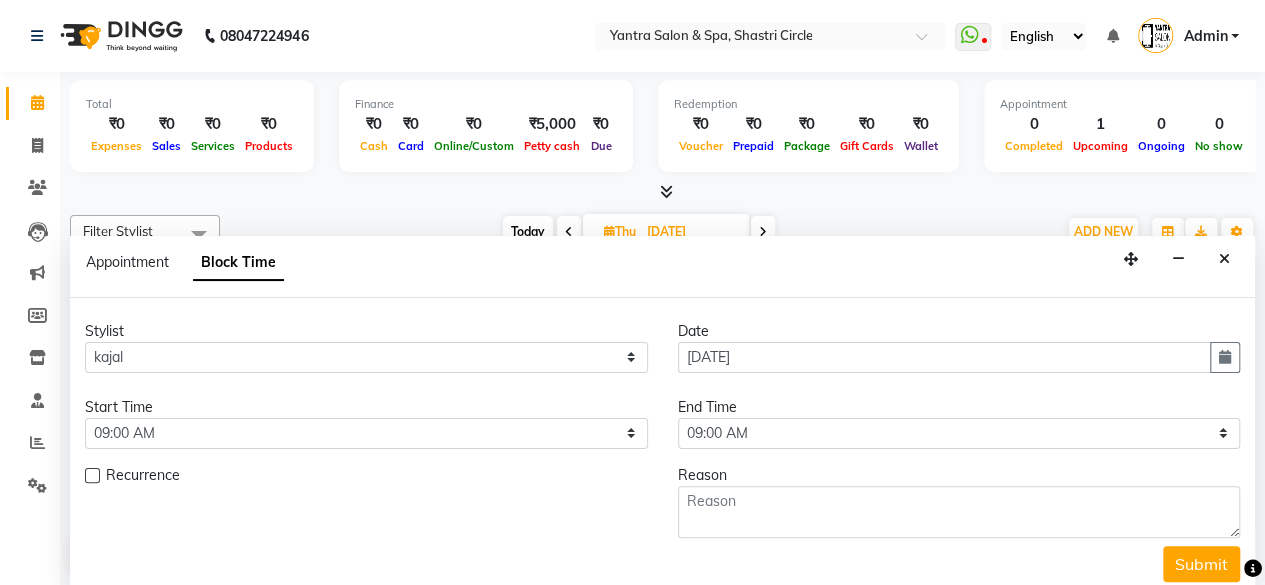 click at bounding box center (92, 475) 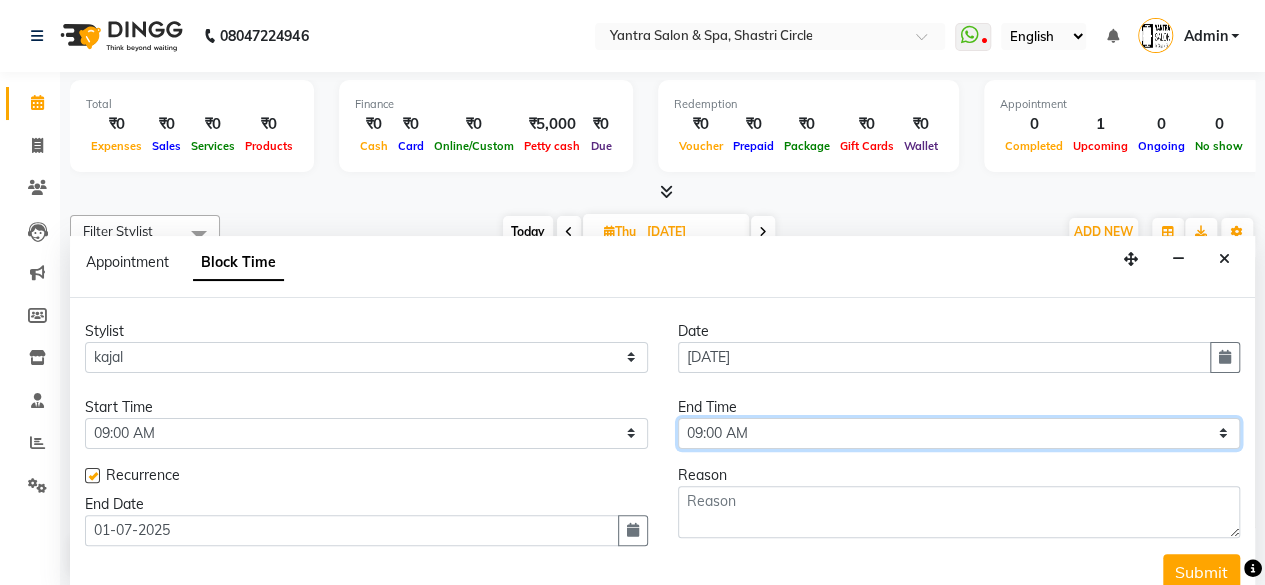 click on "Select 09:00 AM 09:15 AM 09:30 AM 09:45 AM 10:00 AM 10:15 AM 10:30 AM 10:45 AM 11:00 AM 11:15 AM 11:30 AM 11:45 AM 12:00 PM 12:15 PM 12:30 PM 12:45 PM 01:00 PM 01:15 PM 01:30 PM 01:45 PM 02:00 PM 02:15 PM 02:30 PM 02:45 PM 03:00 PM 03:15 PM 03:30 PM 03:45 PM 04:00 PM 04:15 PM 04:30 PM 04:45 PM 05:00 PM 05:15 PM 05:30 PM 05:45 PM 06:00 PM 06:15 PM 06:30 PM 06:45 PM 07:00 PM 07:15 PM 07:30 PM" at bounding box center (959, 433) 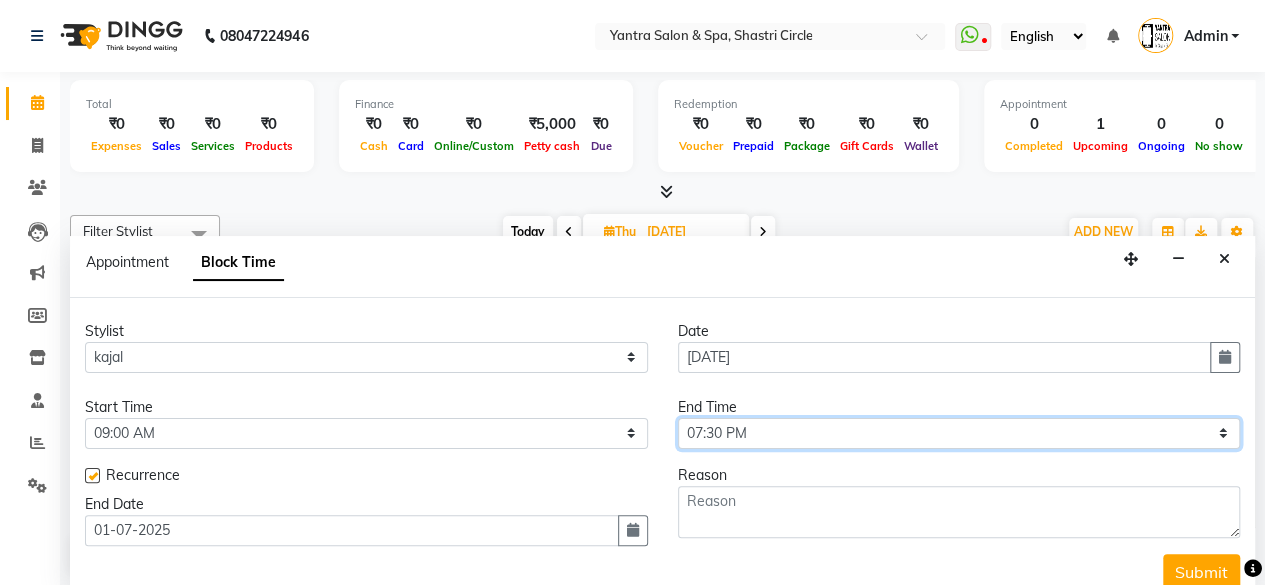 click on "Select 09:00 AM 09:15 AM 09:30 AM 09:45 AM 10:00 AM 10:15 AM 10:30 AM 10:45 AM 11:00 AM 11:15 AM 11:30 AM 11:45 AM 12:00 PM 12:15 PM 12:30 PM 12:45 PM 01:00 PM 01:15 PM 01:30 PM 01:45 PM 02:00 PM 02:15 PM 02:30 PM 02:45 PM 03:00 PM 03:15 PM 03:30 PM 03:45 PM 04:00 PM 04:15 PM 04:30 PM 04:45 PM 05:00 PM 05:15 PM 05:30 PM 05:45 PM 06:00 PM 06:15 PM 06:30 PM 06:45 PM 07:00 PM 07:15 PM 07:30 PM" at bounding box center [959, 433] 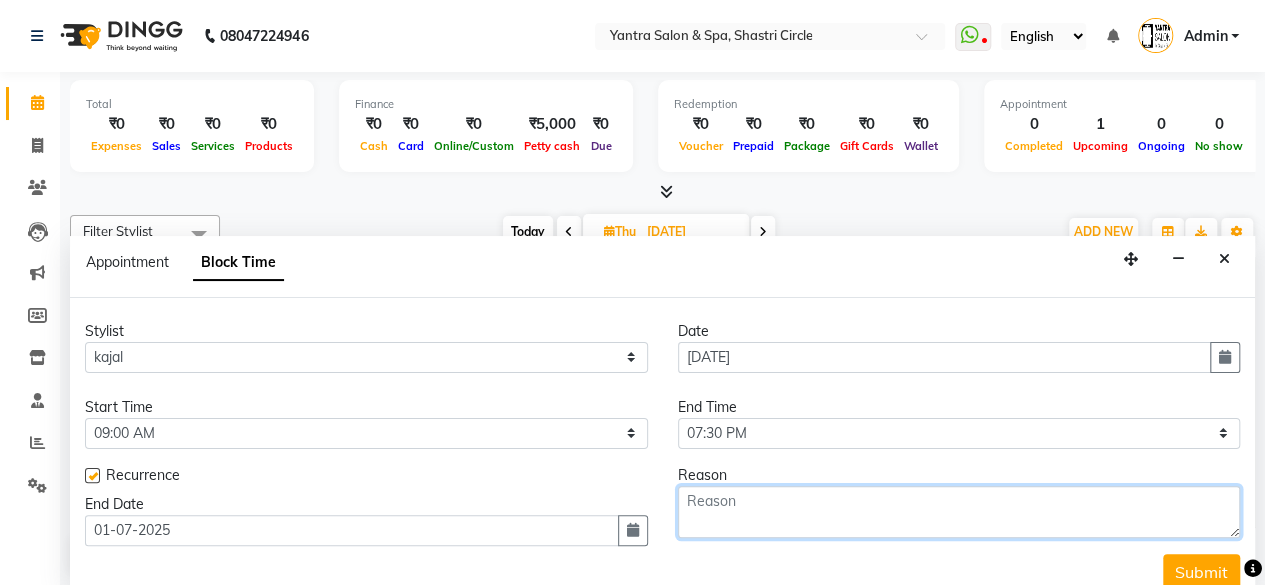 click at bounding box center [959, 512] 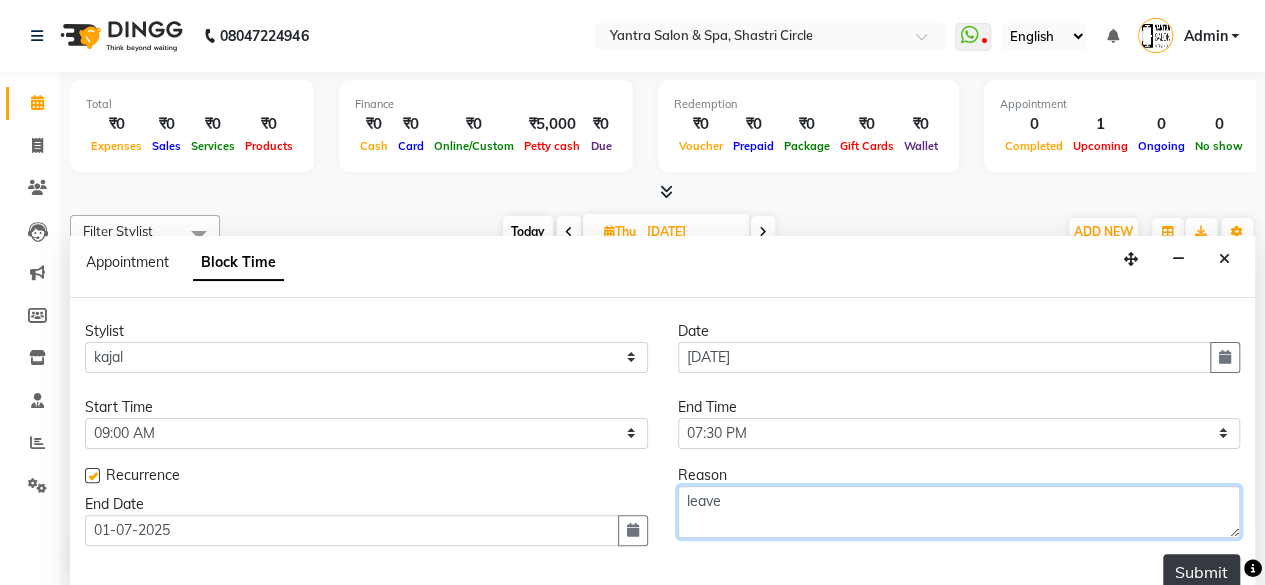 type on "leave" 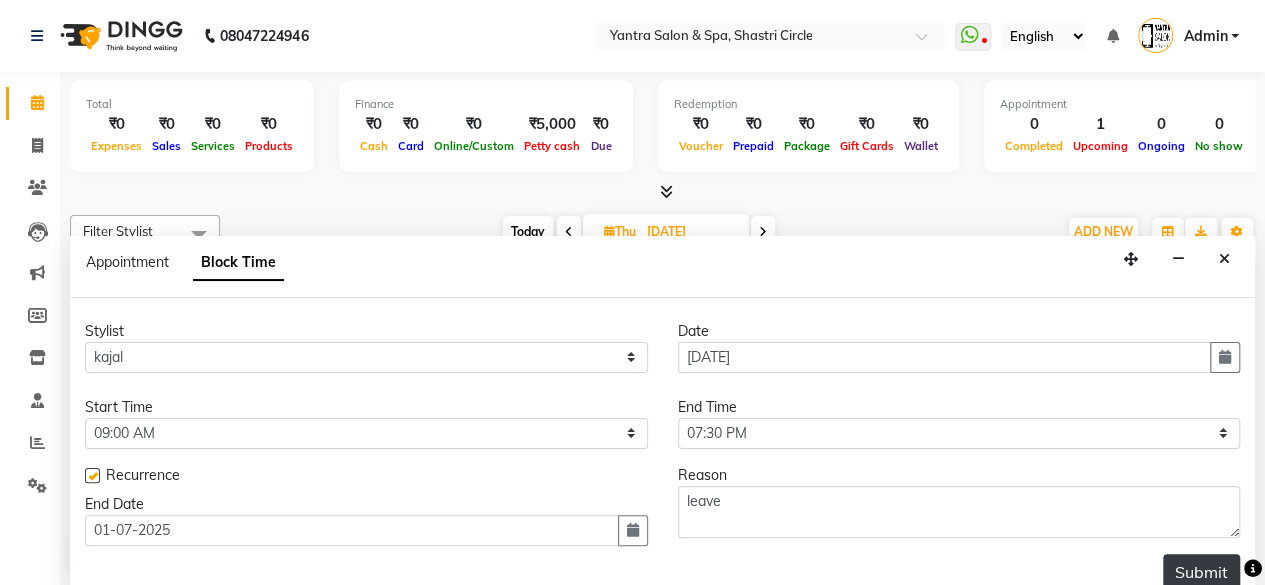 click on "Submit" at bounding box center (1201, 572) 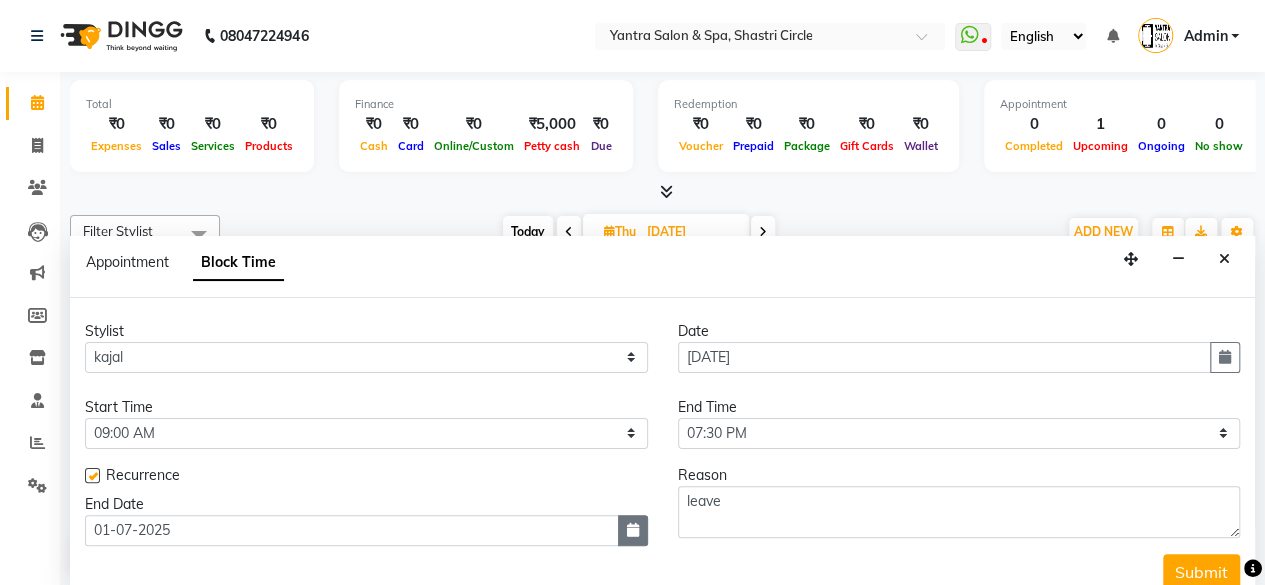 click at bounding box center (633, 530) 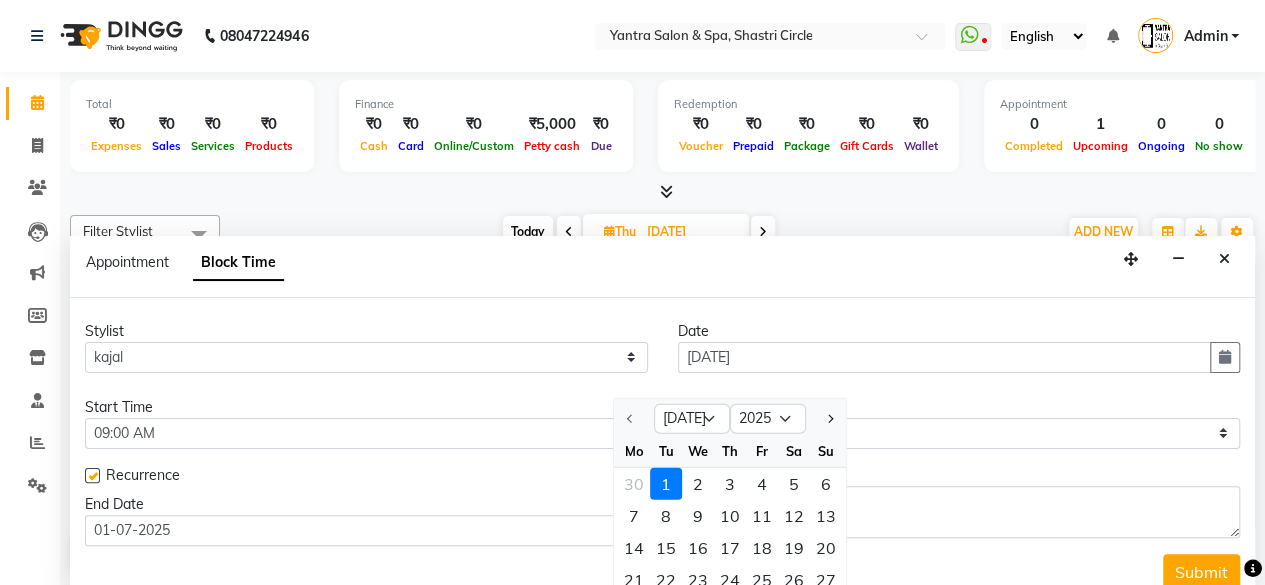click on "1" at bounding box center [666, 484] 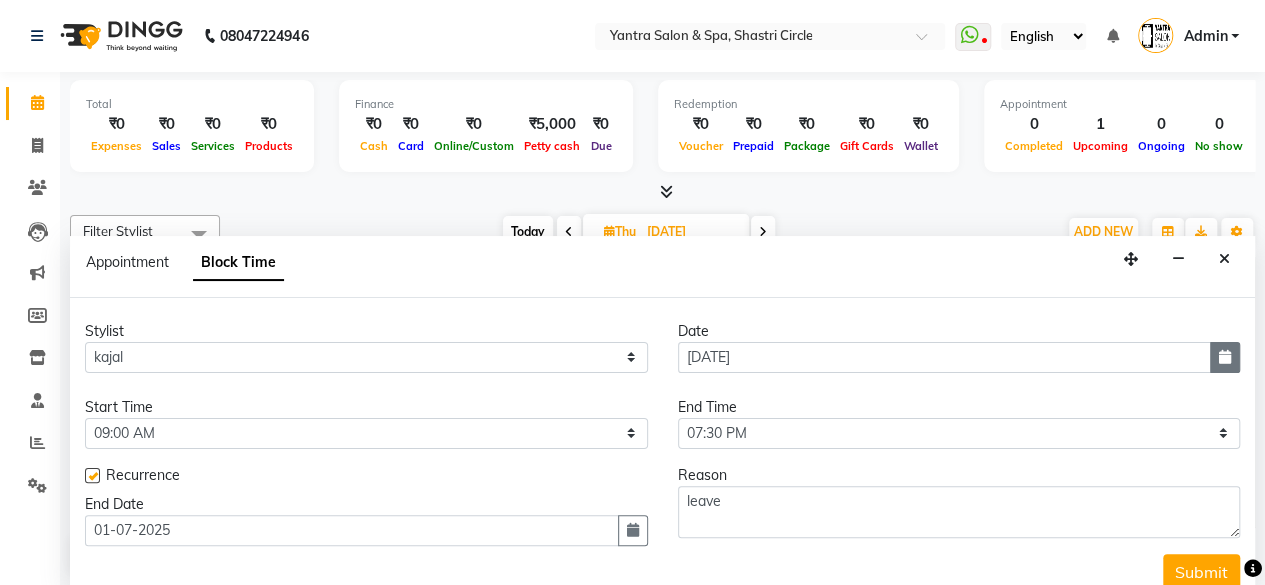 click at bounding box center (1225, 357) 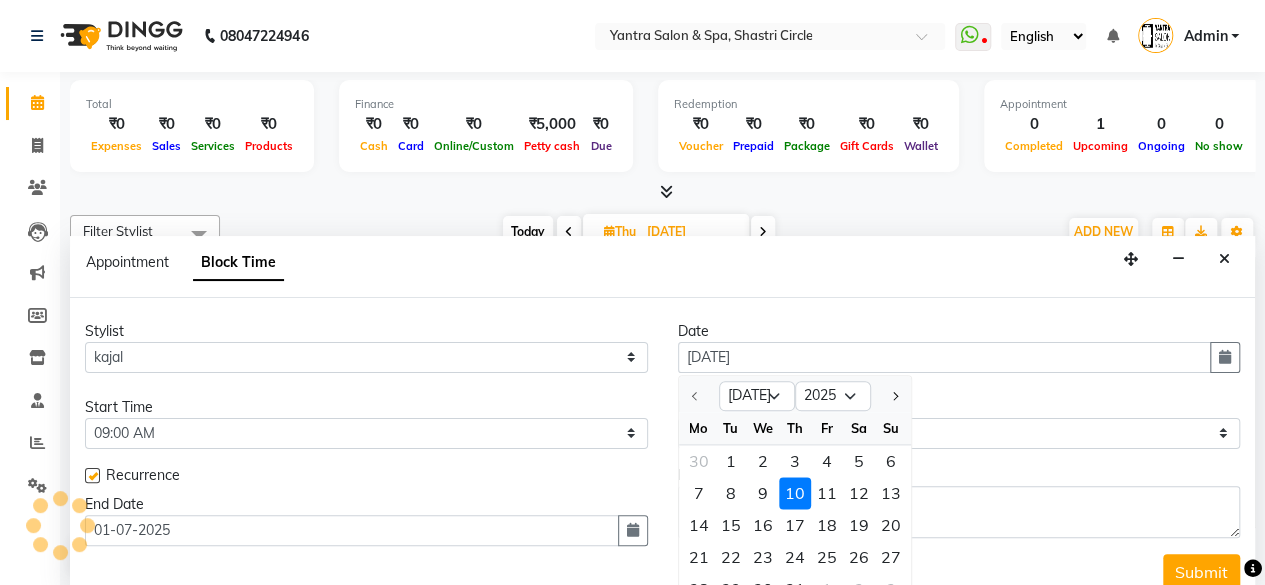 click on "9" at bounding box center (763, 493) 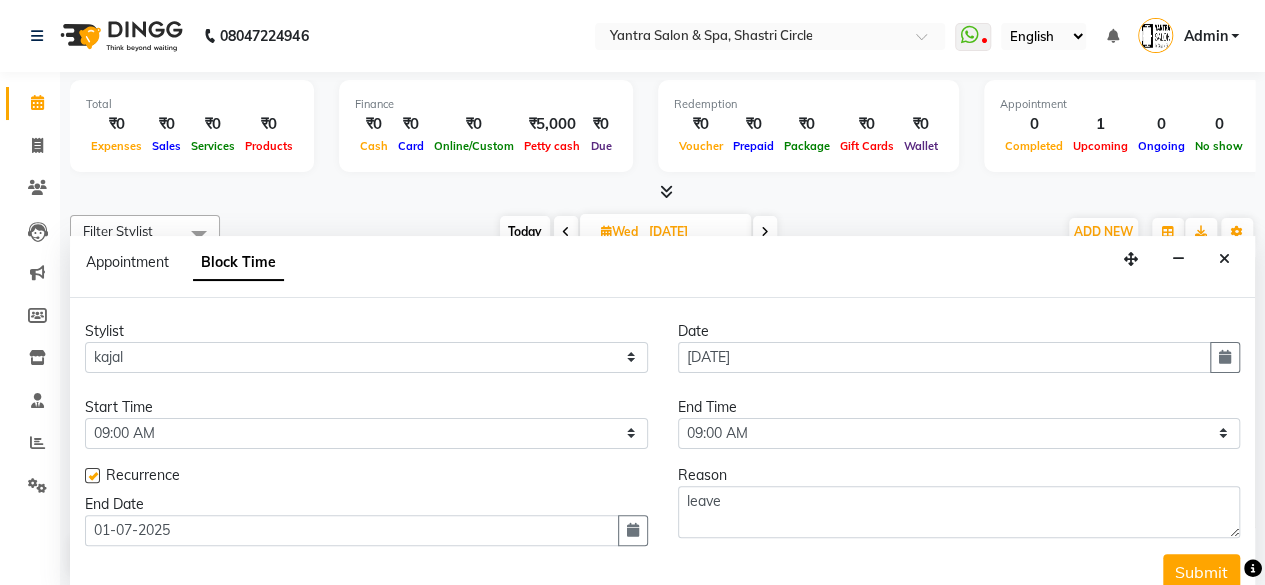 scroll, scrollTop: 174, scrollLeft: 0, axis: vertical 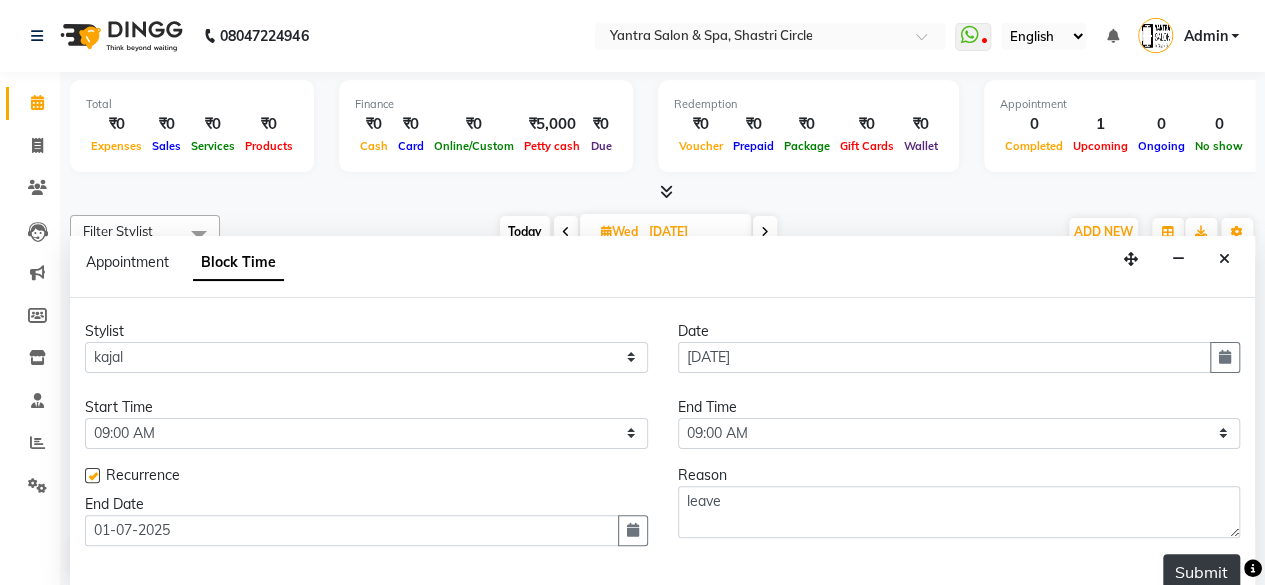 click on "Submit" at bounding box center (1201, 572) 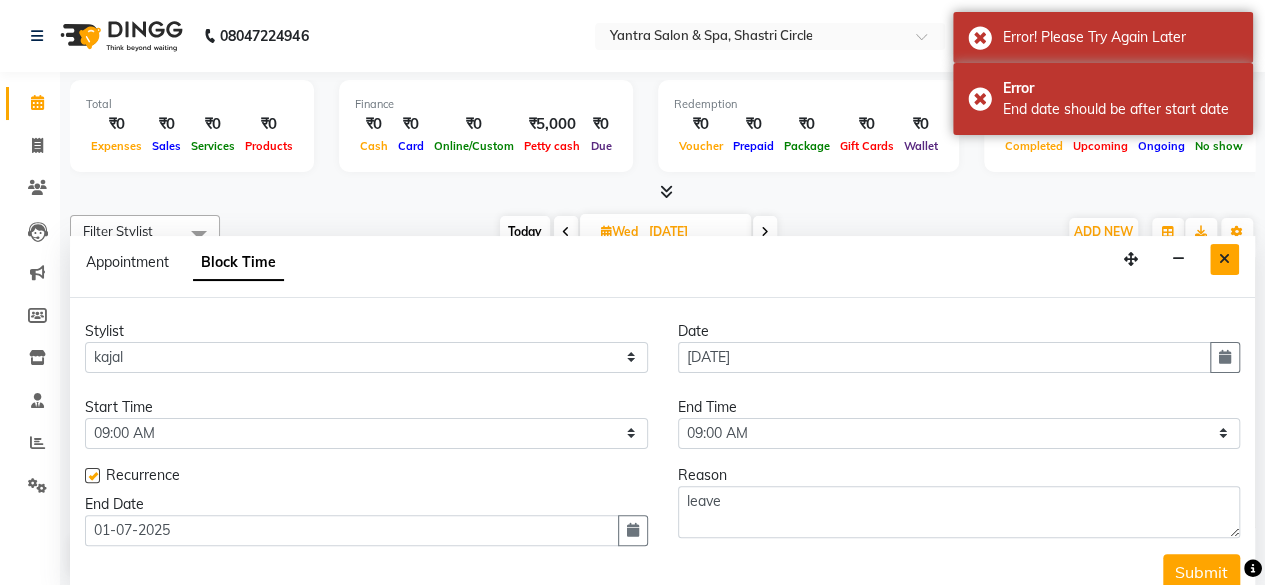click at bounding box center (1224, 259) 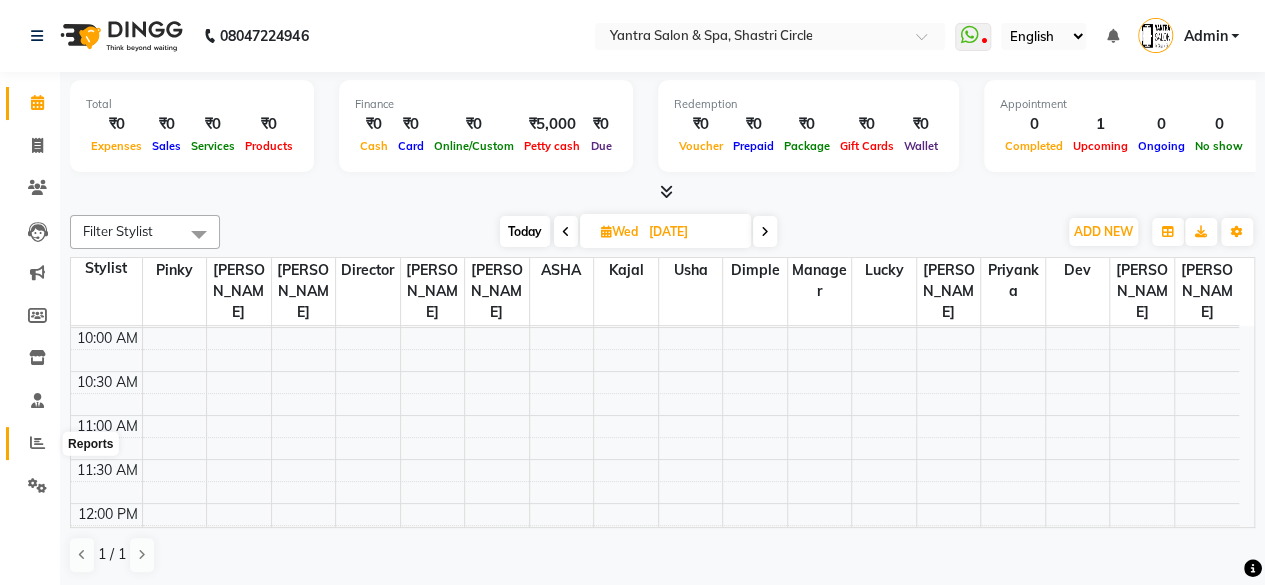 click 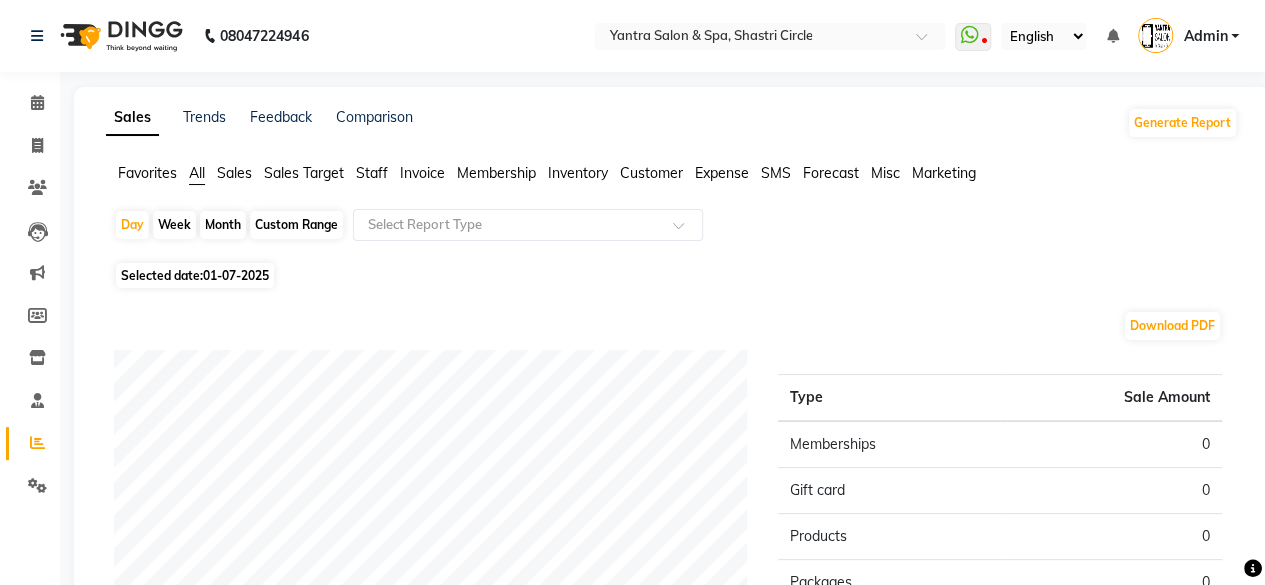 click on "Month" 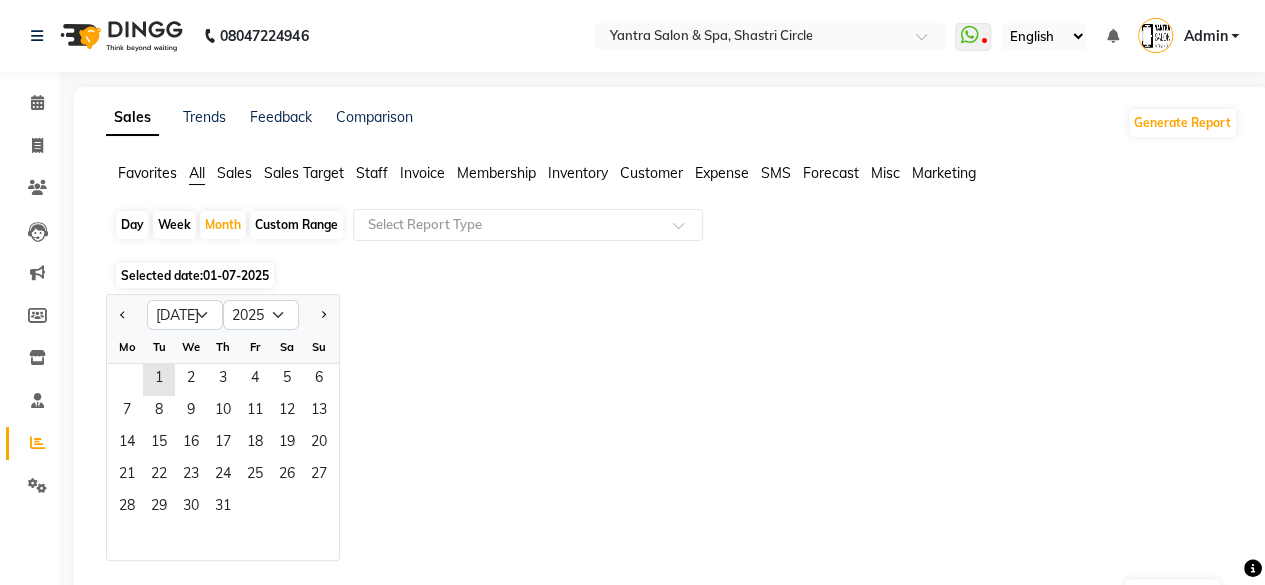 click on "Custom Range" 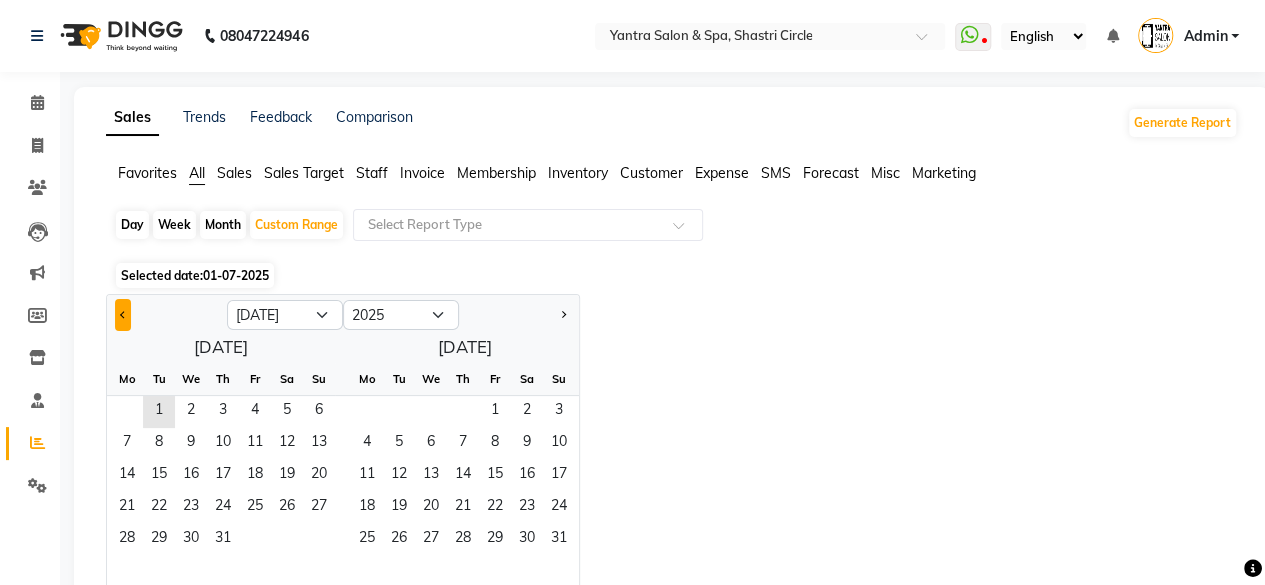 click 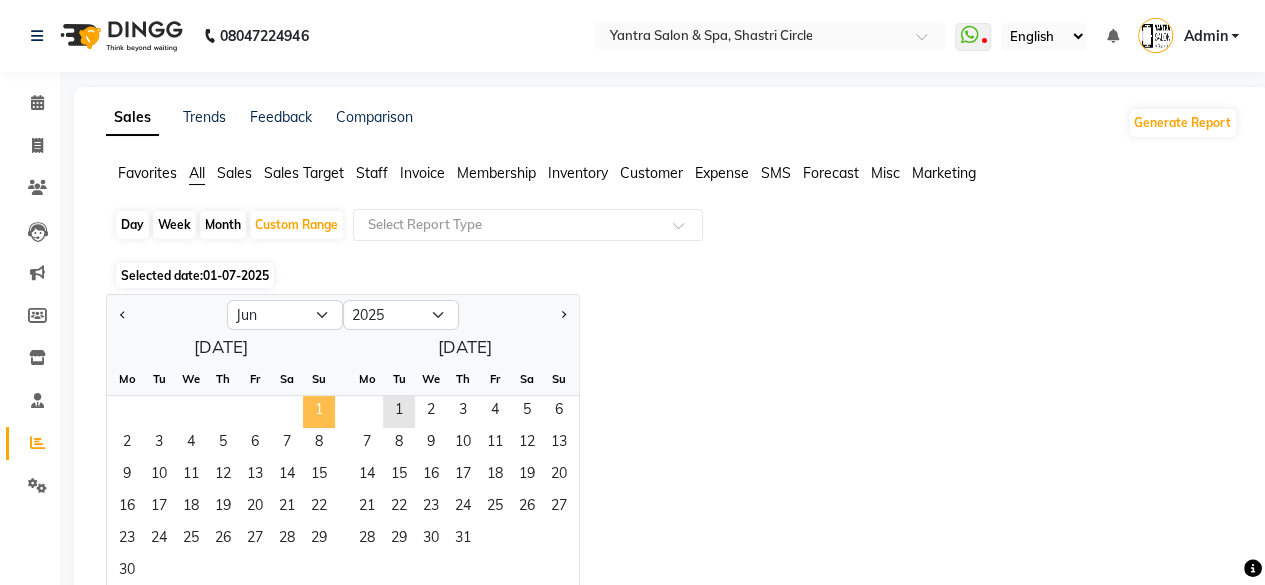 click on "1" 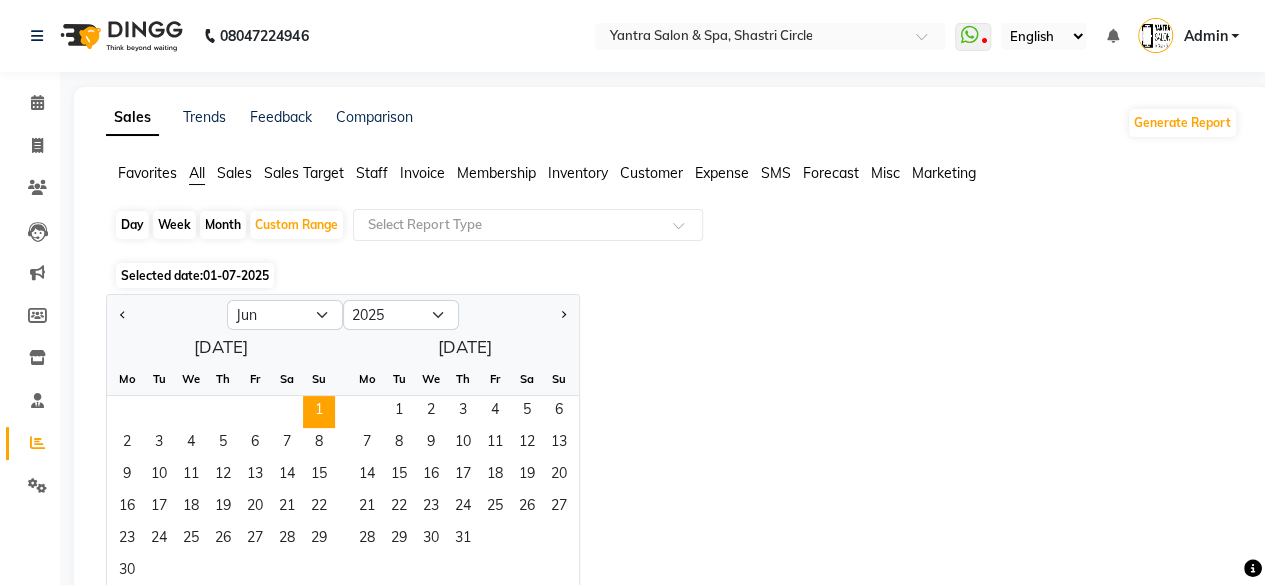 click on "Month" 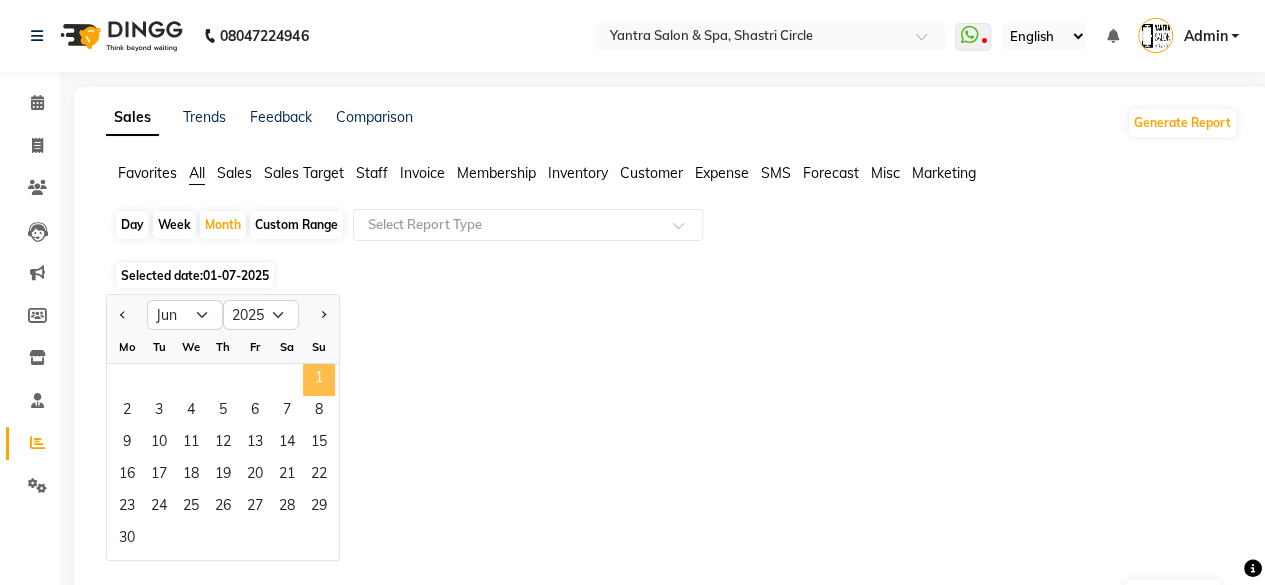click on "1" 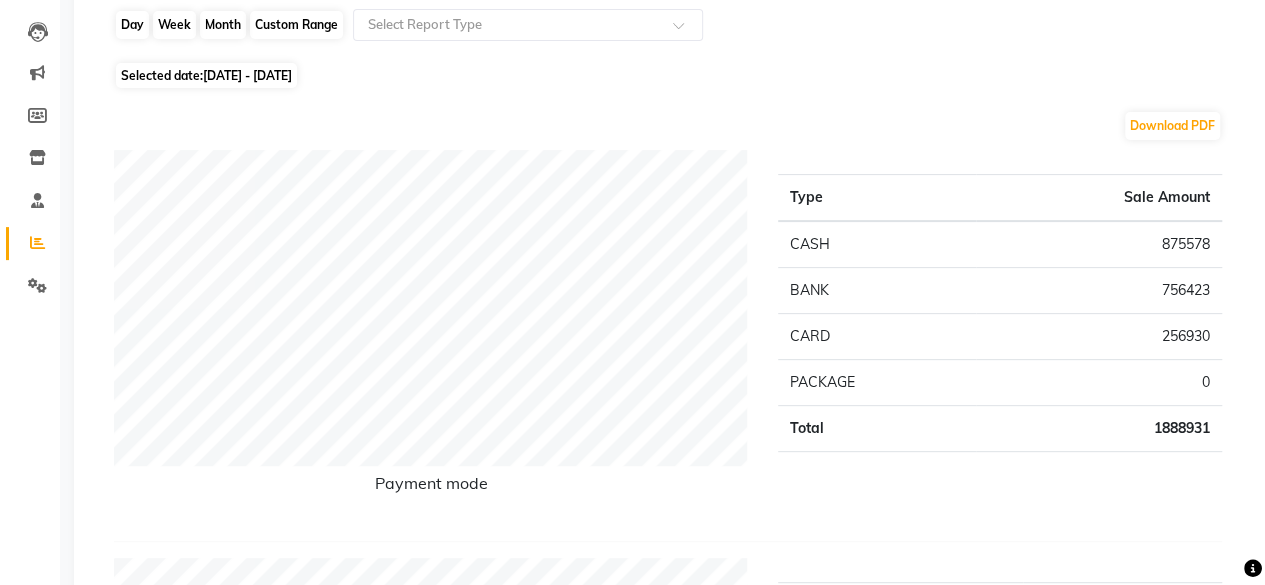 scroll, scrollTop: 0, scrollLeft: 0, axis: both 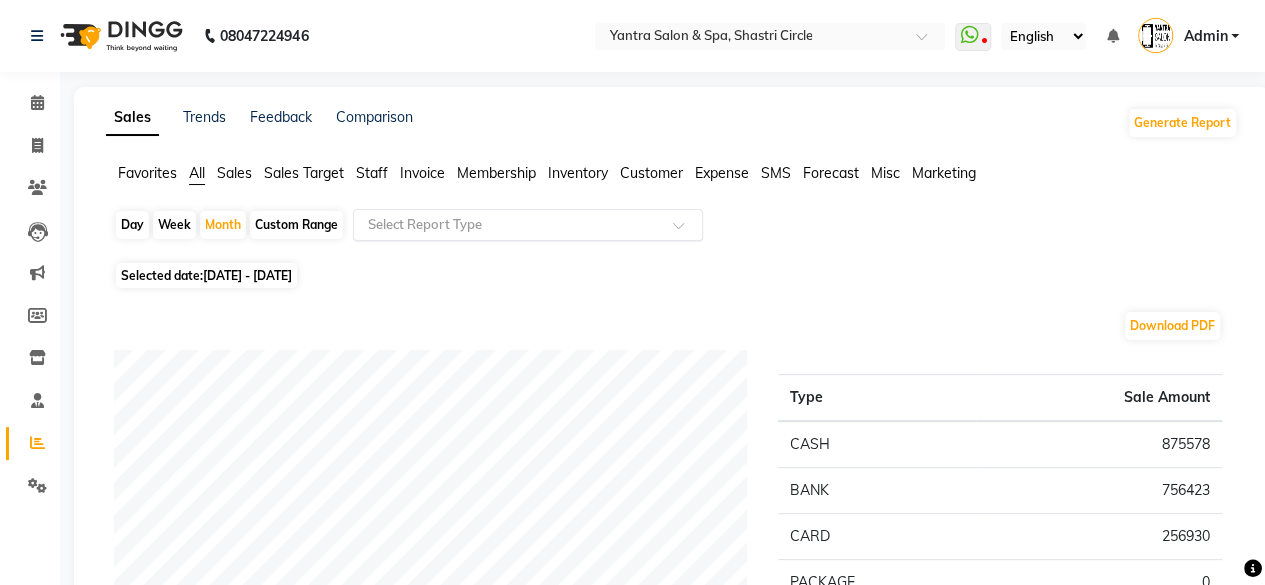 click on "Select Report Type" 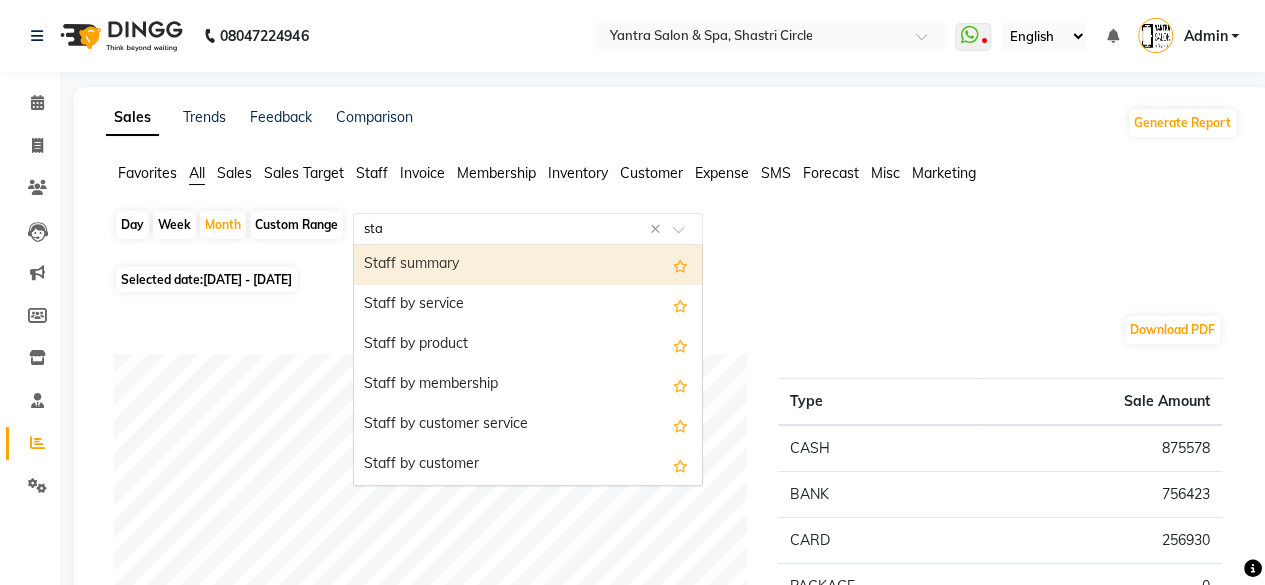 type on "staf" 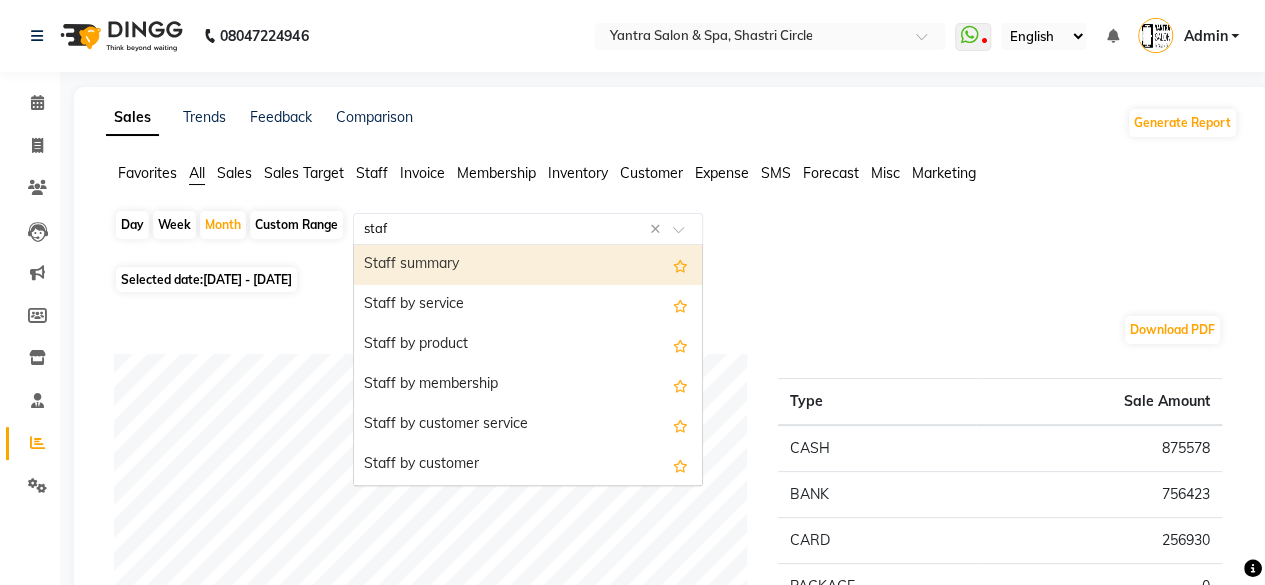 click on "Staff summary" at bounding box center (528, 265) 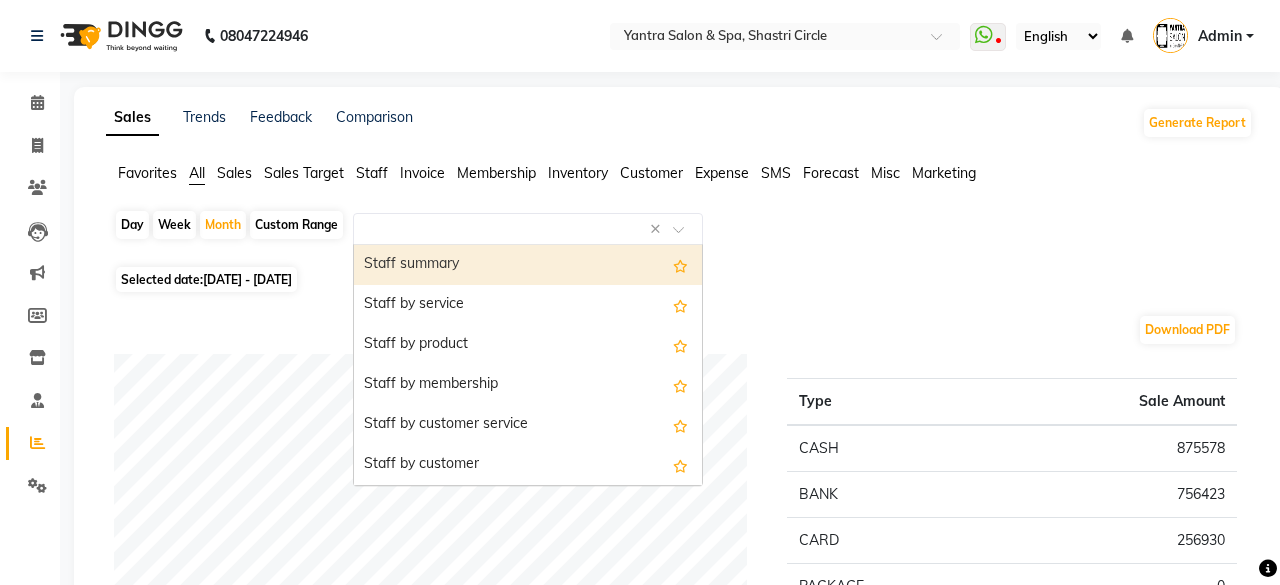 select on "full_report" 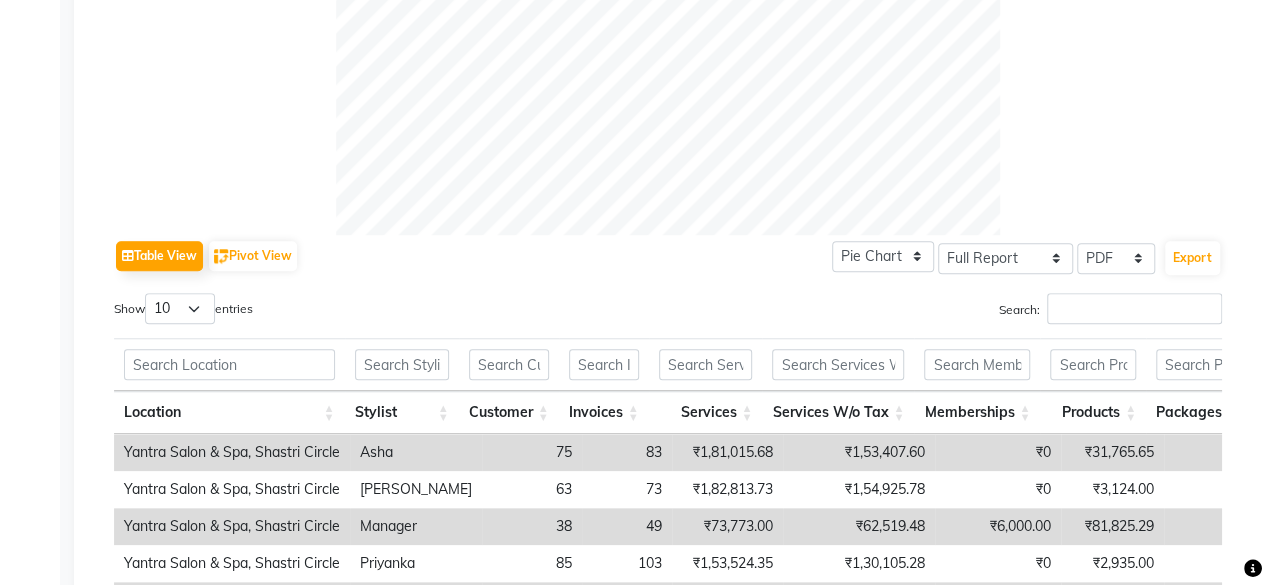 scroll, scrollTop: 900, scrollLeft: 0, axis: vertical 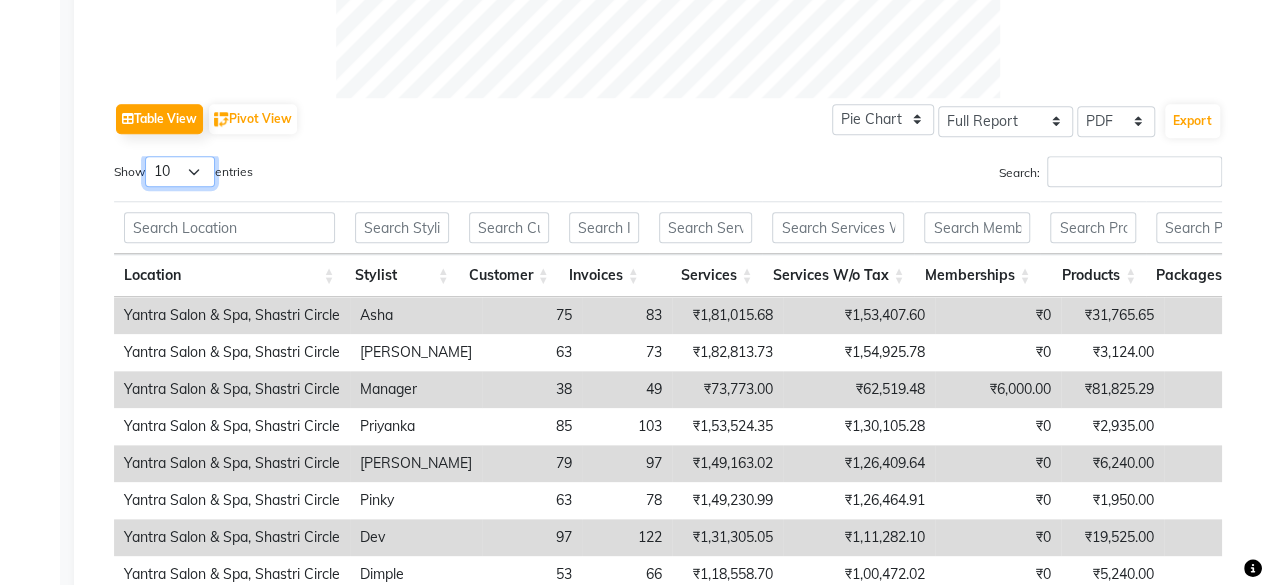 click on "10 25 50 100" at bounding box center [180, 171] 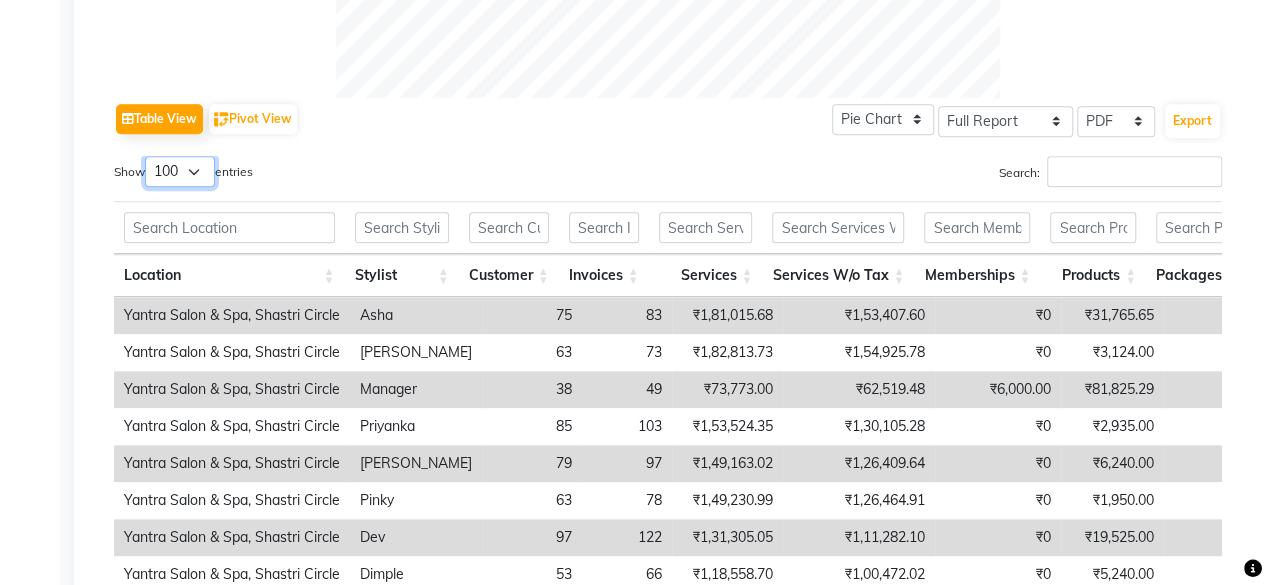 click on "10 25 50 100" at bounding box center [180, 171] 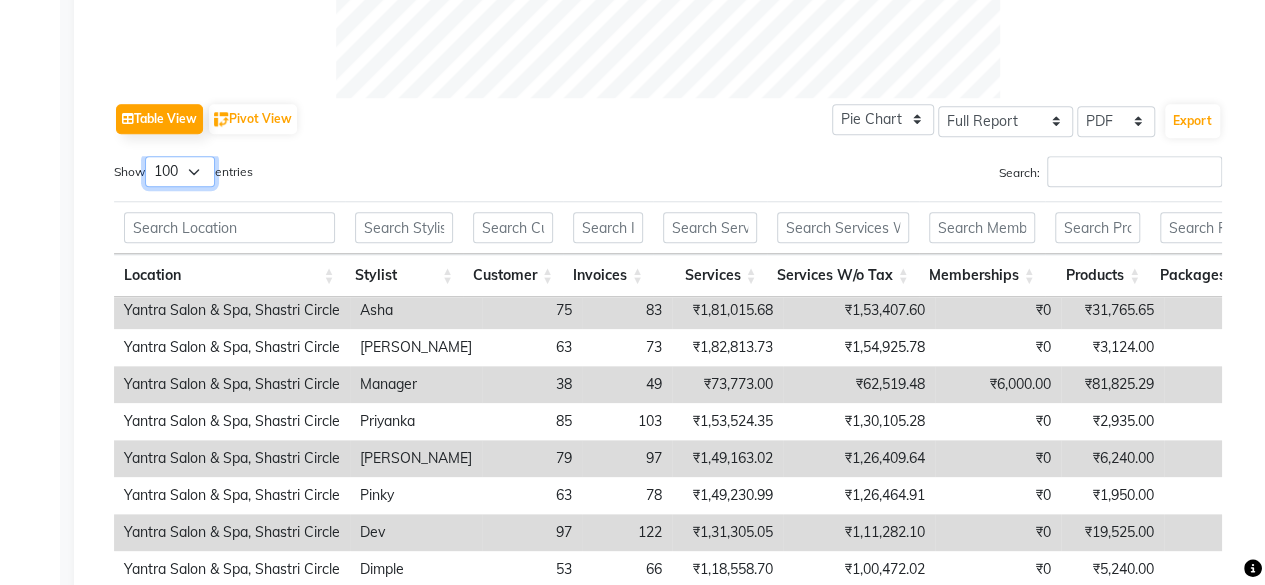 scroll, scrollTop: 0, scrollLeft: 0, axis: both 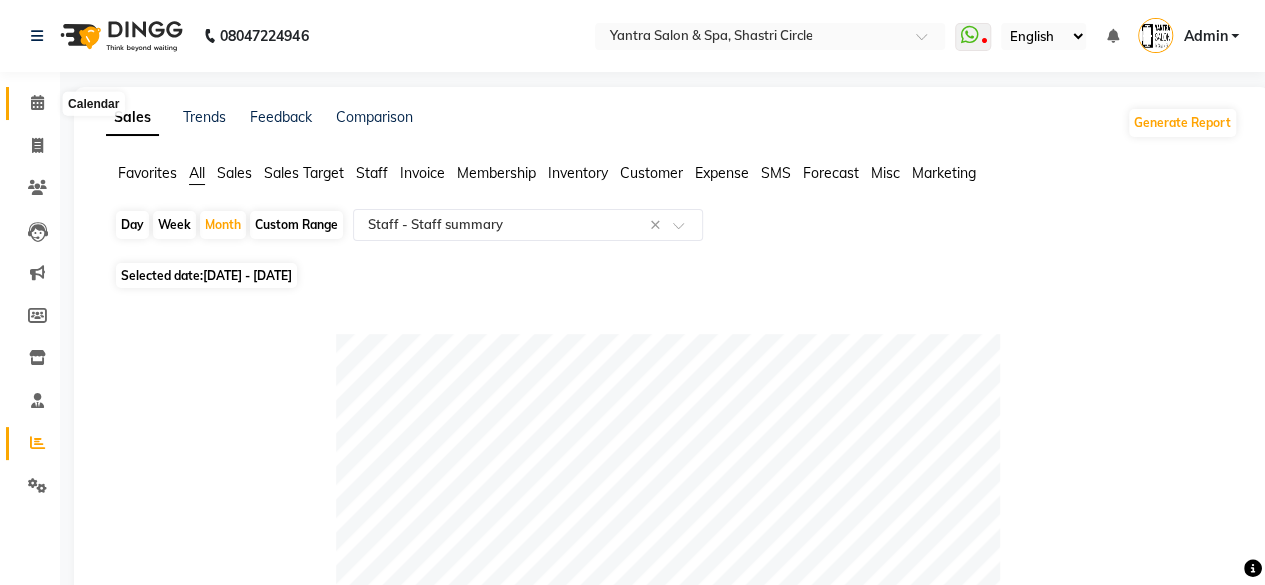 click 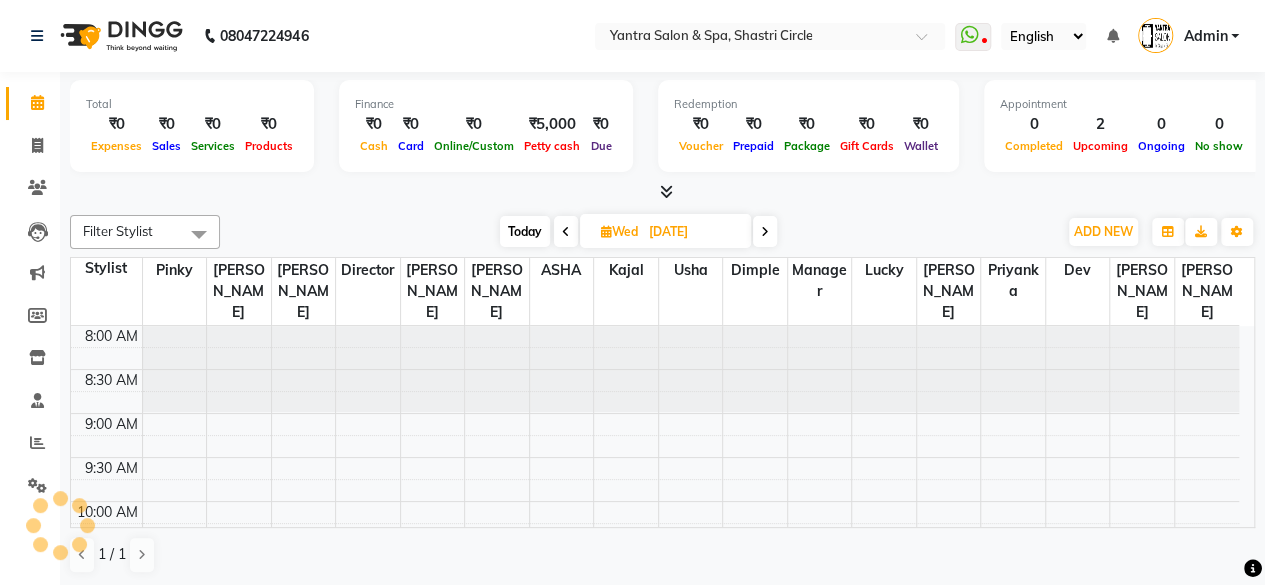 scroll, scrollTop: 0, scrollLeft: 0, axis: both 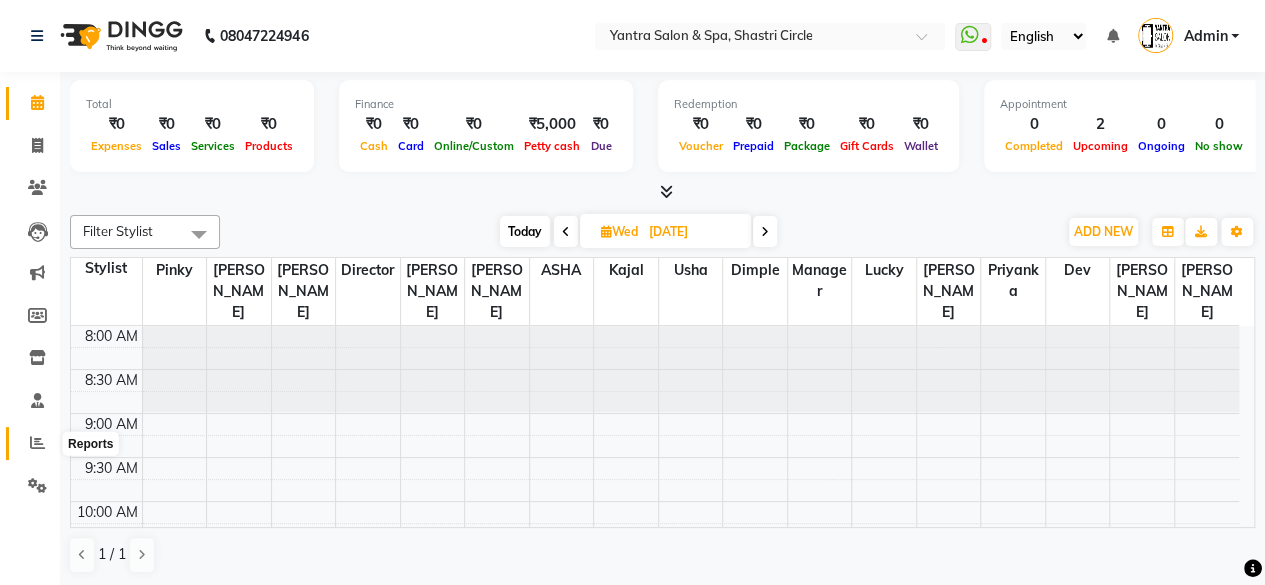 click 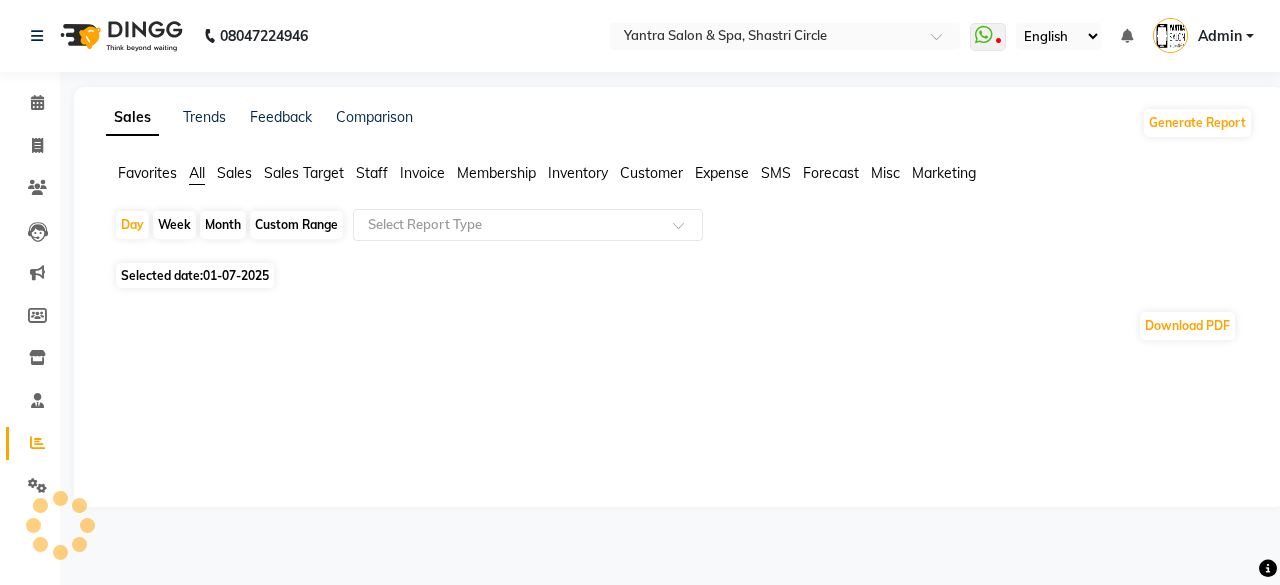 click on "Month" 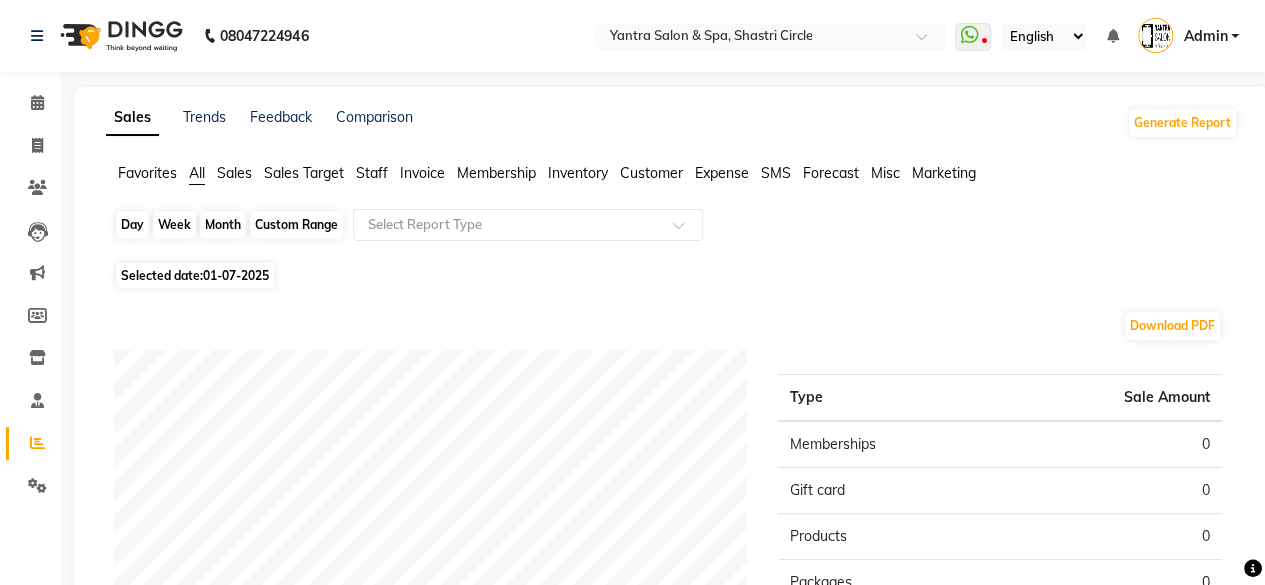 click on "Month" 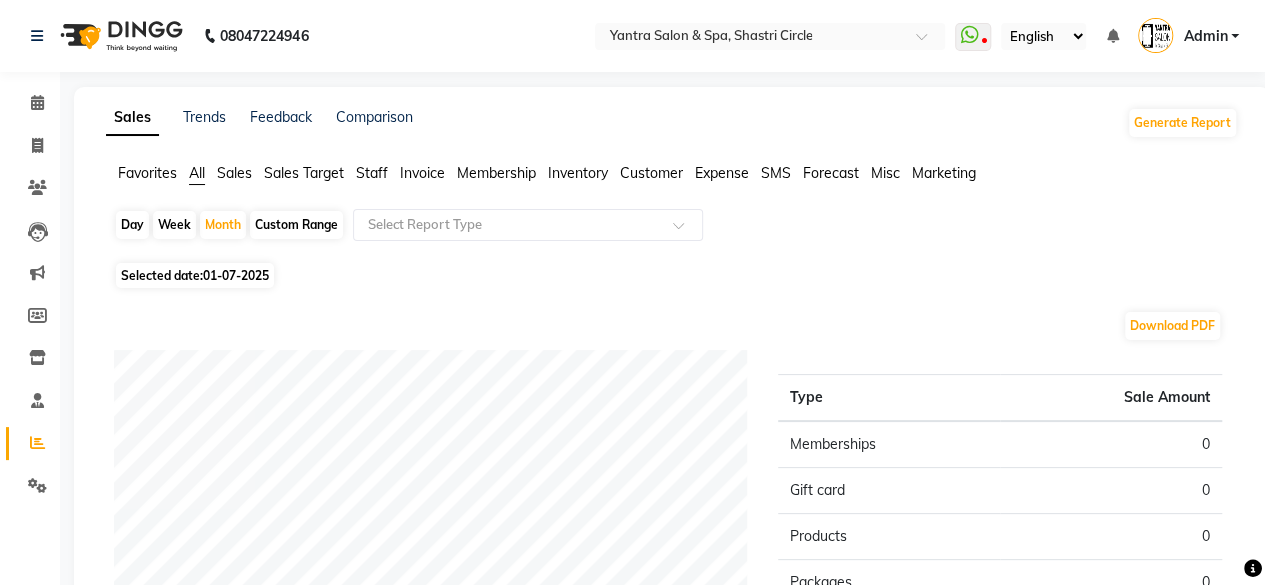 select on "7" 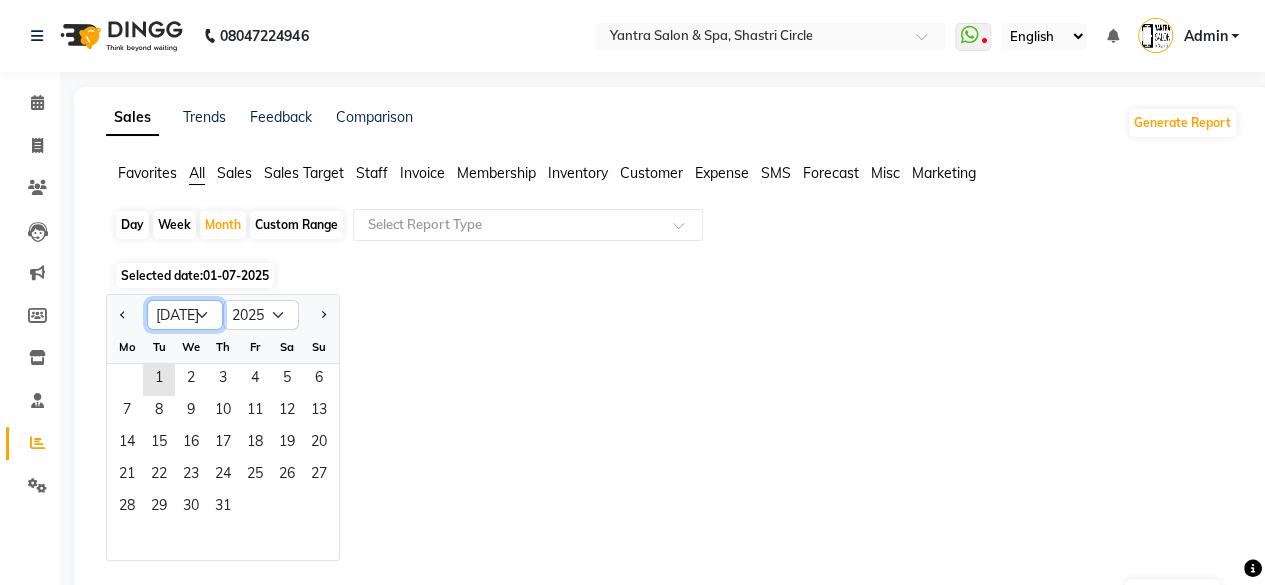 drag, startPoint x: 204, startPoint y: 312, endPoint x: 204, endPoint y: 327, distance: 15 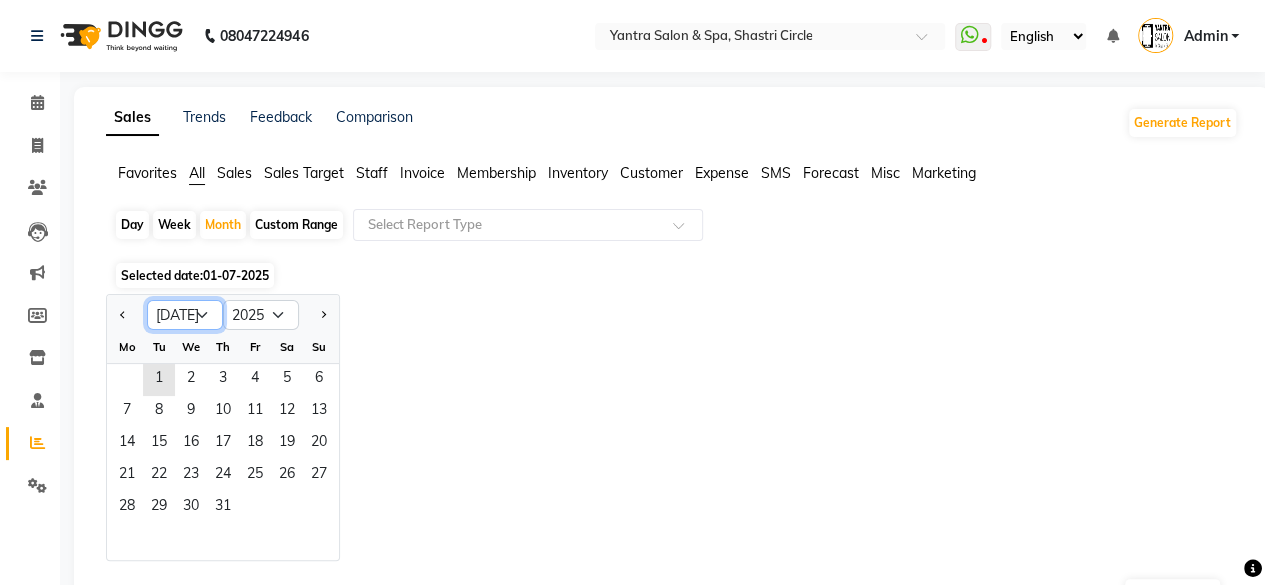 select on "6" 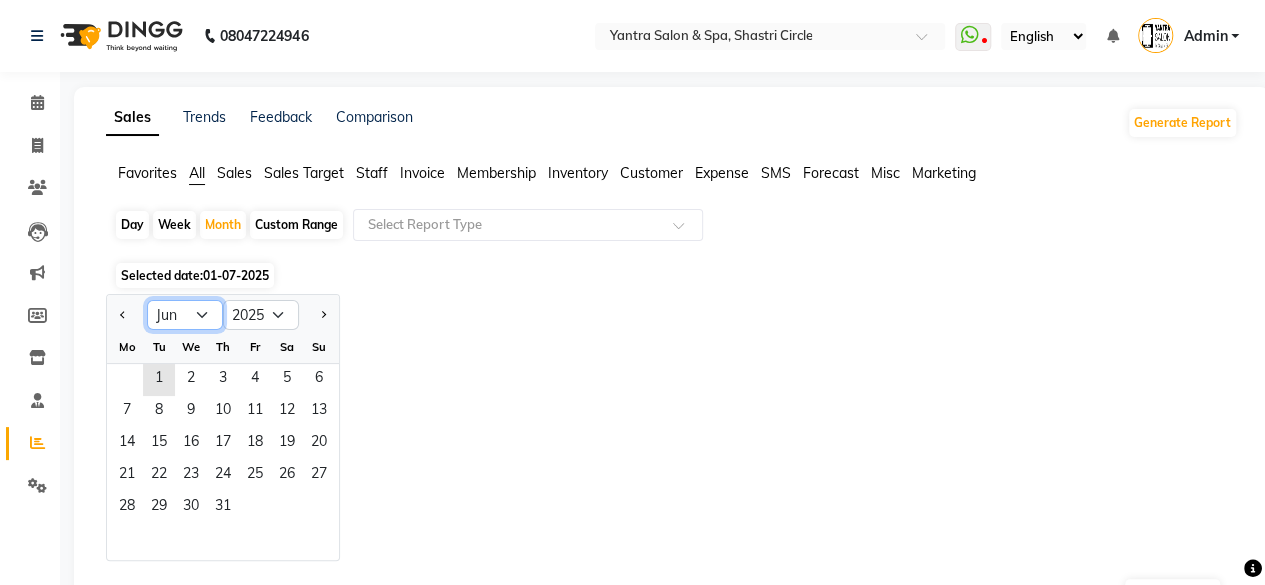 click on "Jan Feb Mar Apr May Jun [DATE] Aug Sep Oct Nov Dec" 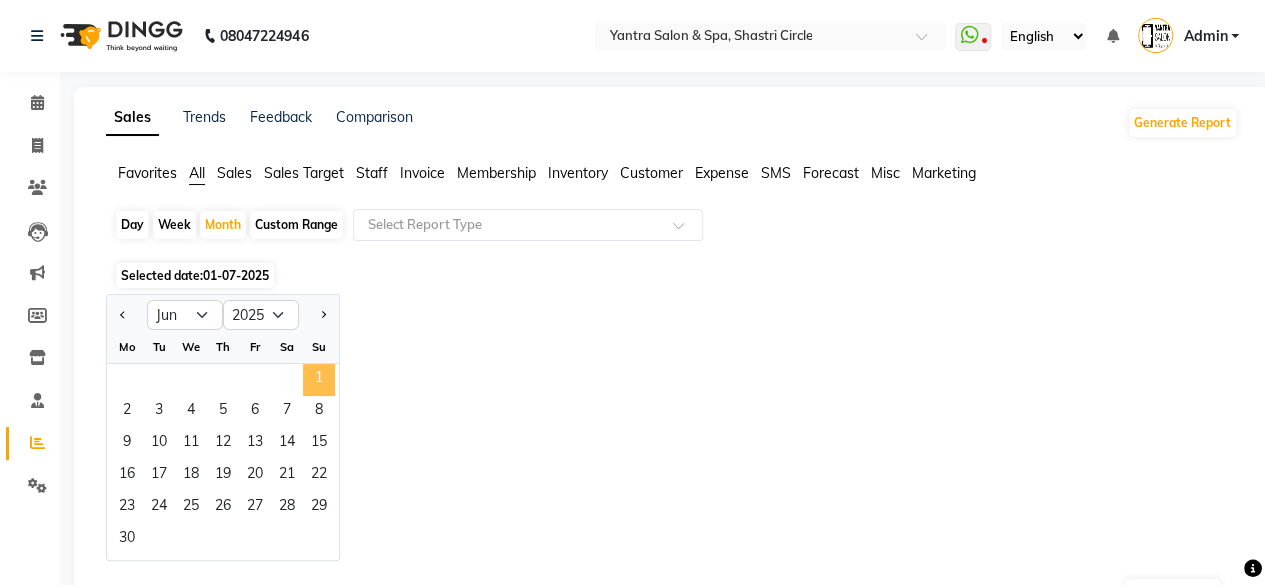 click on "1" 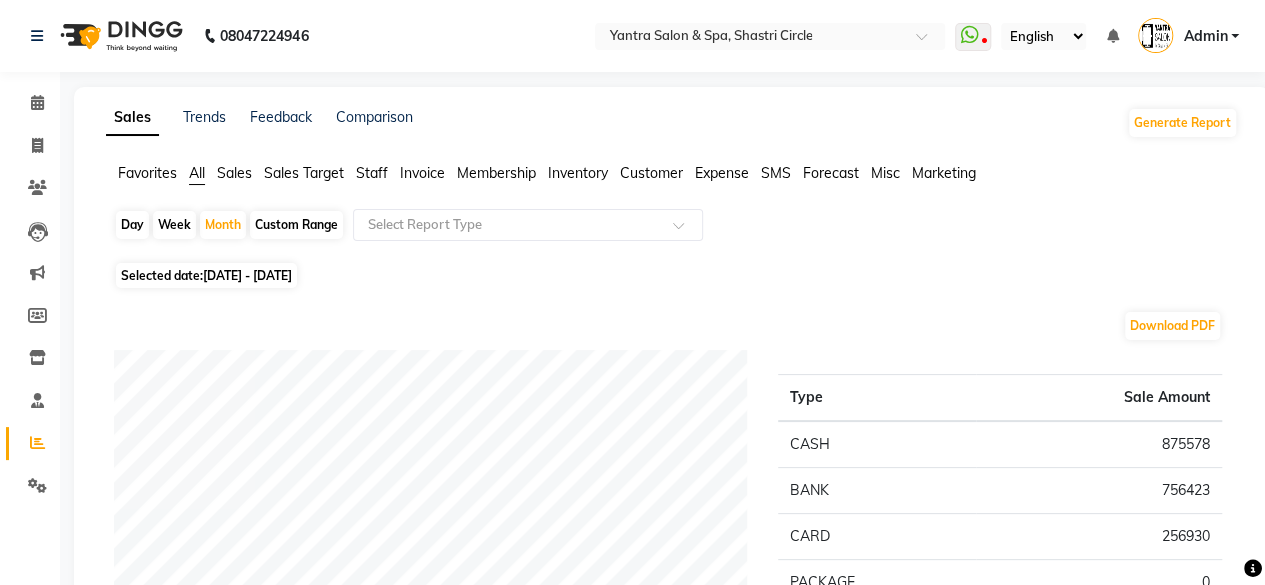 click on "Favorites All Sales Sales Target Staff Invoice Membership Inventory Customer Expense SMS Forecast Misc Marketing" 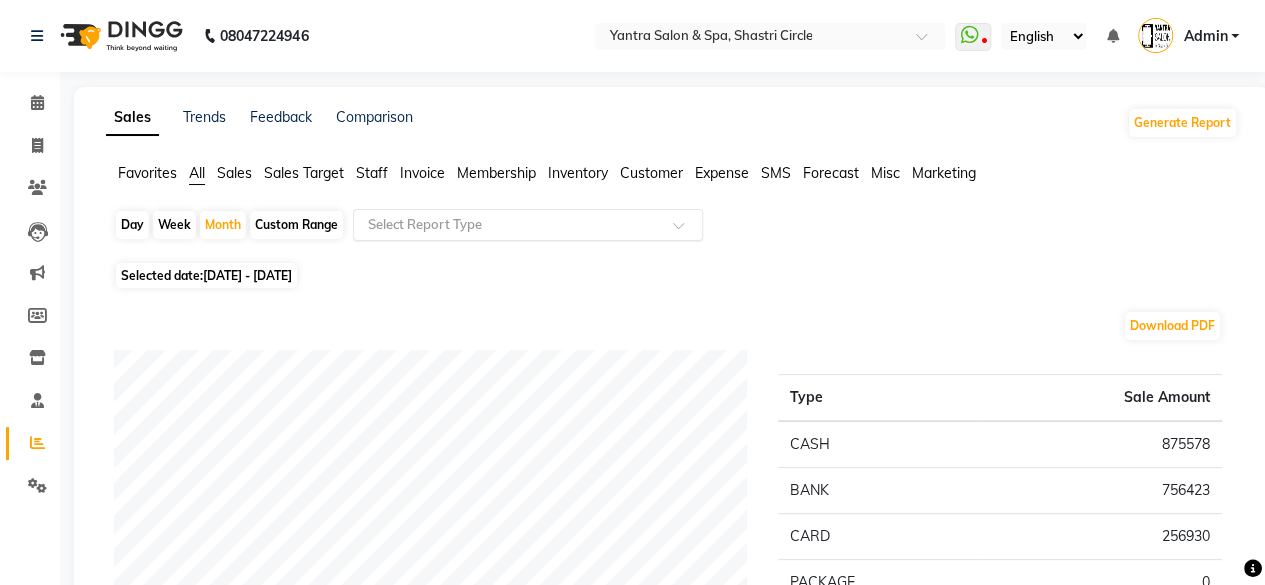 click 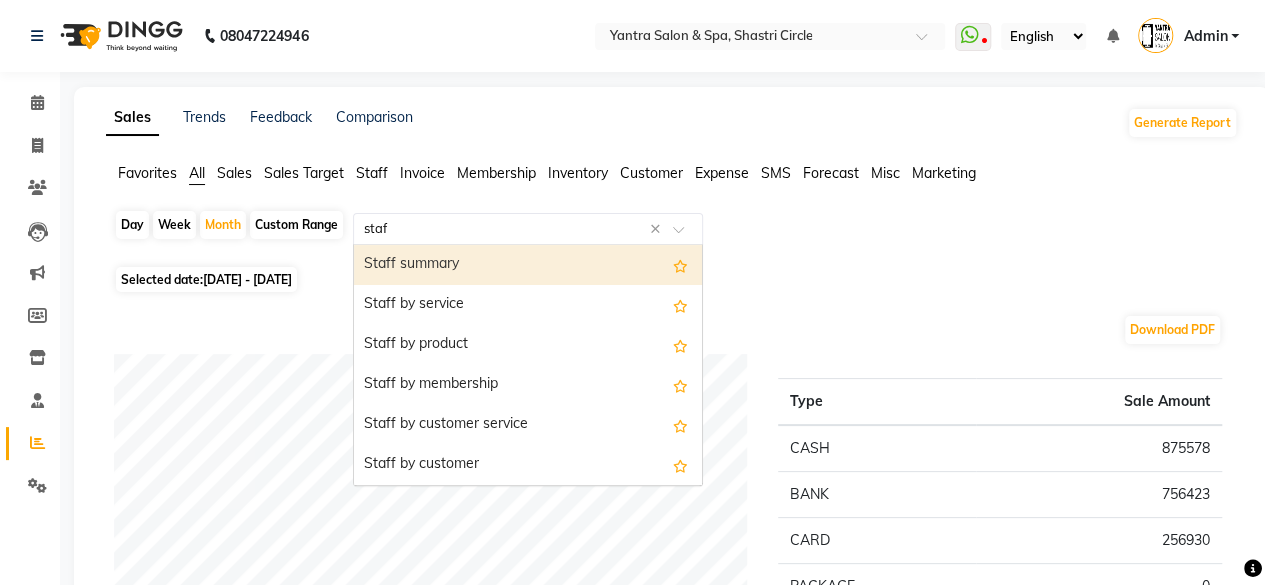 type on "staff" 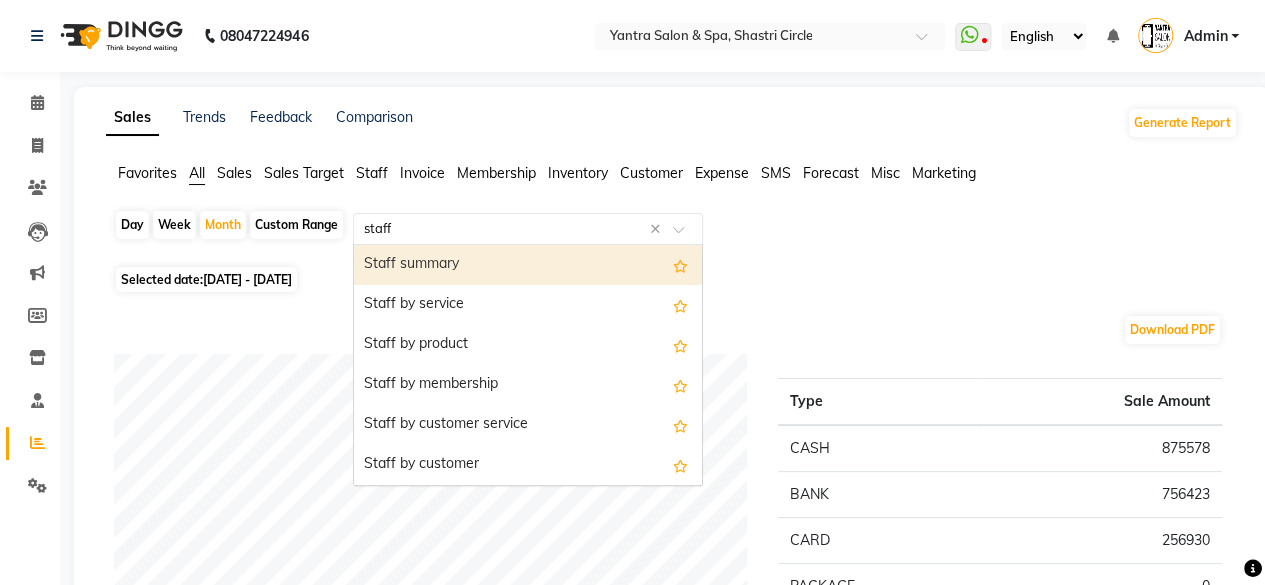 click on "Staff summary" at bounding box center [528, 265] 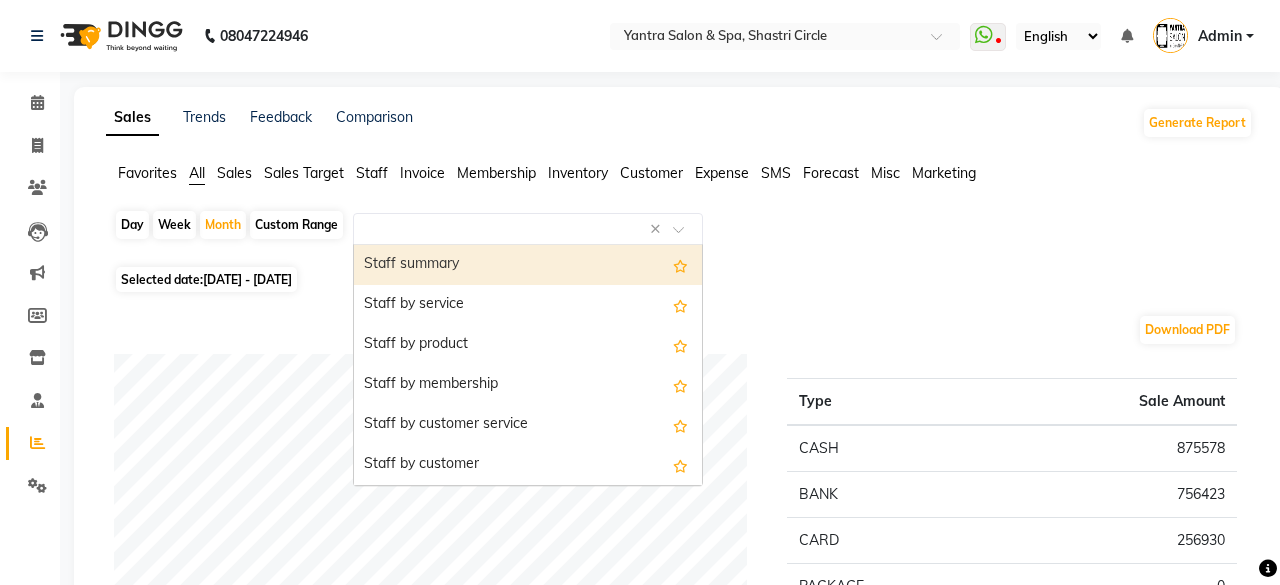 select on "full_report" 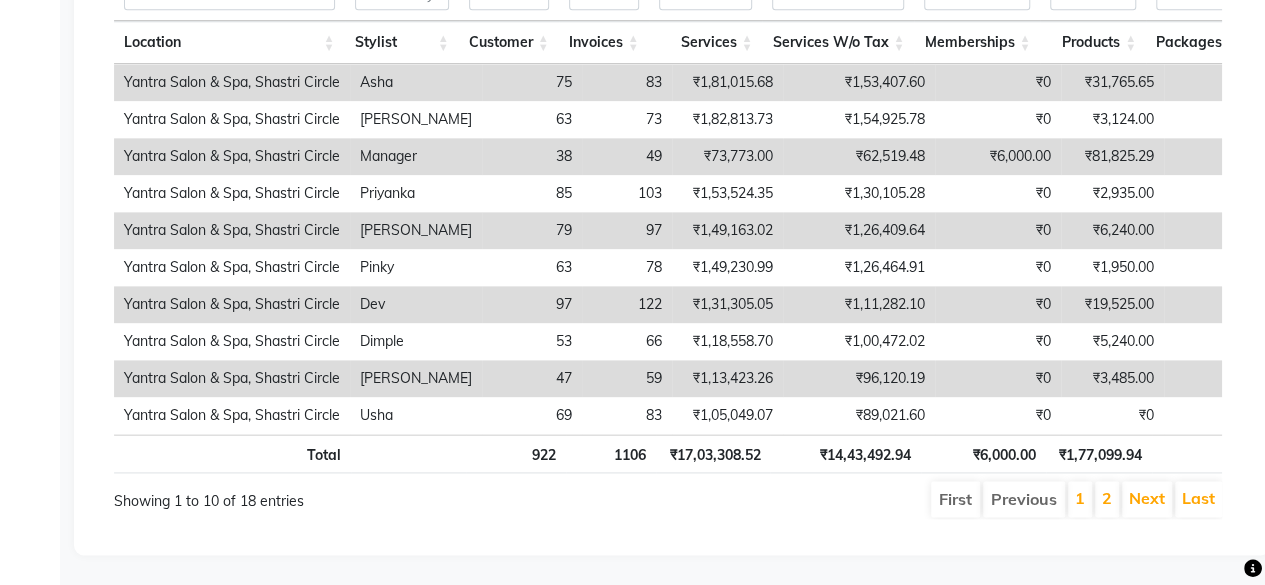 scroll, scrollTop: 860, scrollLeft: 0, axis: vertical 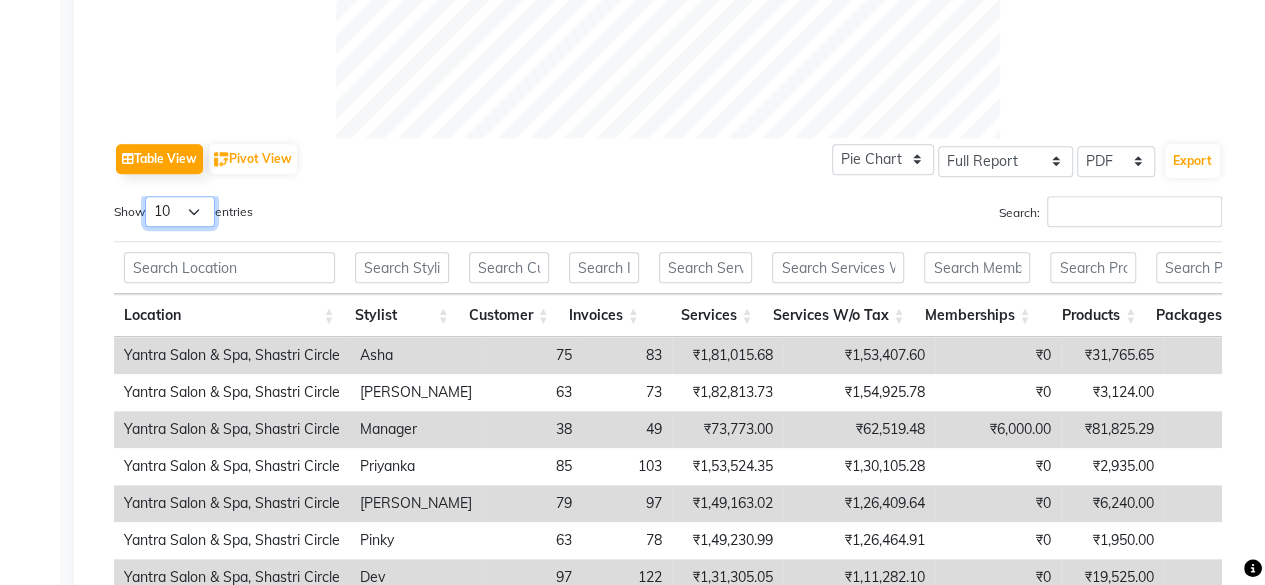 click on "10 25 50 100" at bounding box center [180, 211] 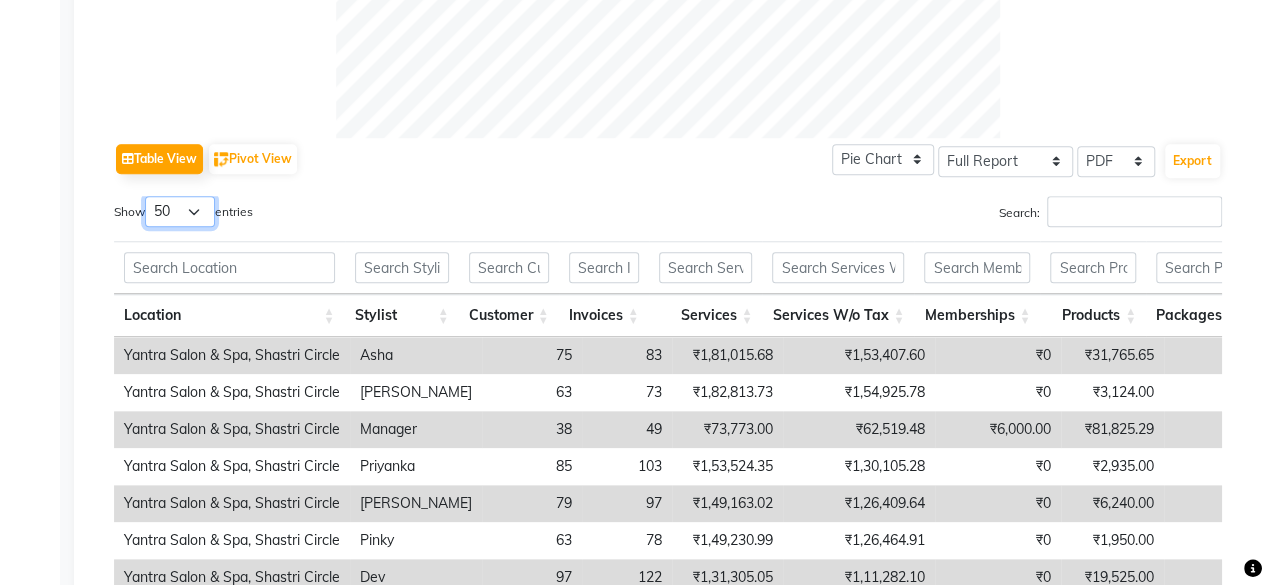 click on "10 25 50 100" at bounding box center [180, 211] 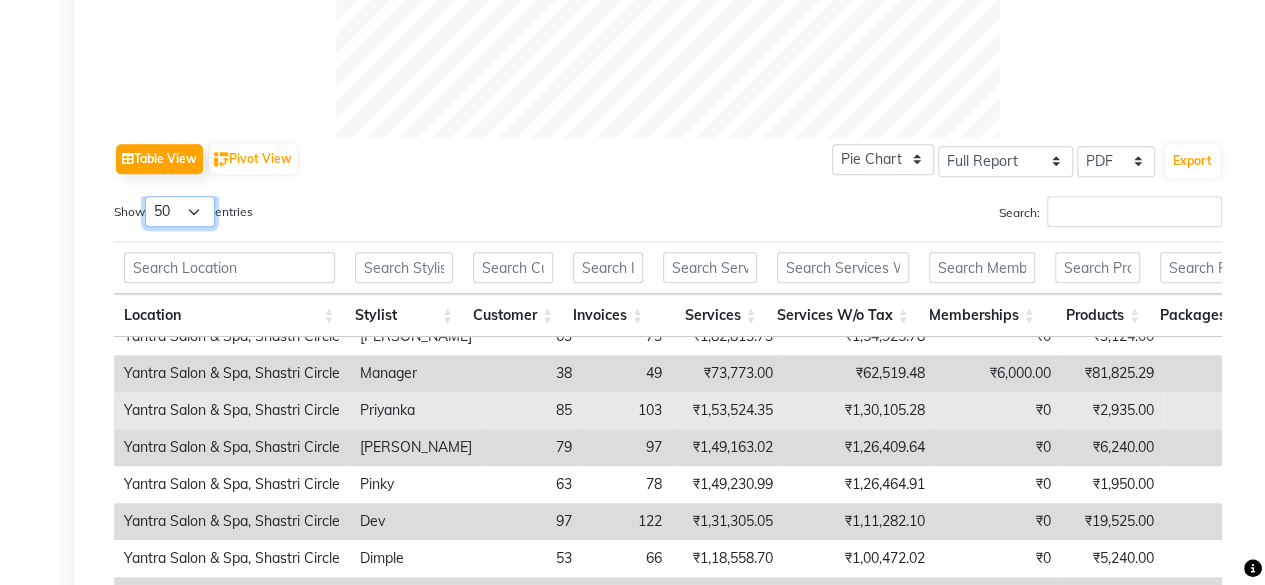scroll, scrollTop: 100, scrollLeft: 0, axis: vertical 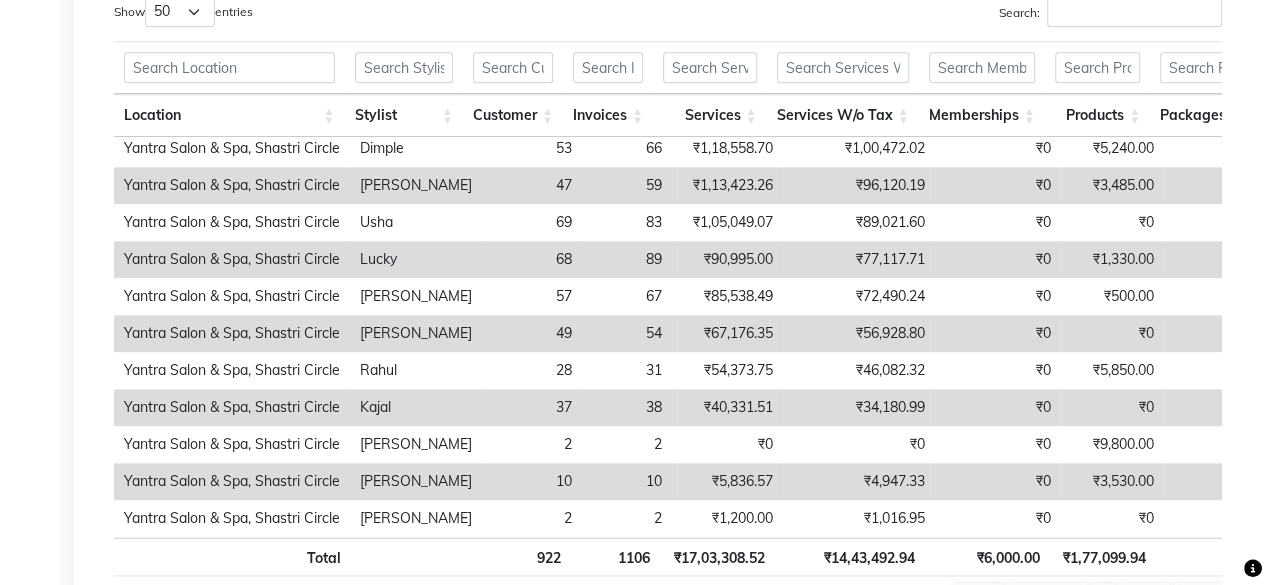 click on "₹67,176.35" at bounding box center (727, 333) 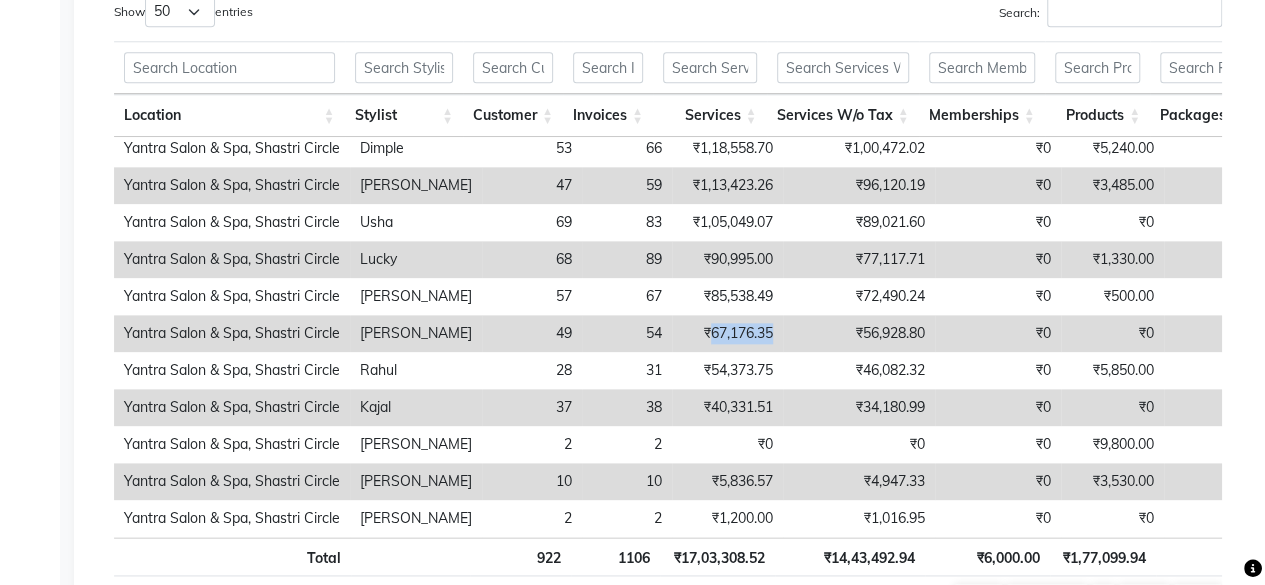 click on "₹67,176.35" at bounding box center [727, 333] 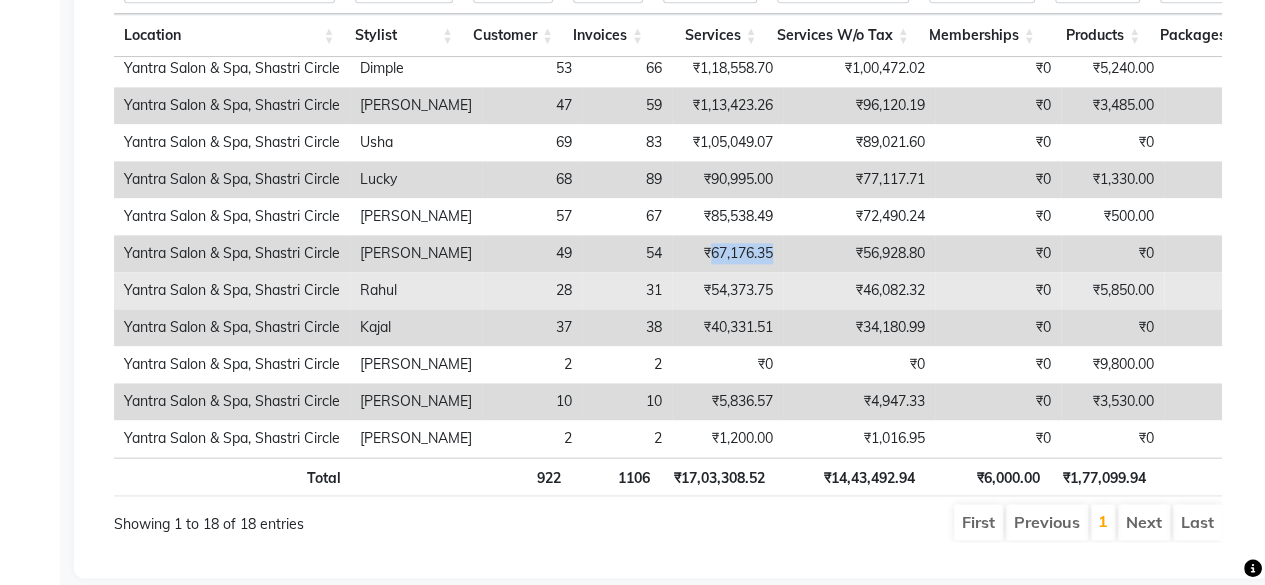 scroll, scrollTop: 1174, scrollLeft: 0, axis: vertical 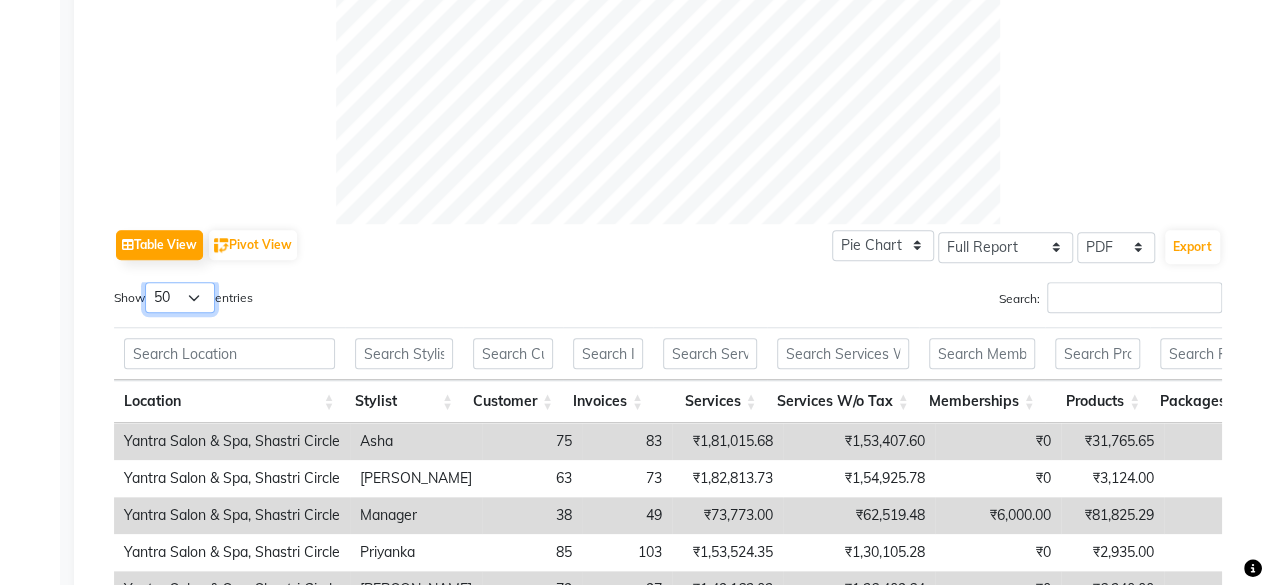 click on "10 25 50 100" at bounding box center (180, 297) 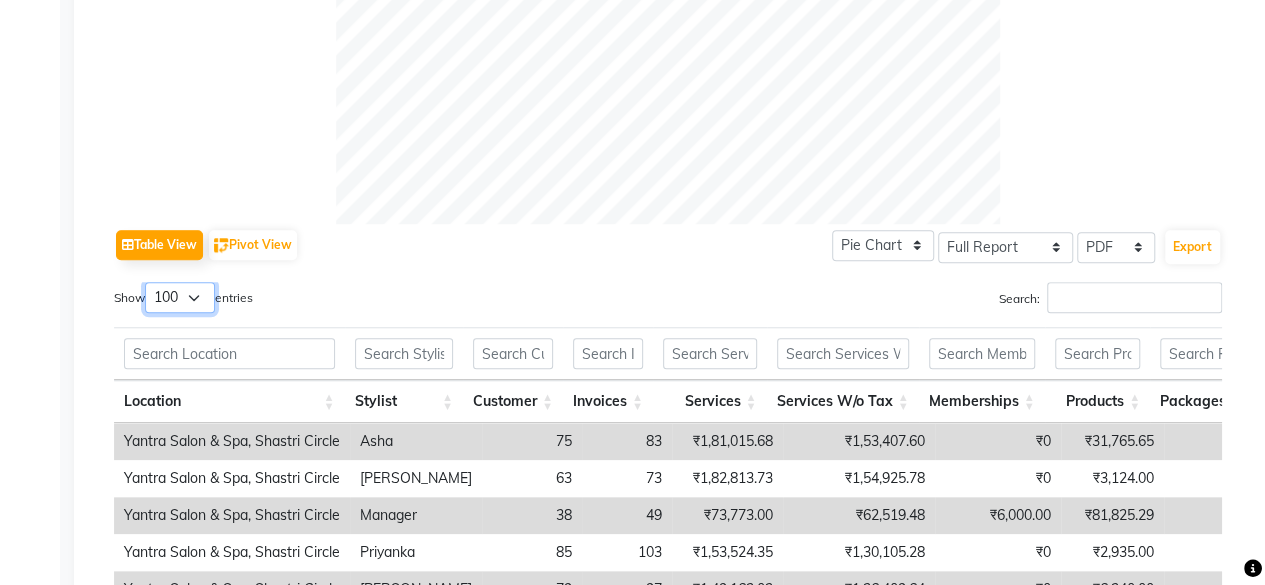 click on "10 25 50 100" at bounding box center (180, 297) 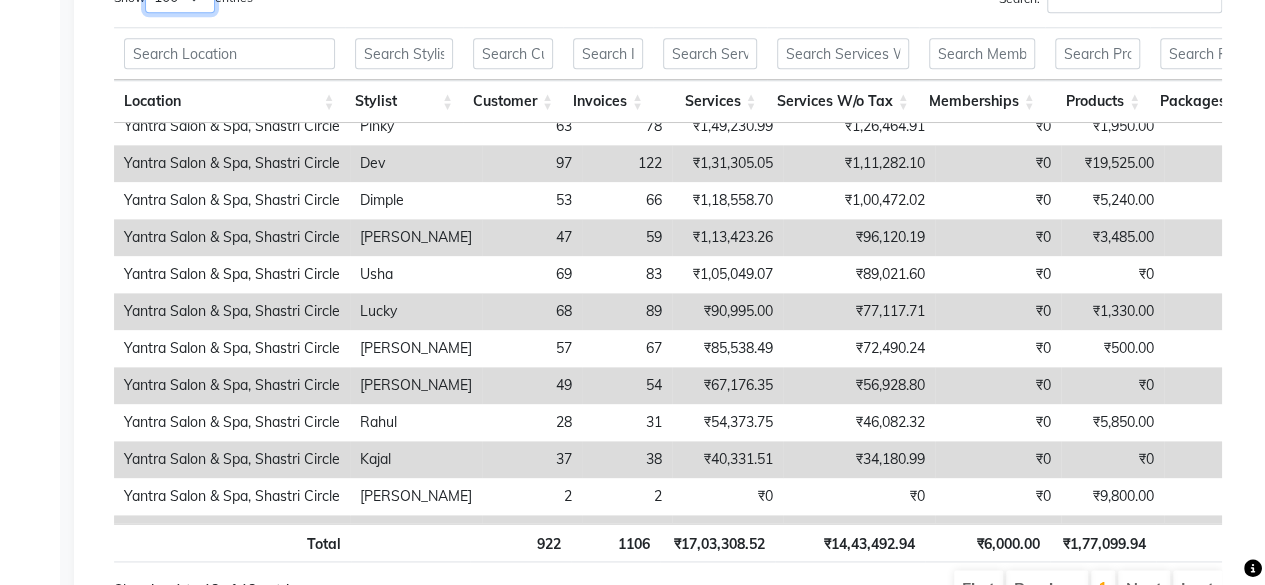 scroll, scrollTop: 281, scrollLeft: 0, axis: vertical 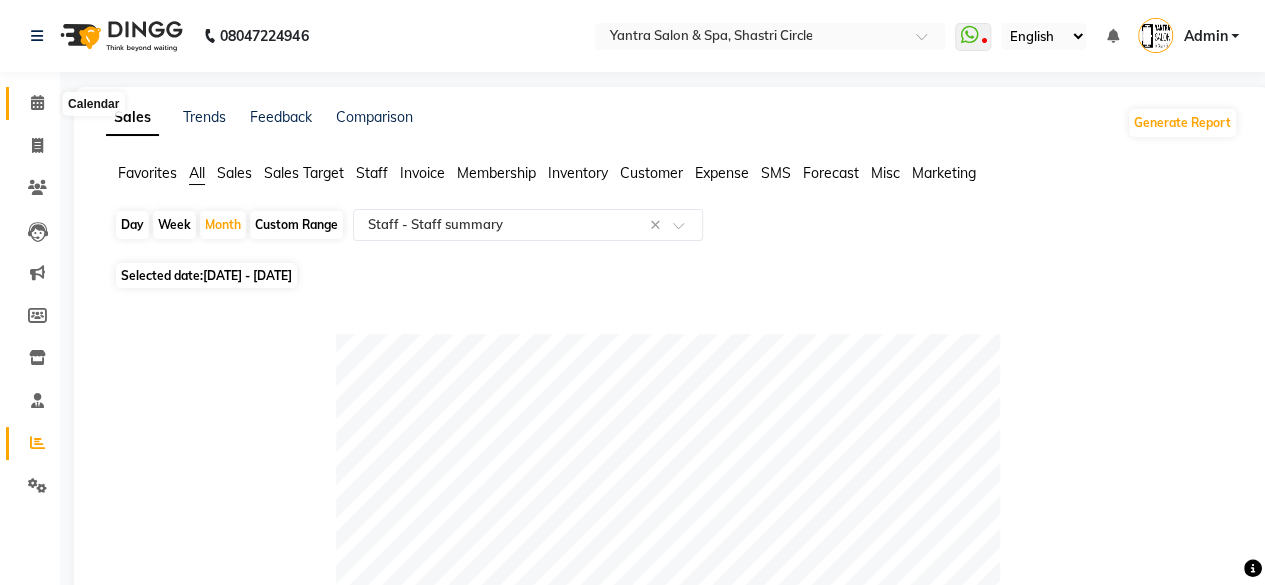 click 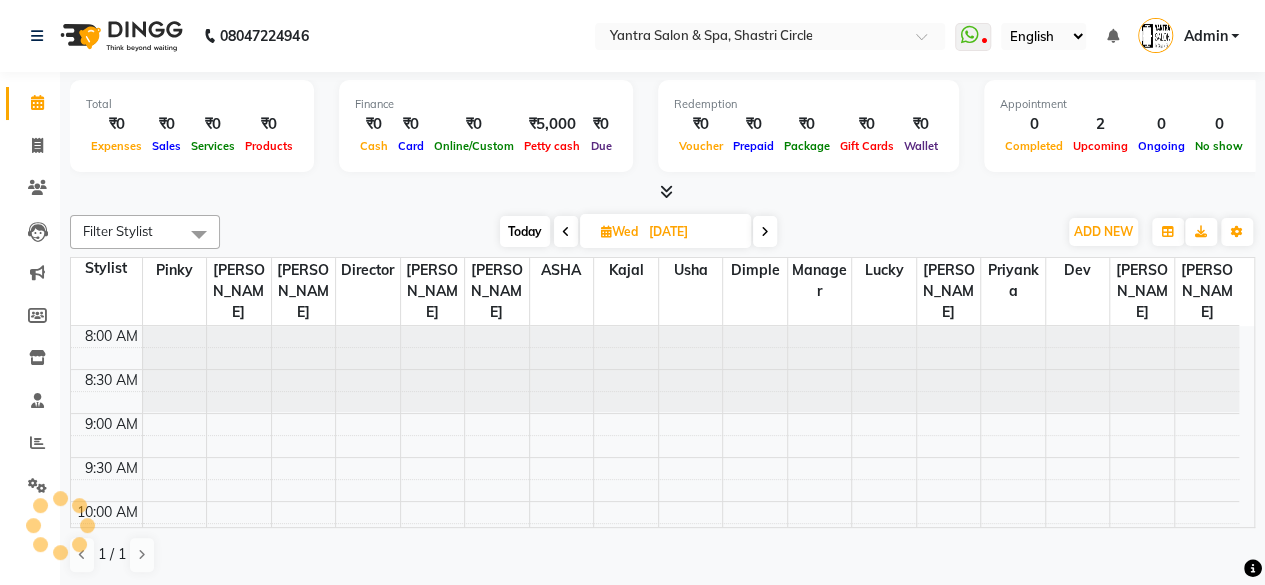 scroll, scrollTop: 0, scrollLeft: 0, axis: both 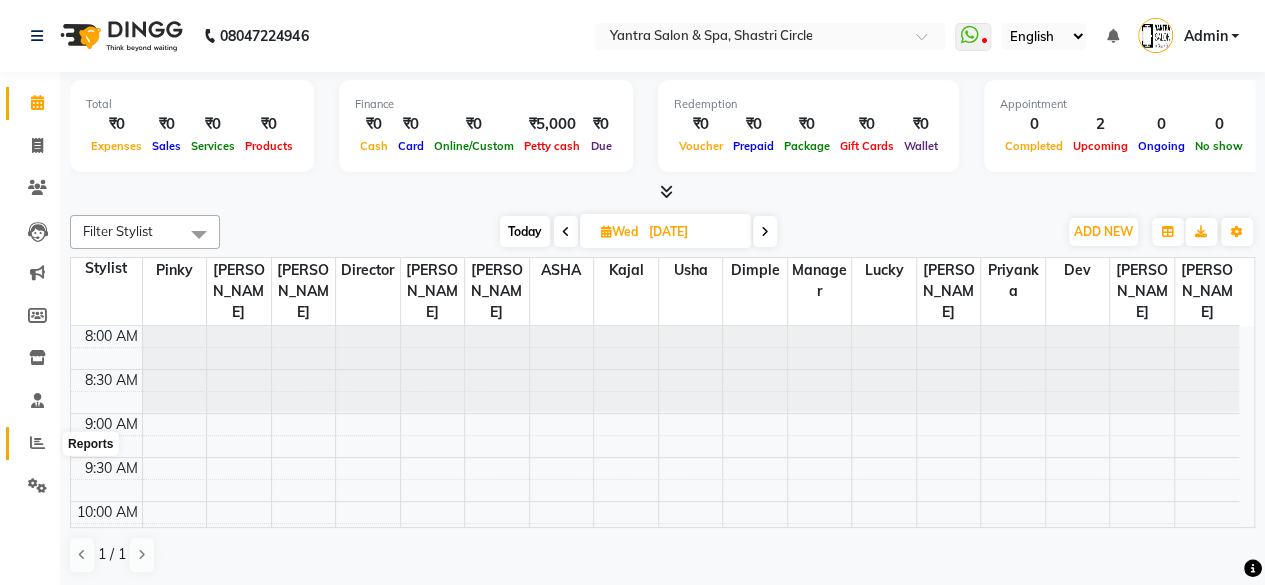 click 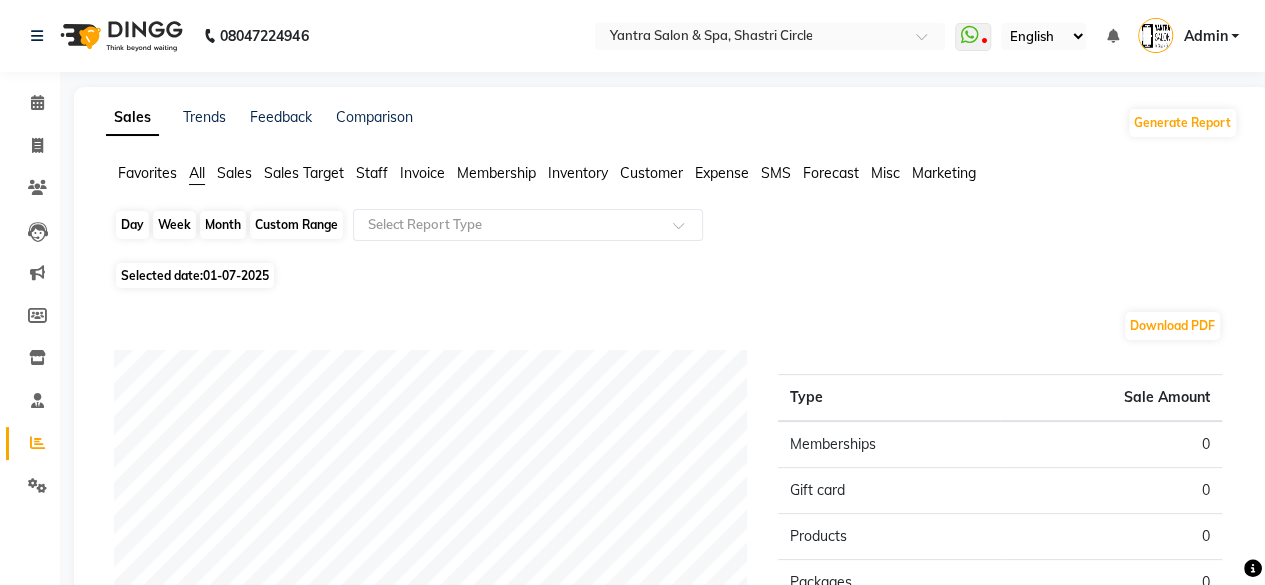 click on "Day" 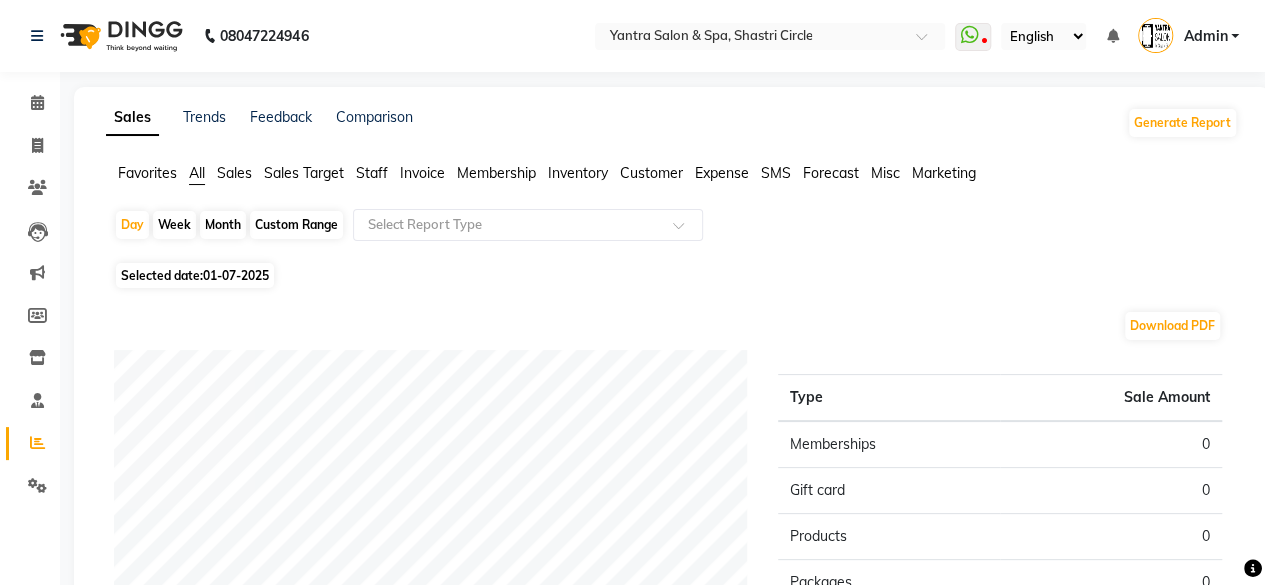 select on "7" 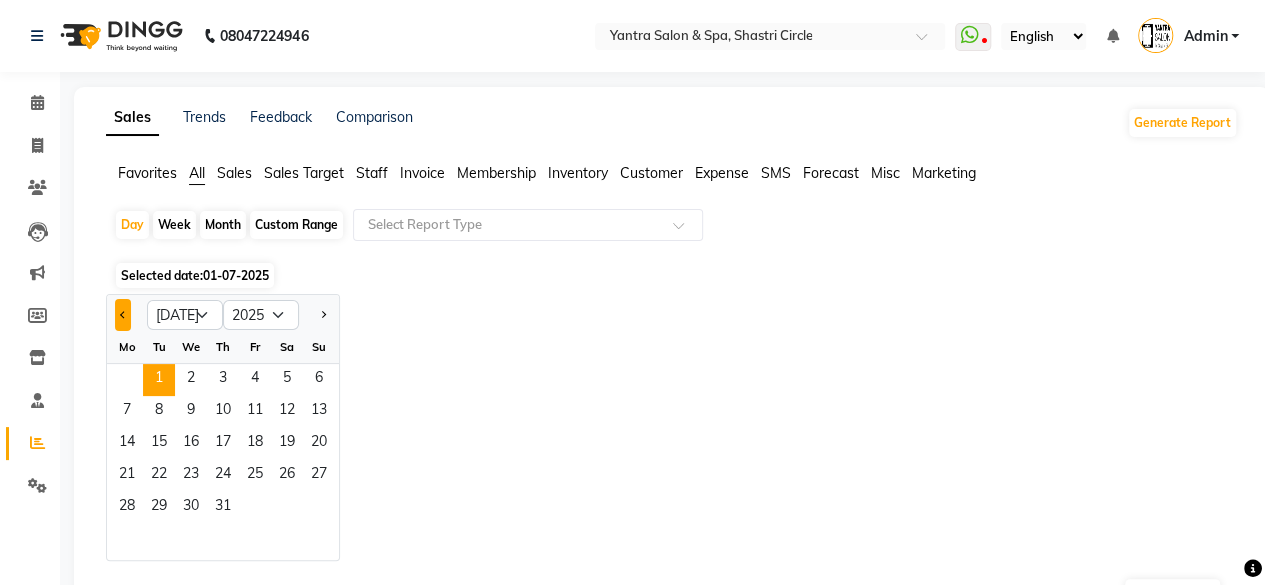 click 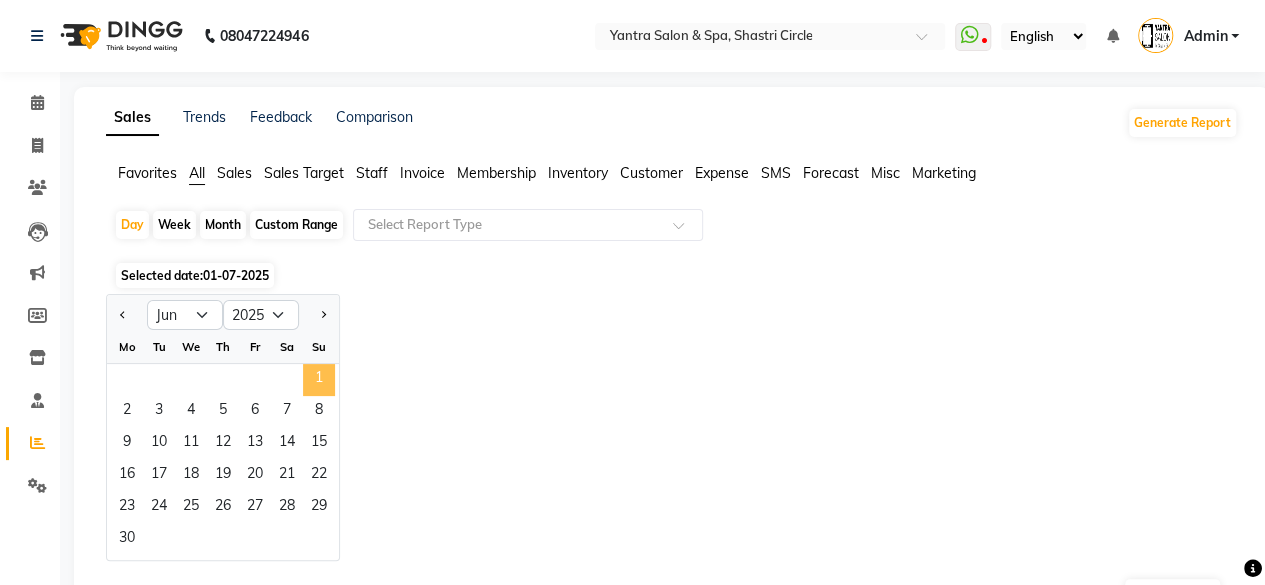 click on "1" 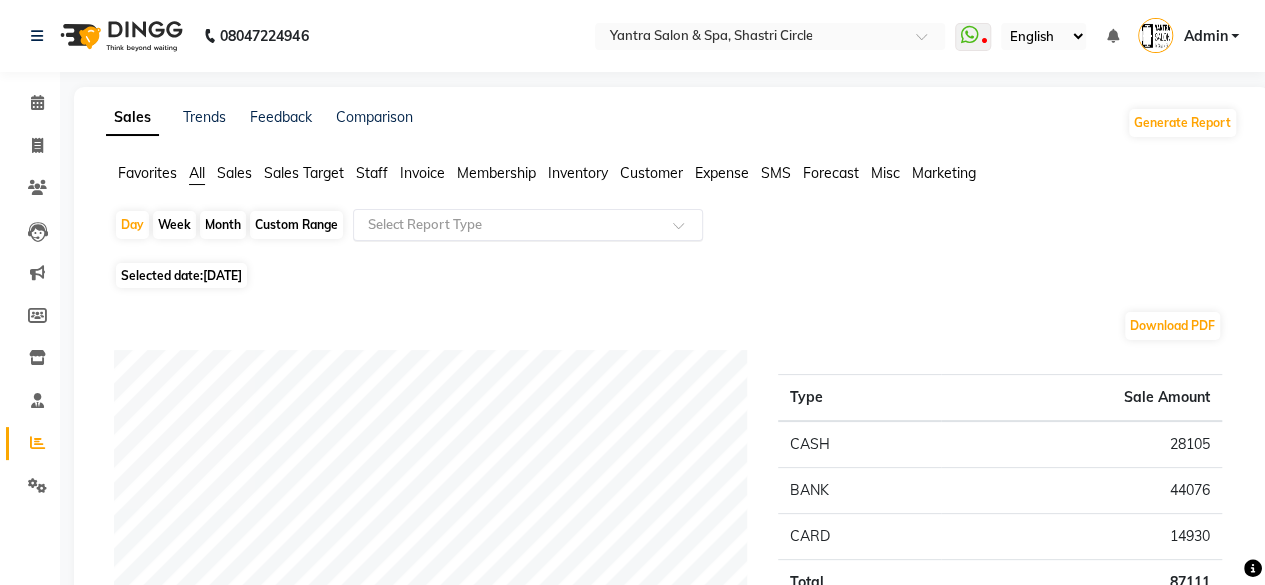 click 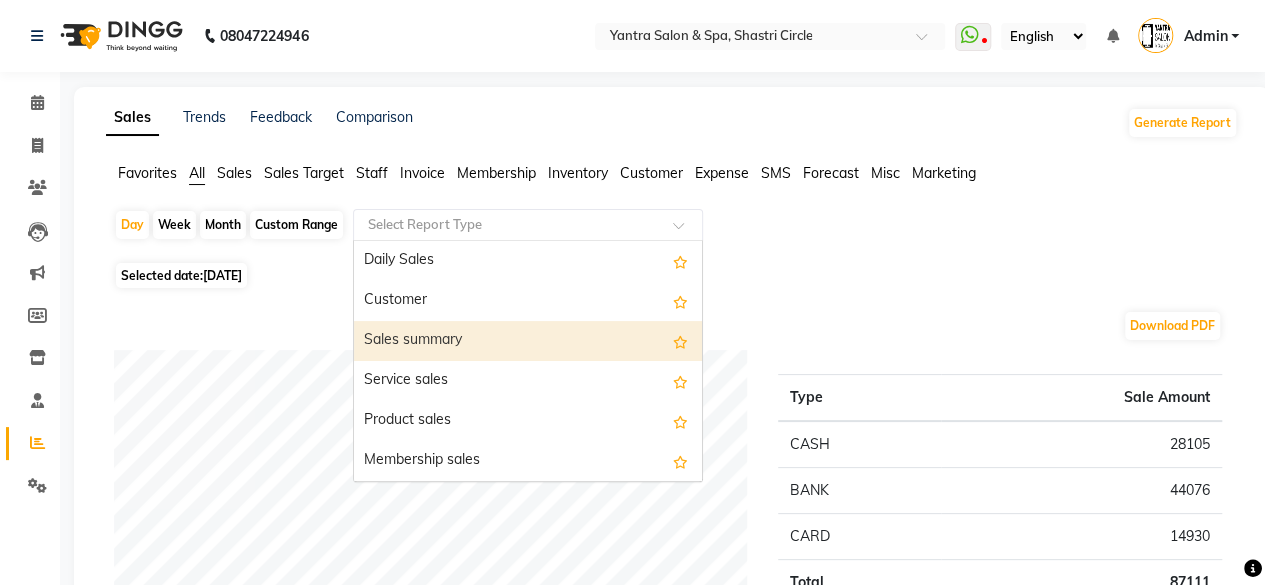 click on "Sales summary" at bounding box center [528, 341] 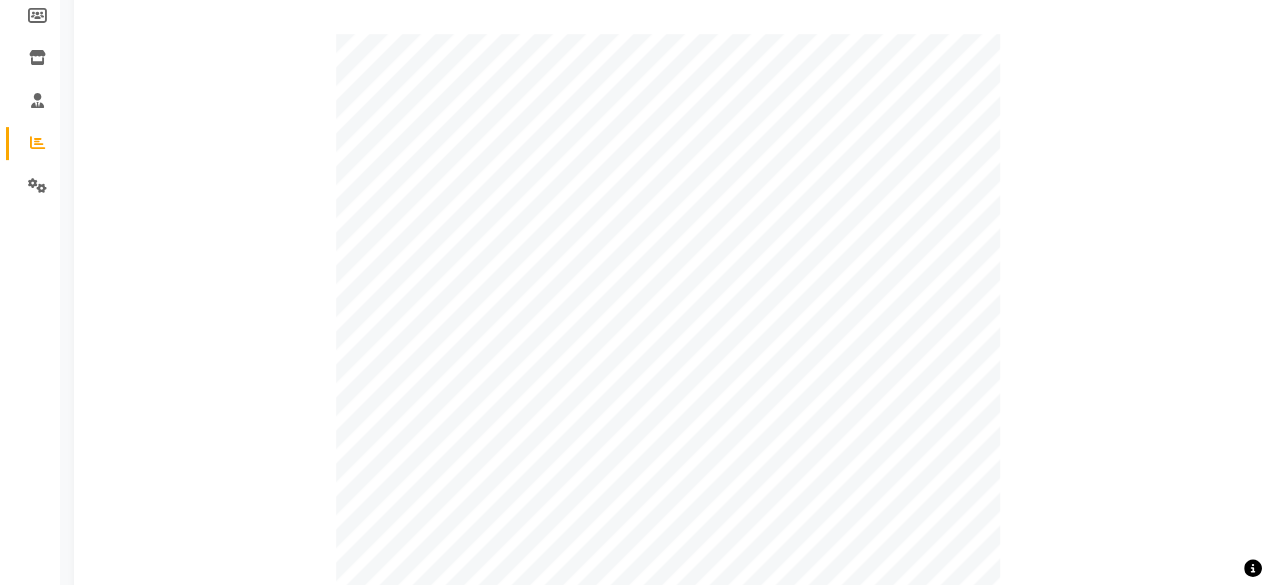 scroll, scrollTop: 0, scrollLeft: 0, axis: both 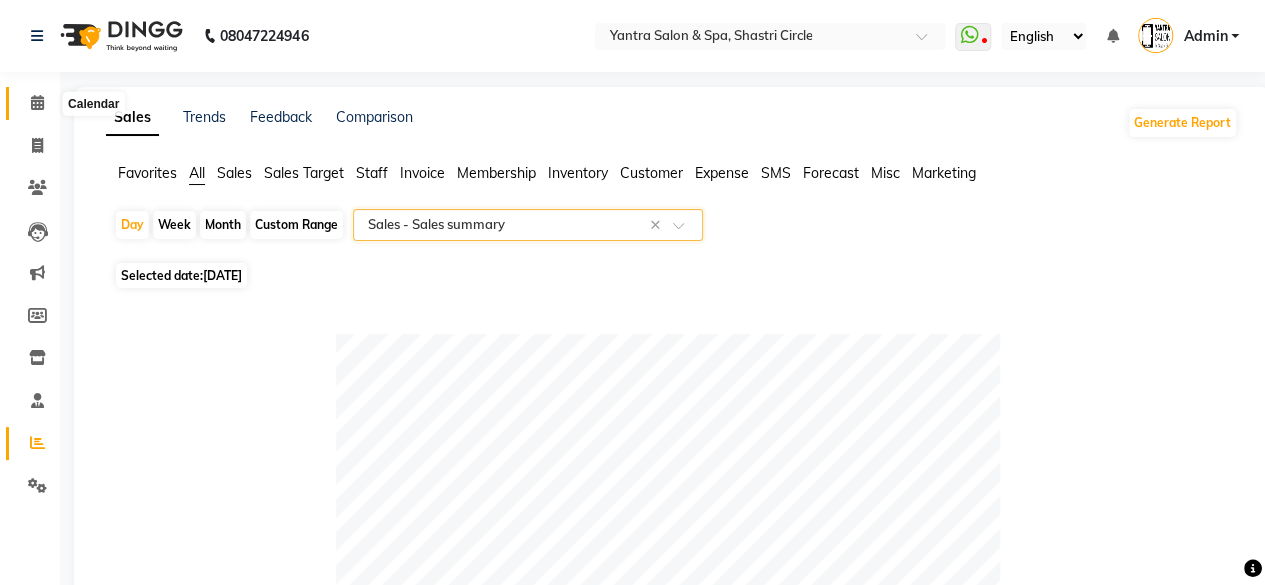 click 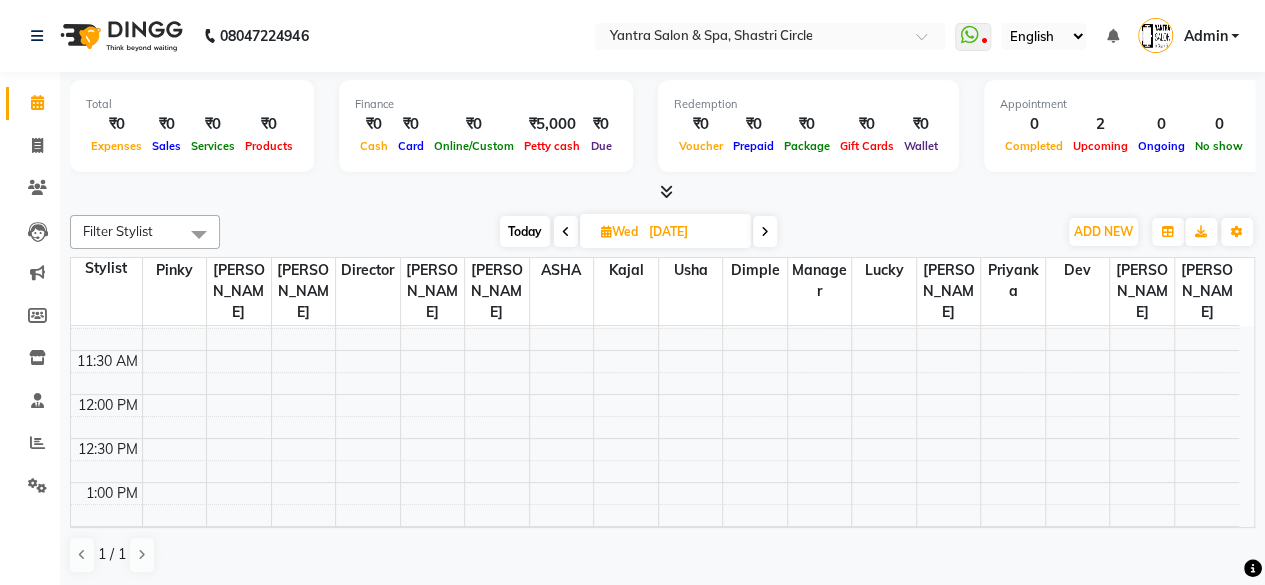 scroll, scrollTop: 300, scrollLeft: 0, axis: vertical 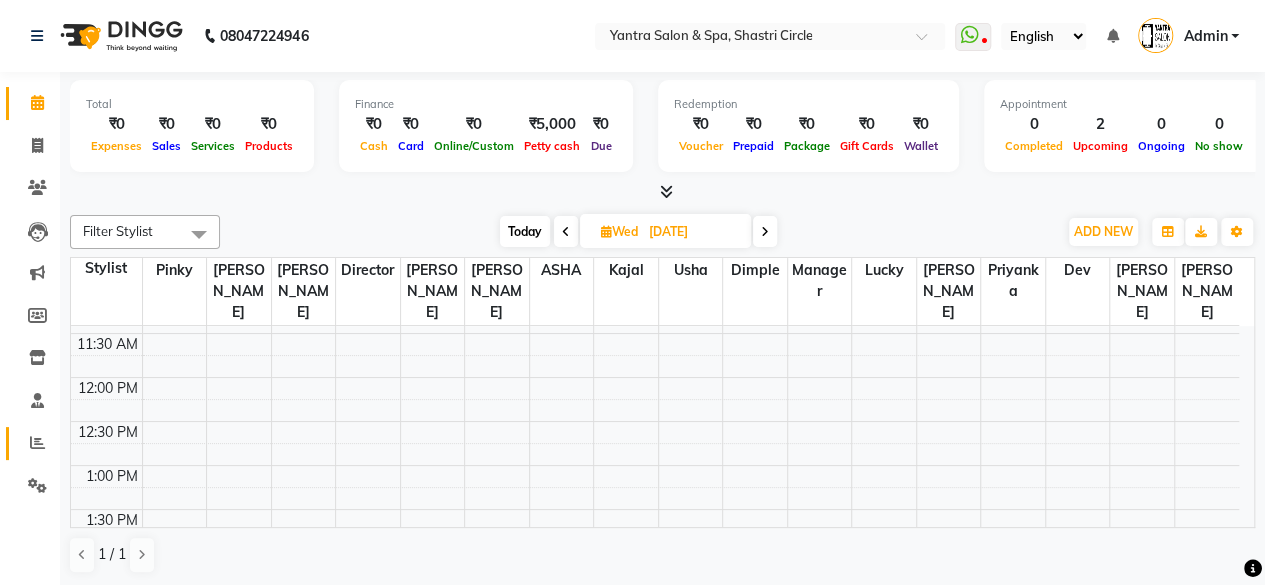 click on "Reports" 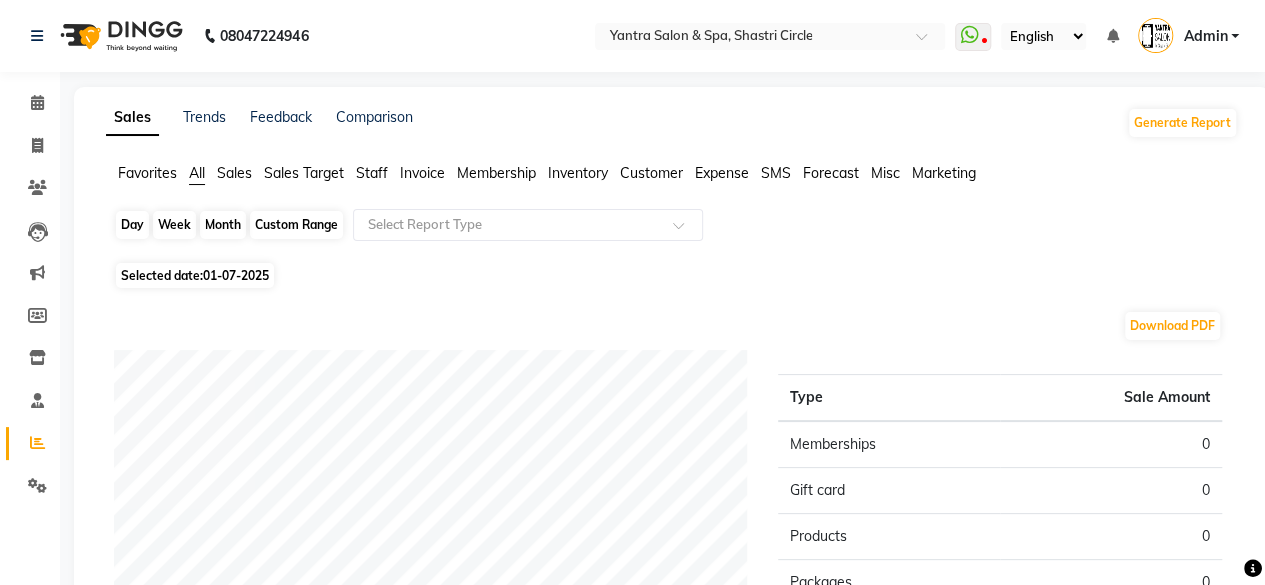 click on "Day" 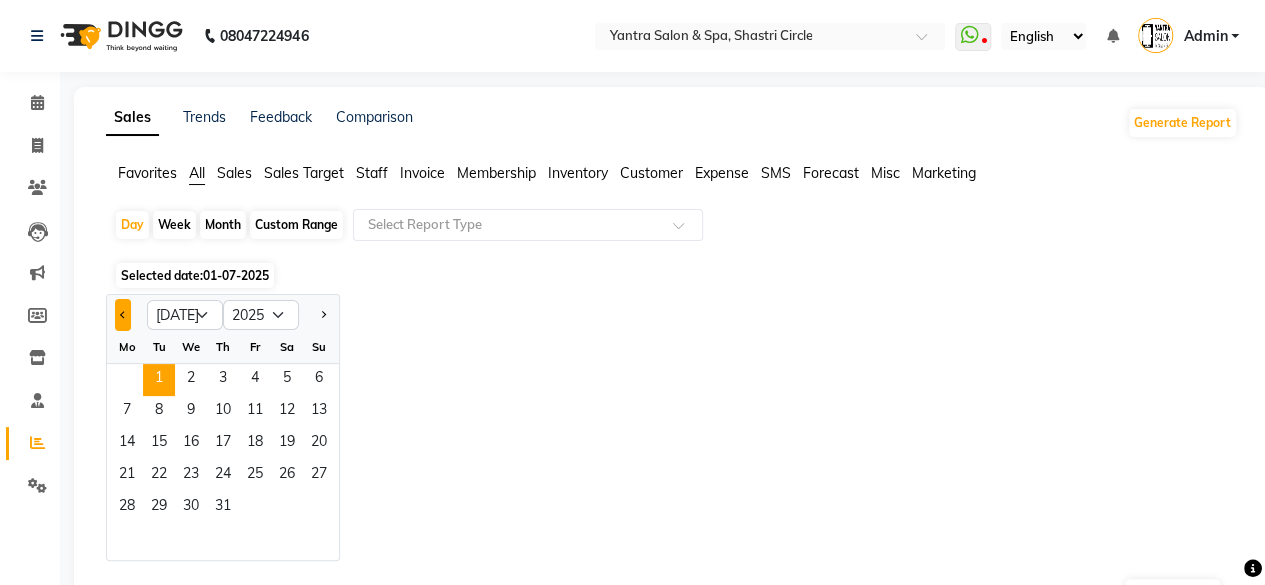 click 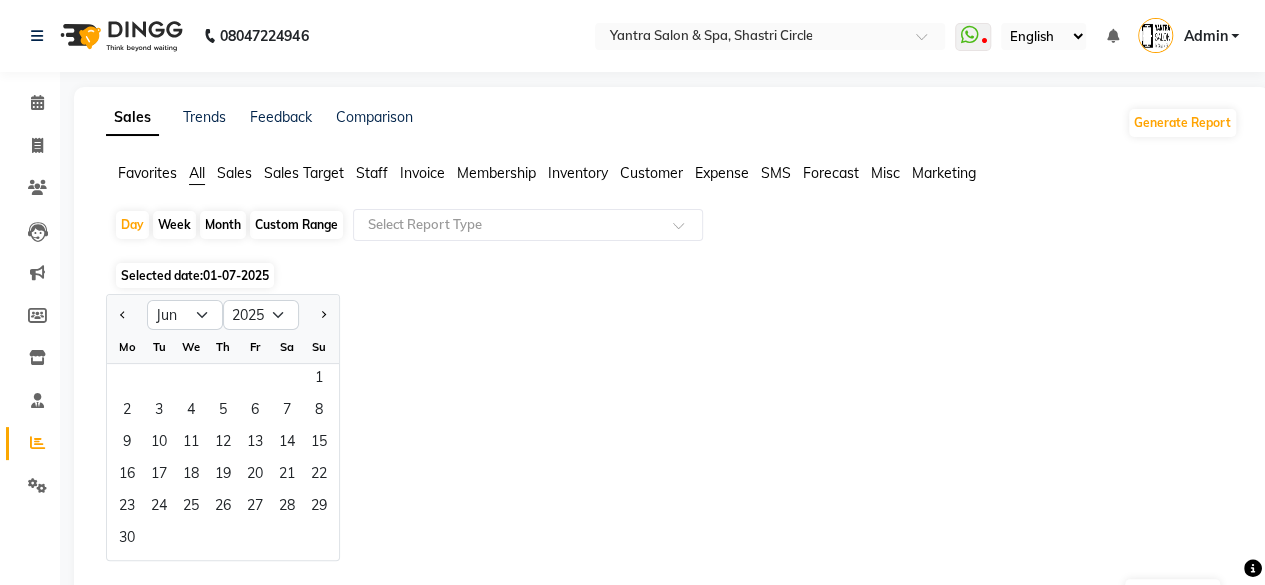 click on "Su" 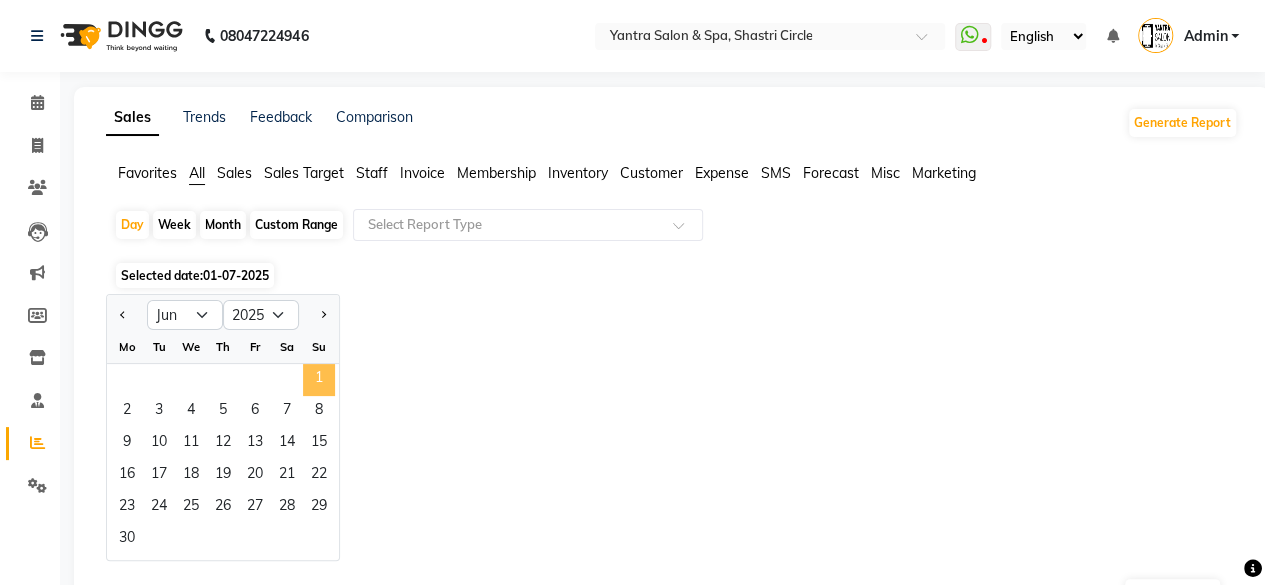 click on "1" 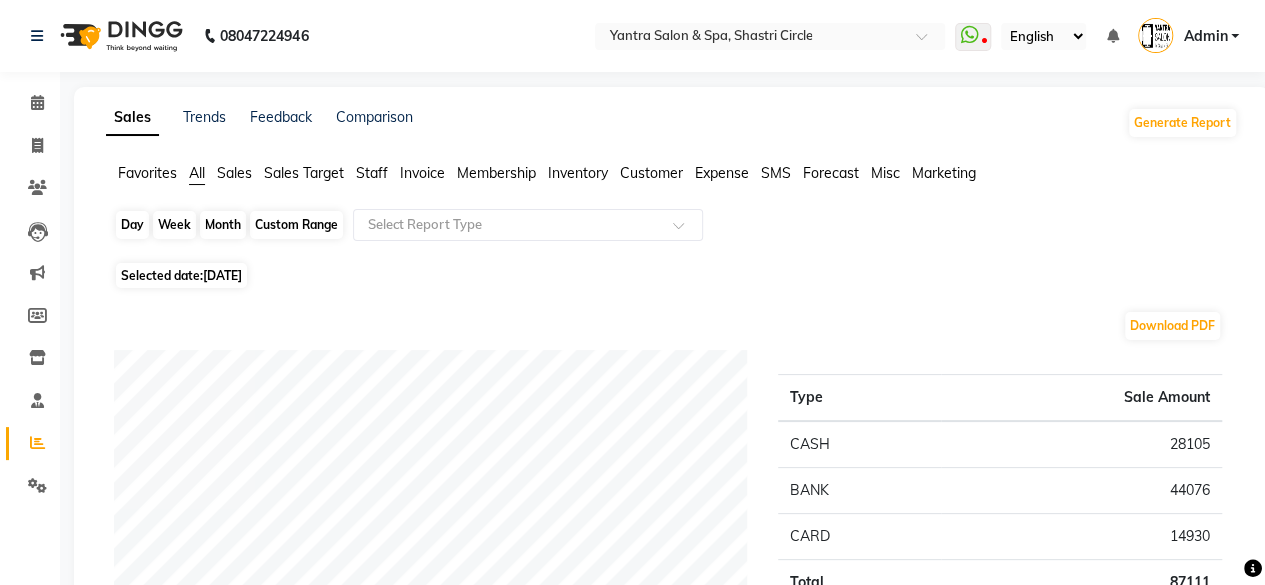 click on "Day" 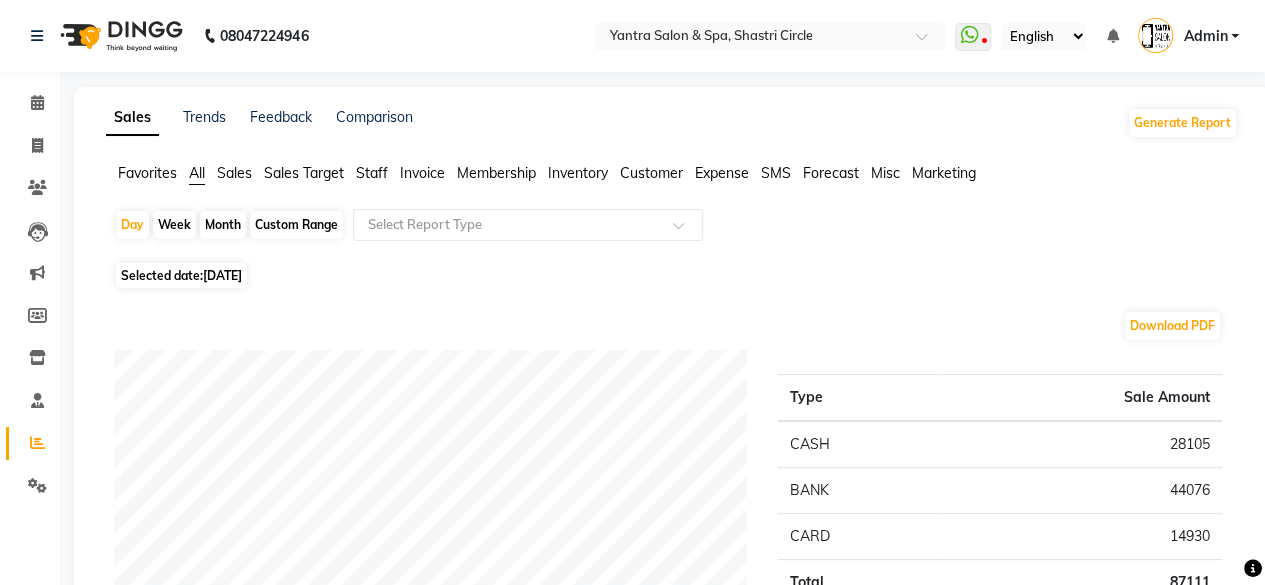 select on "6" 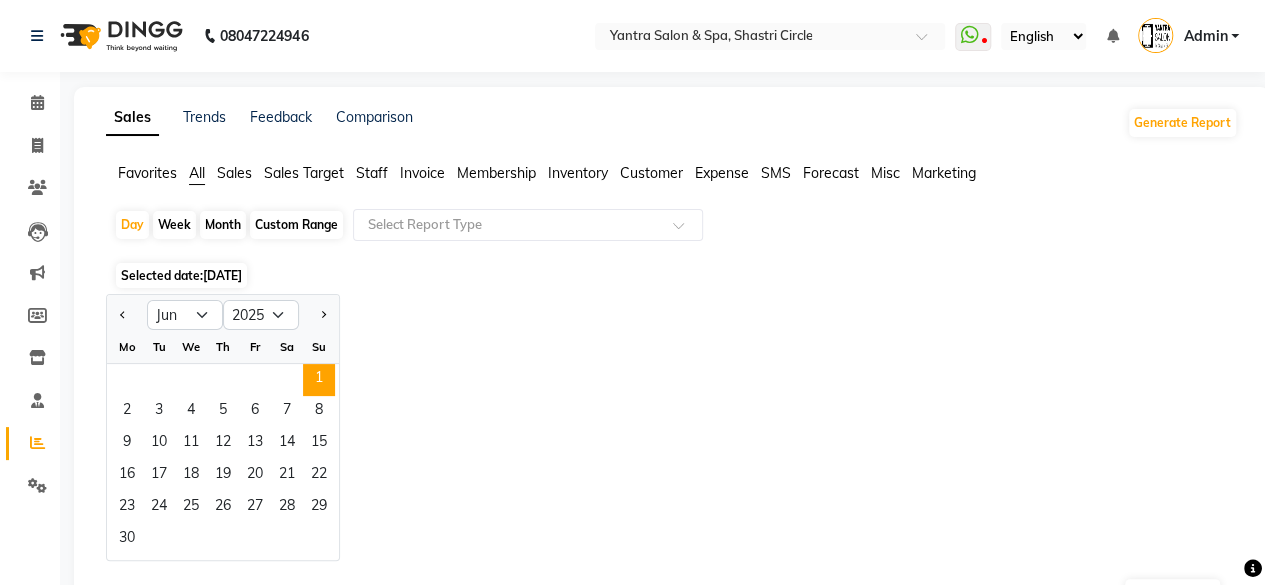 click on "Month" 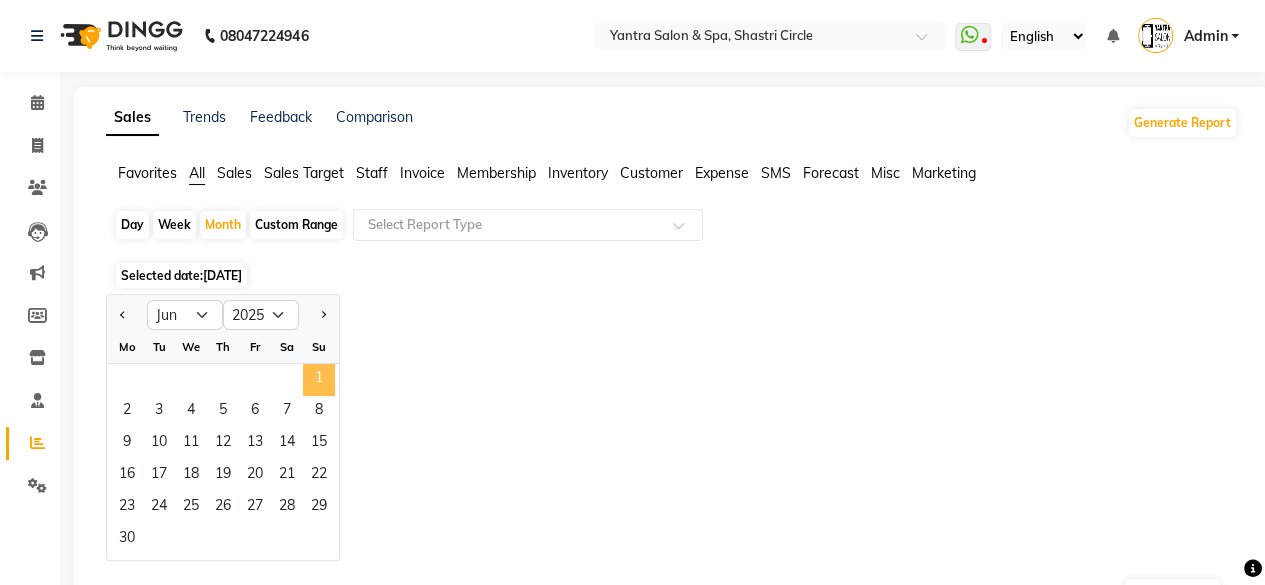 click on "1" 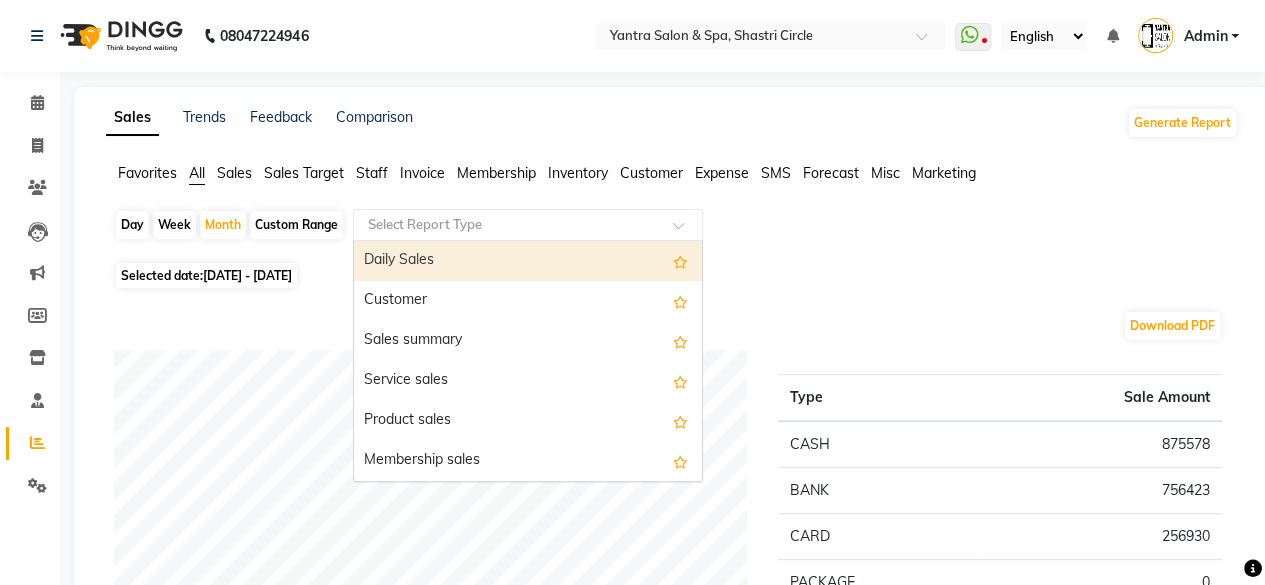 click on "Select Report Type" 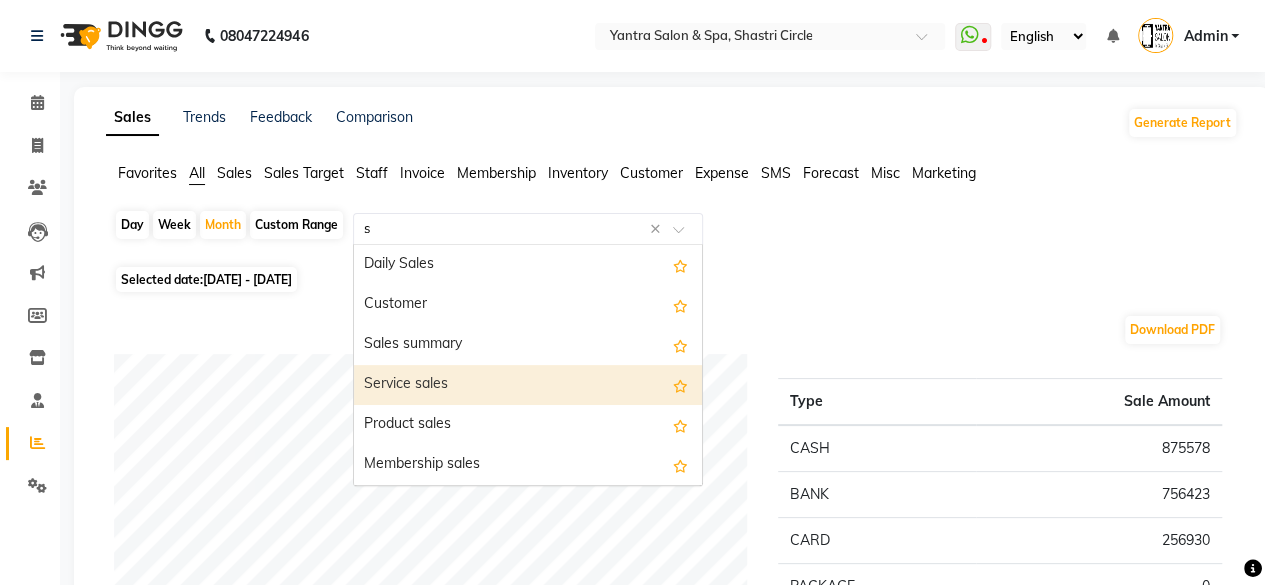 type on "st" 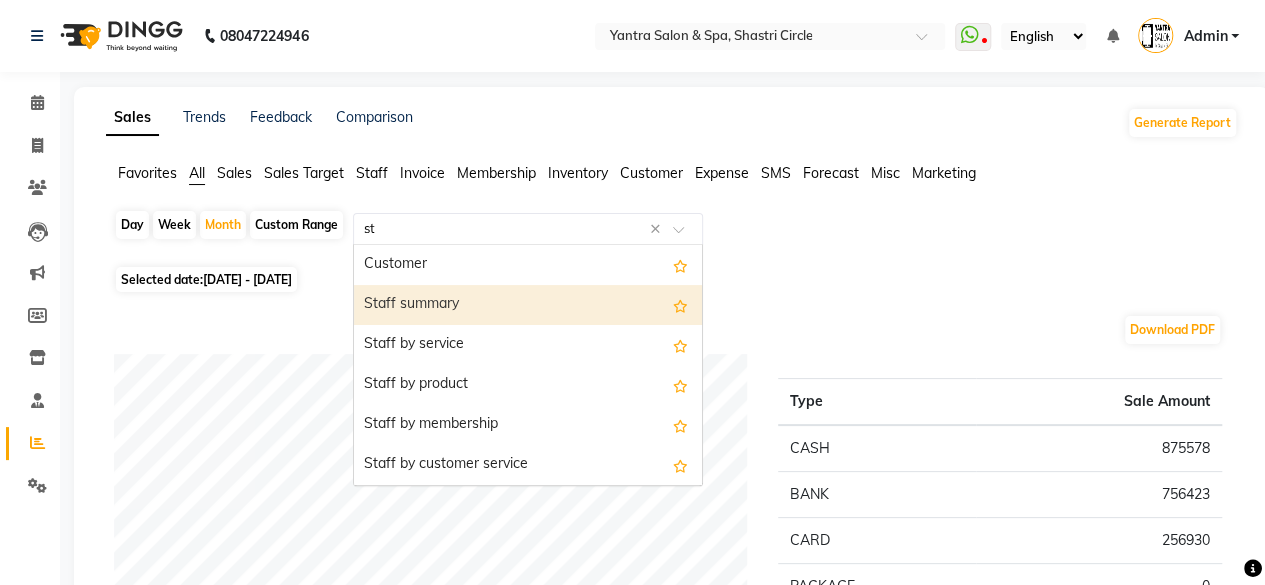 click on "Staff summary" at bounding box center (528, 305) 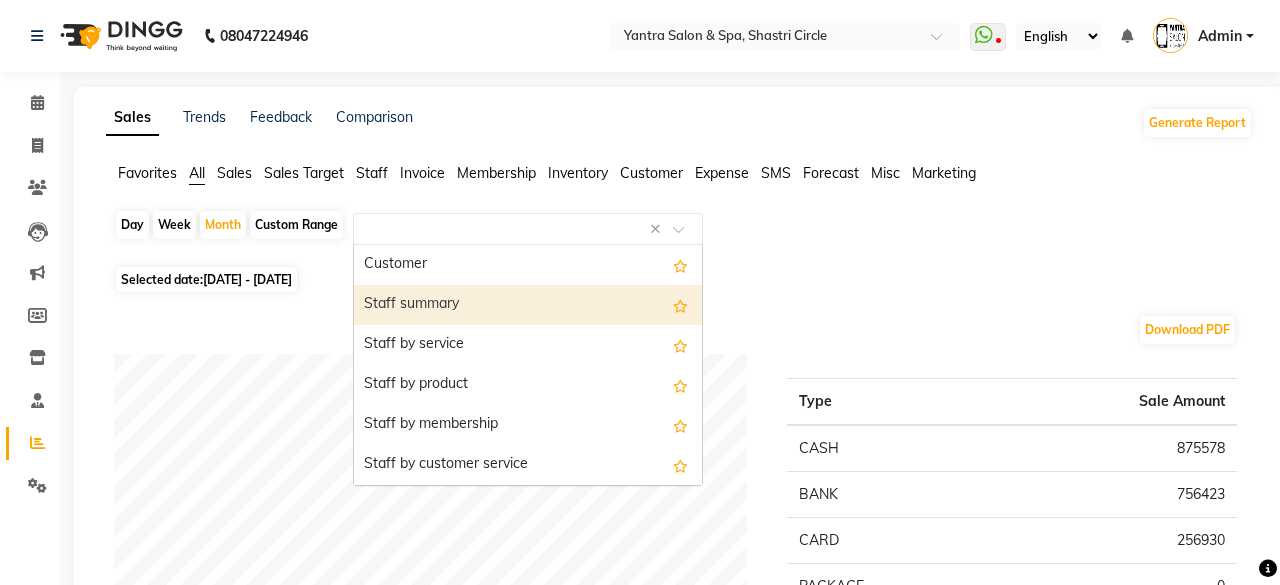 select on "full_report" 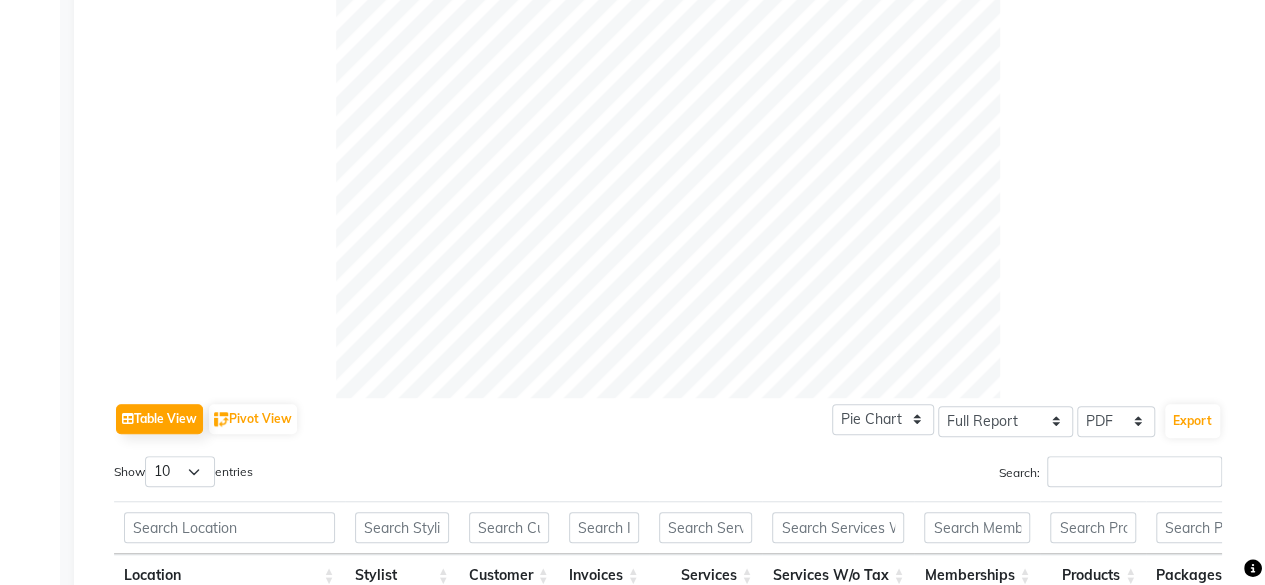 scroll, scrollTop: 1000, scrollLeft: 0, axis: vertical 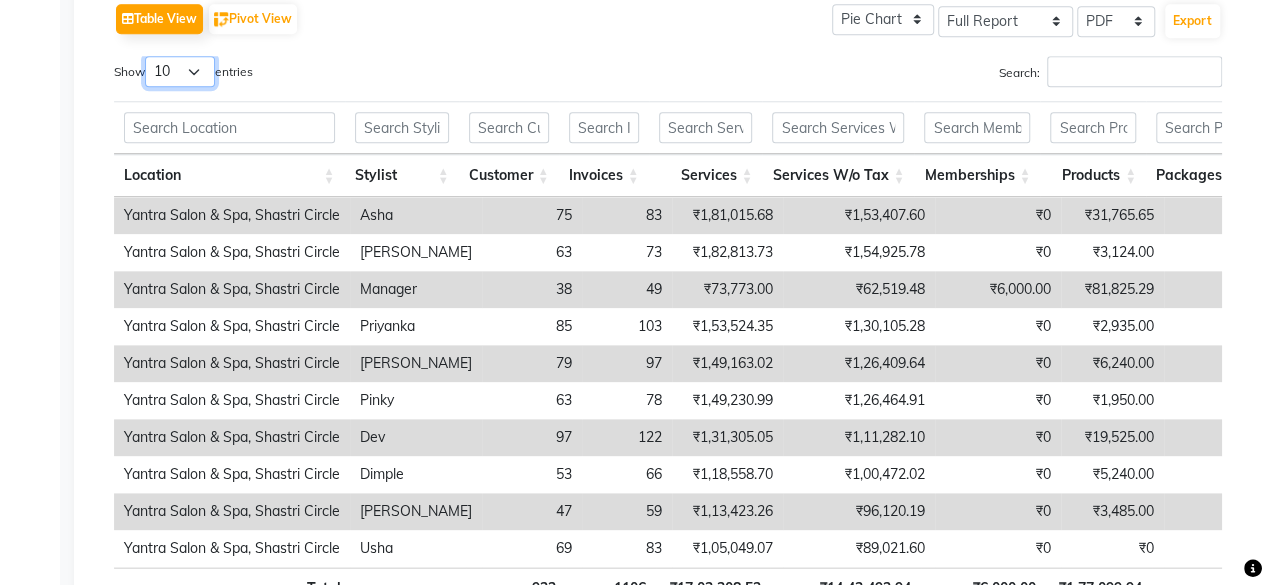 click on "10 25 50 100" at bounding box center (180, 71) 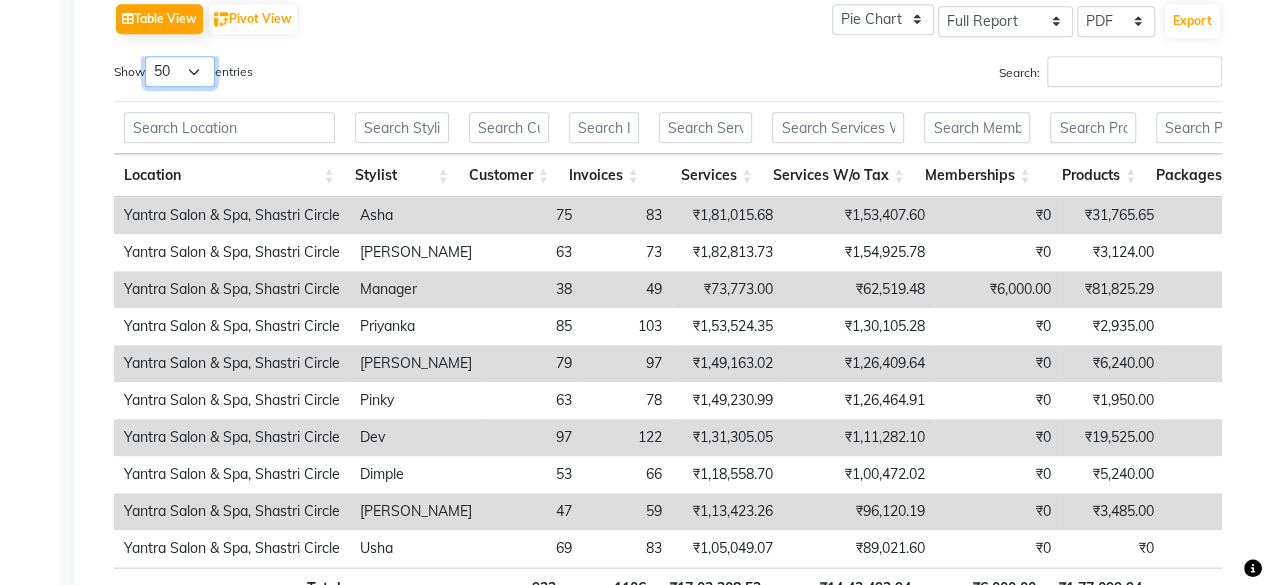 click on "10 25 50 100" at bounding box center [180, 71] 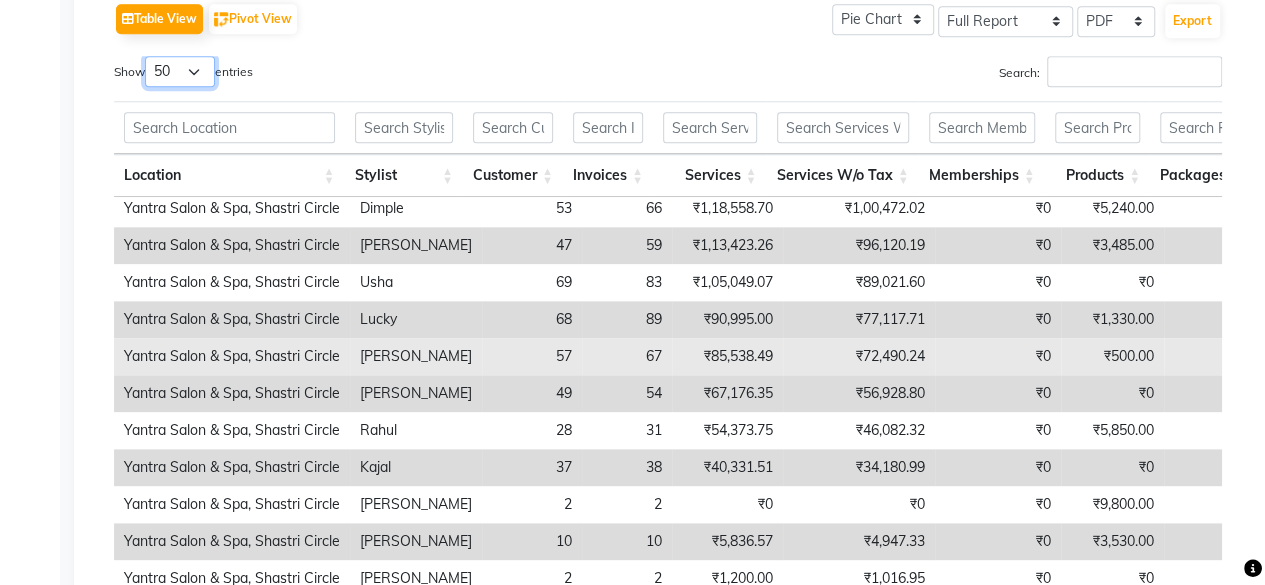 scroll, scrollTop: 281, scrollLeft: 0, axis: vertical 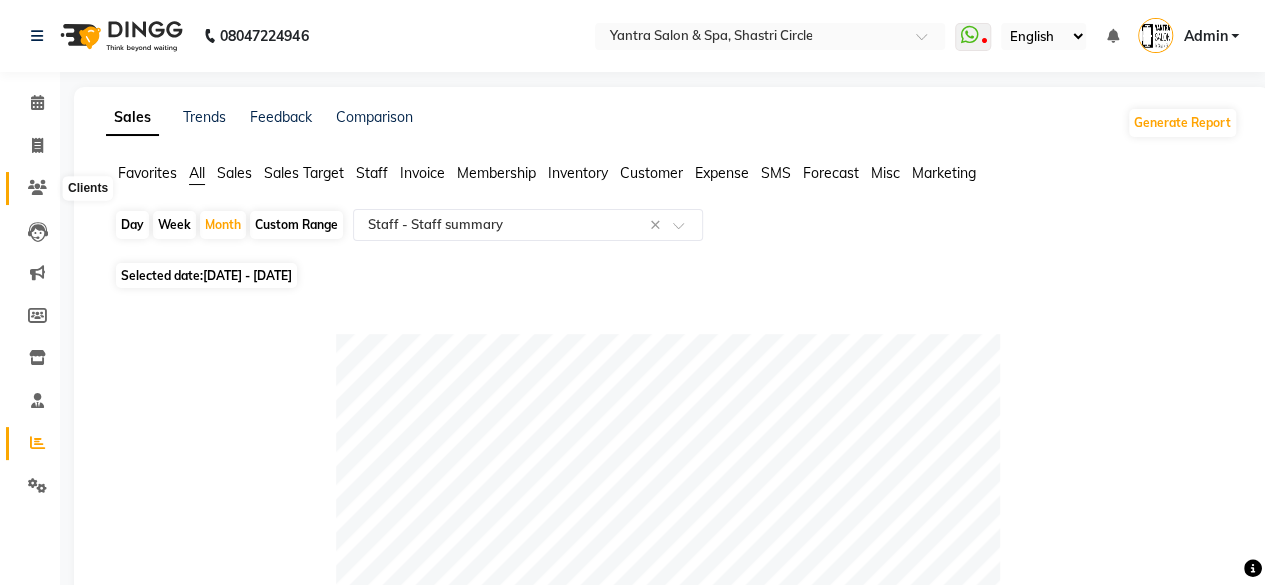click 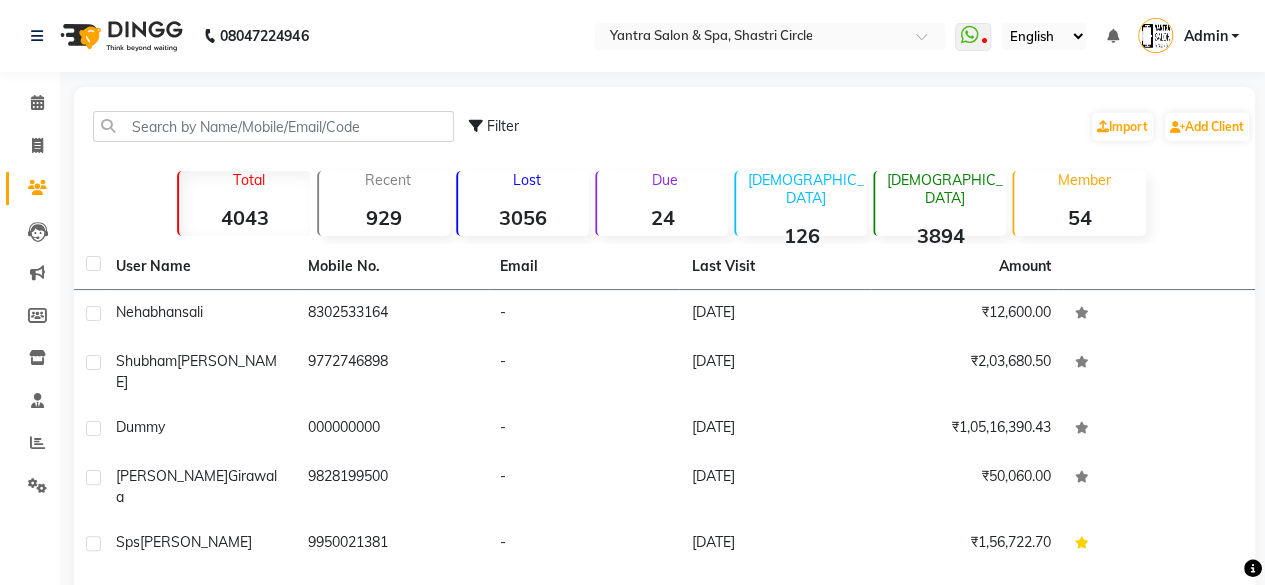 click on "54" 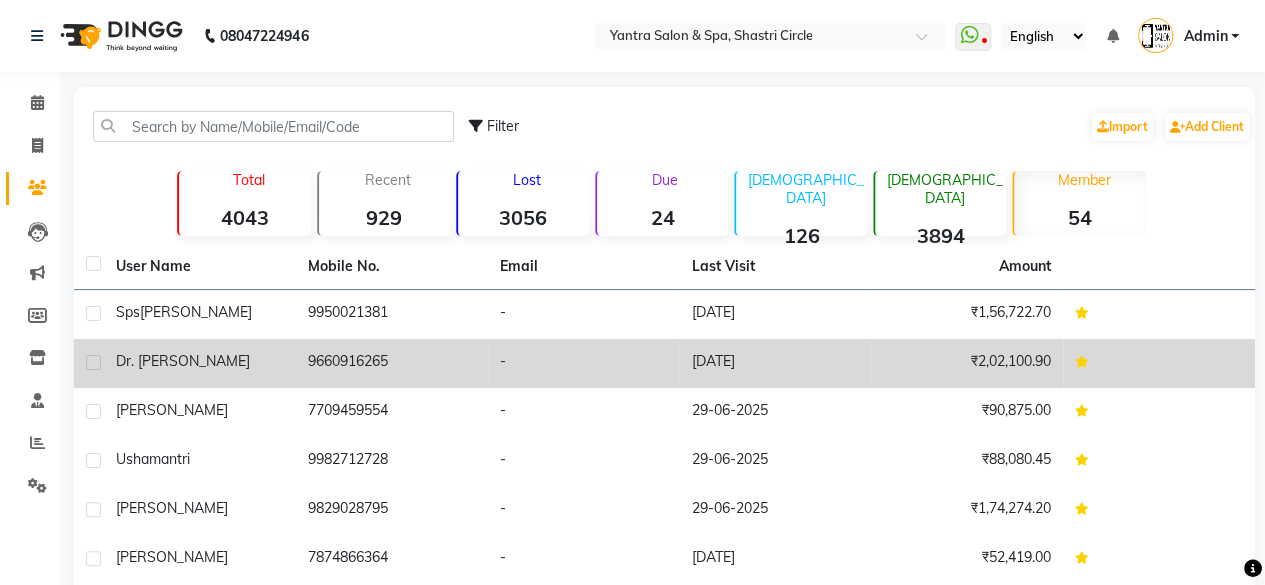 click on "9660916265" 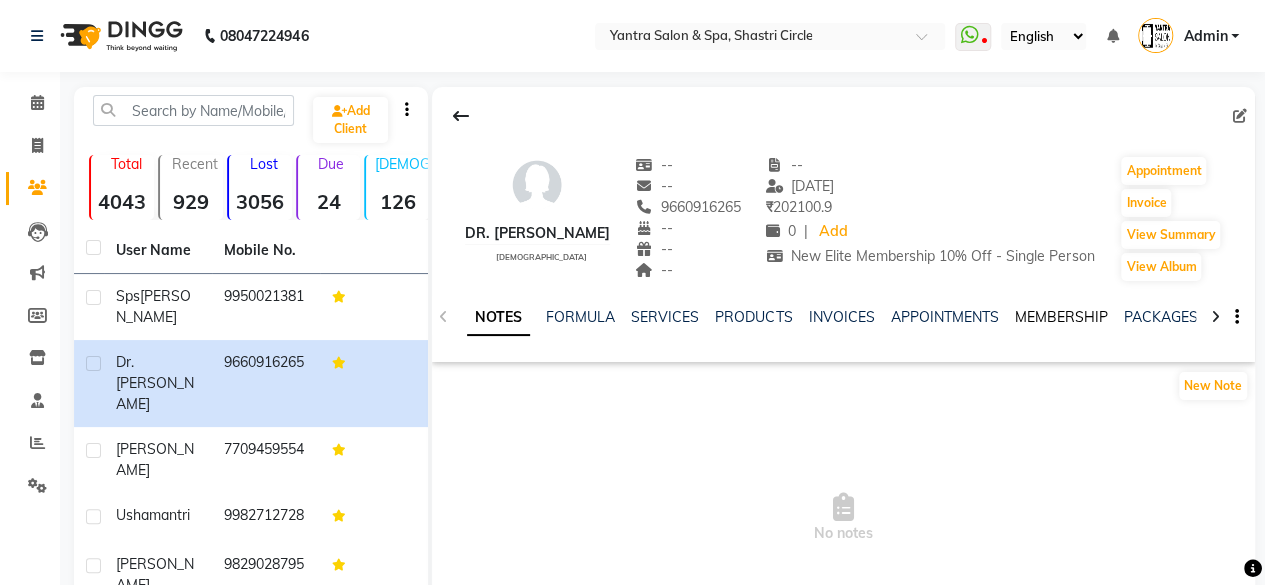 click on "MEMBERSHIP" 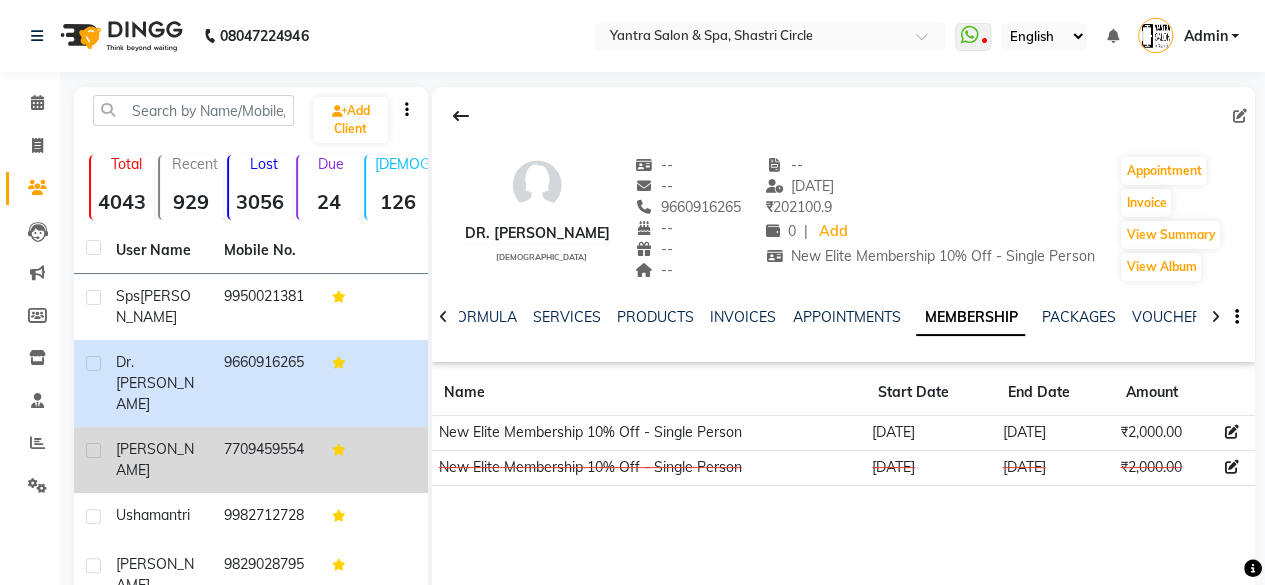 click on "7709459554" 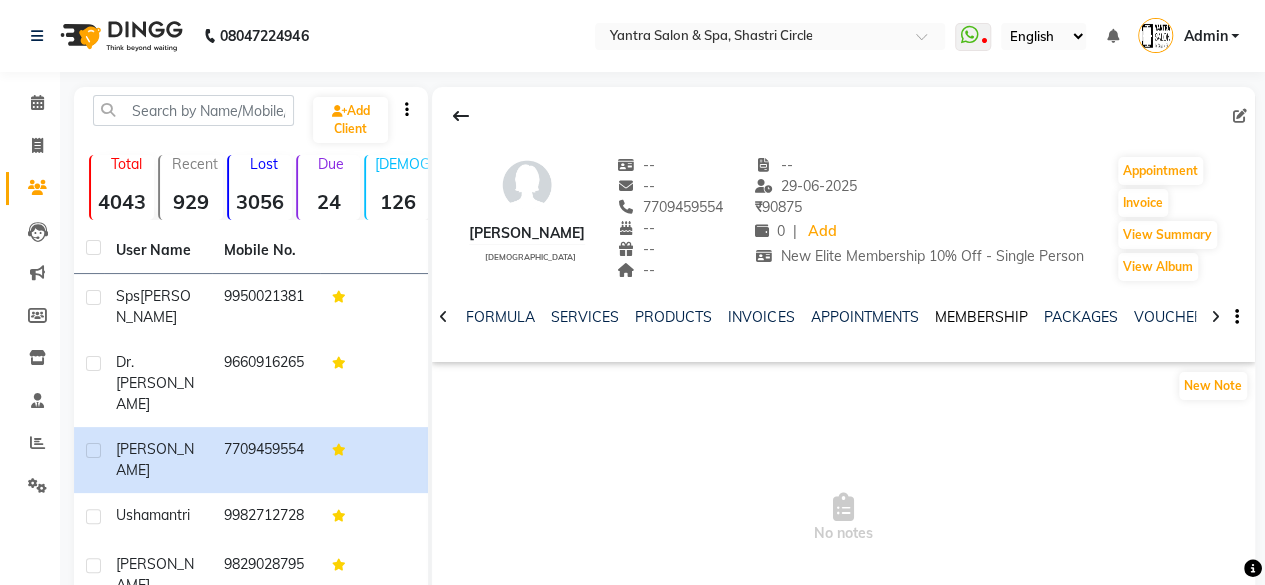 click on "MEMBERSHIP" 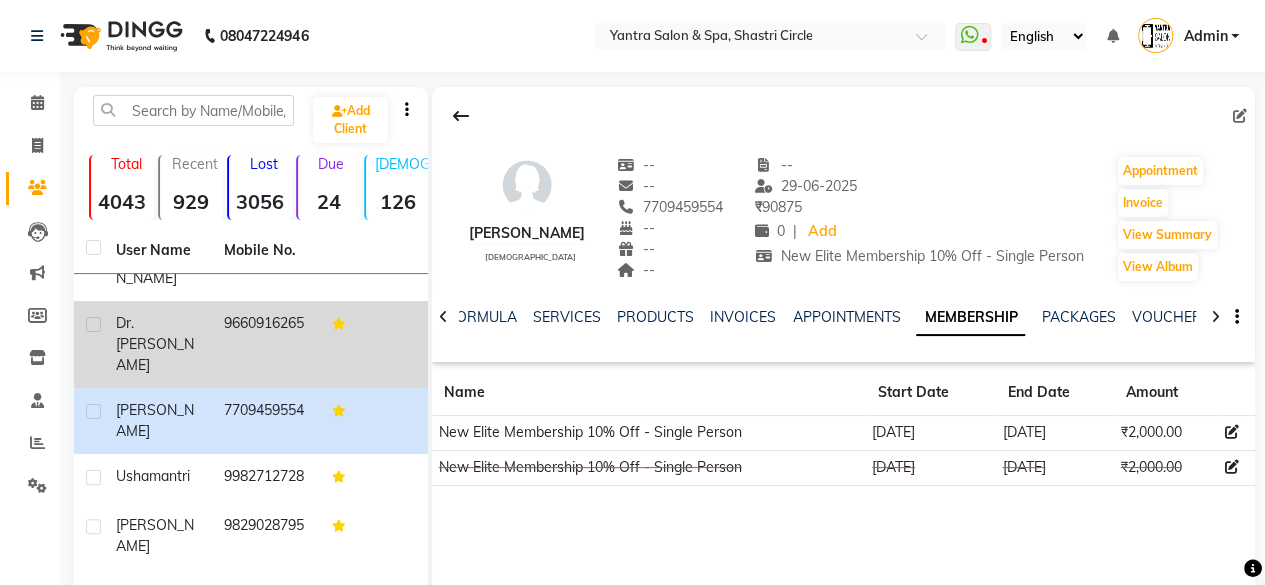 scroll, scrollTop: 74, scrollLeft: 0, axis: vertical 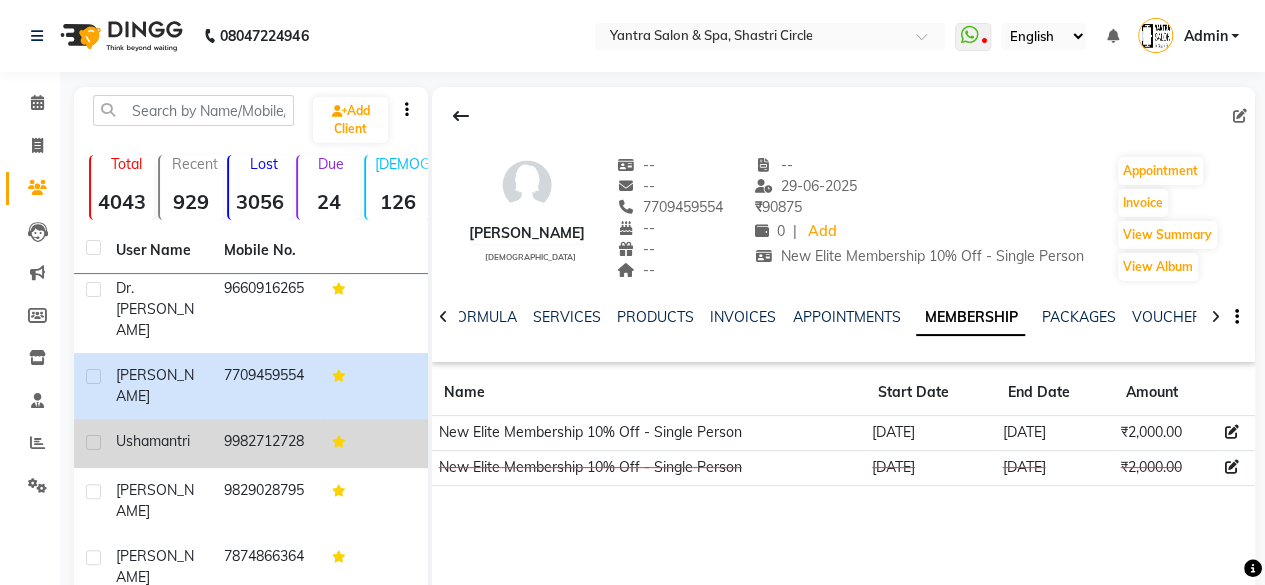 click on "9982712728" 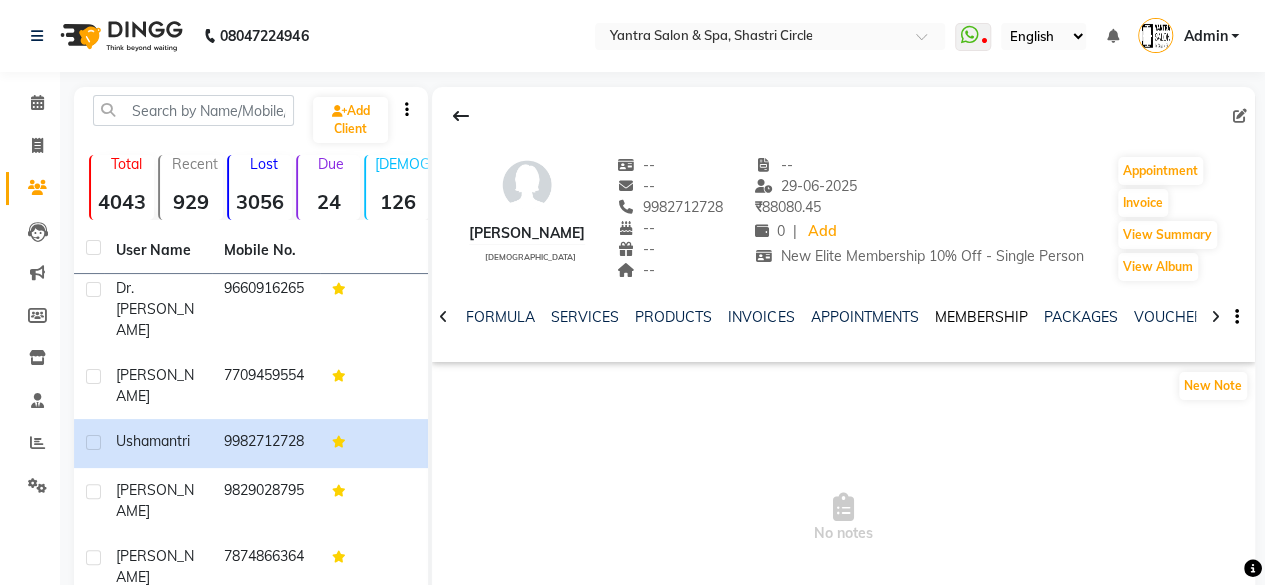 click on "MEMBERSHIP" 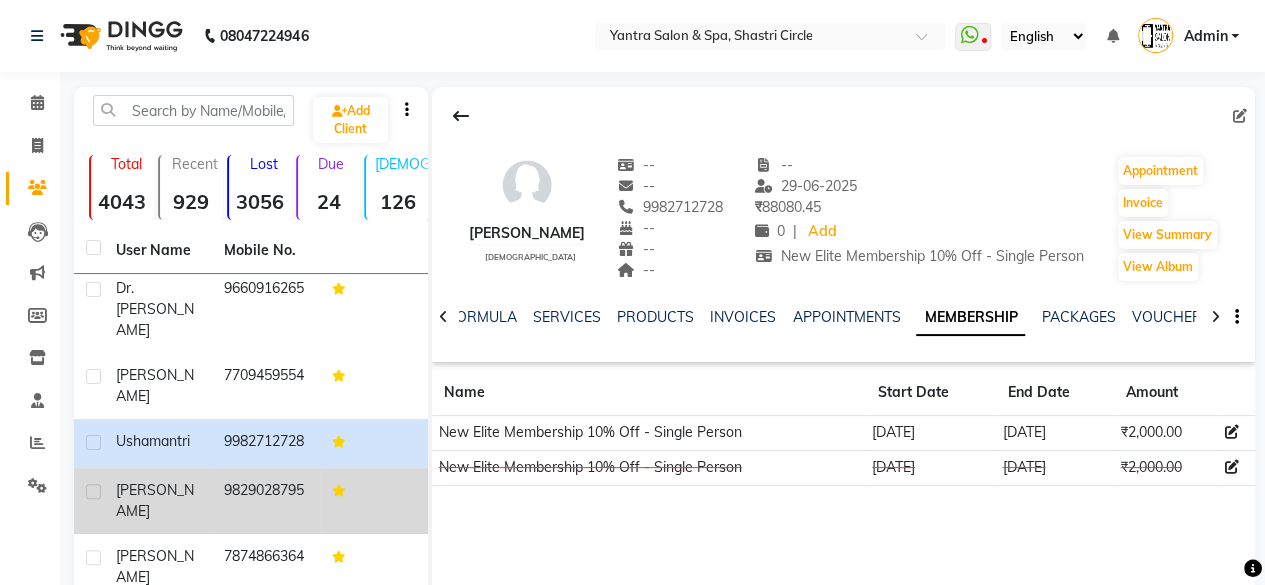 click on "9829028795" 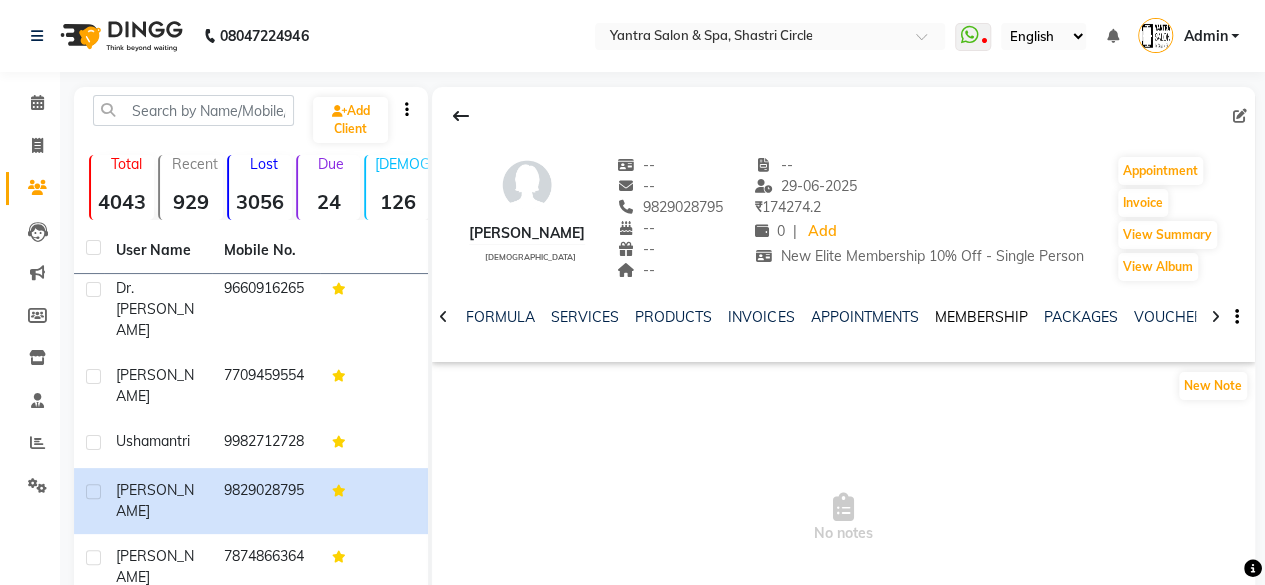 click on "MEMBERSHIP" 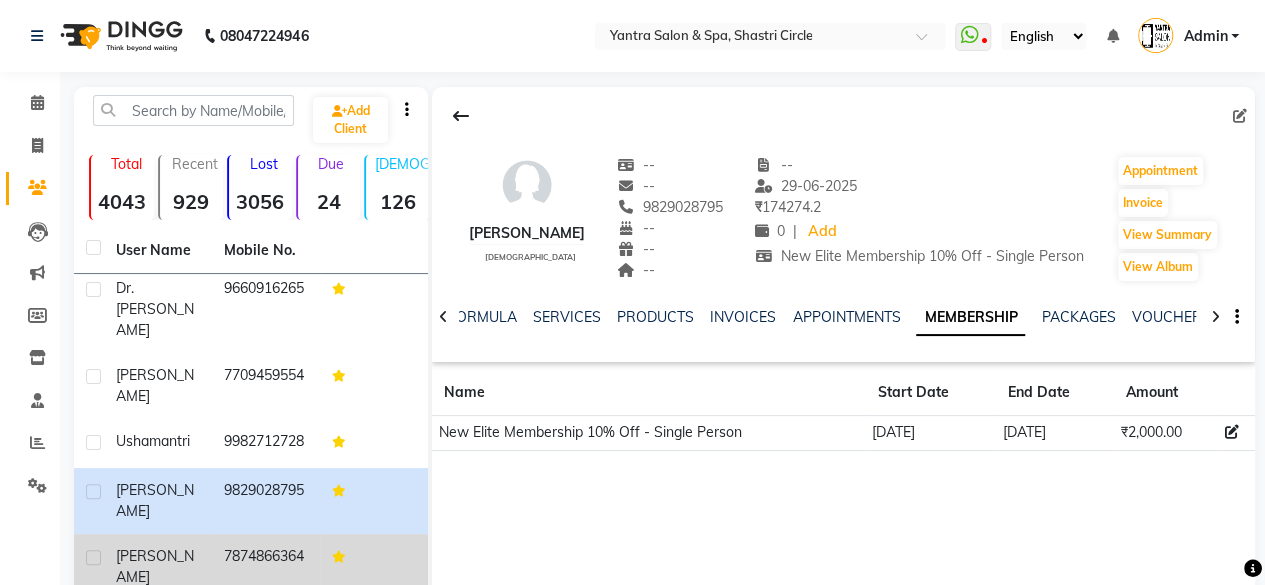 click on "[PERSON_NAME]" 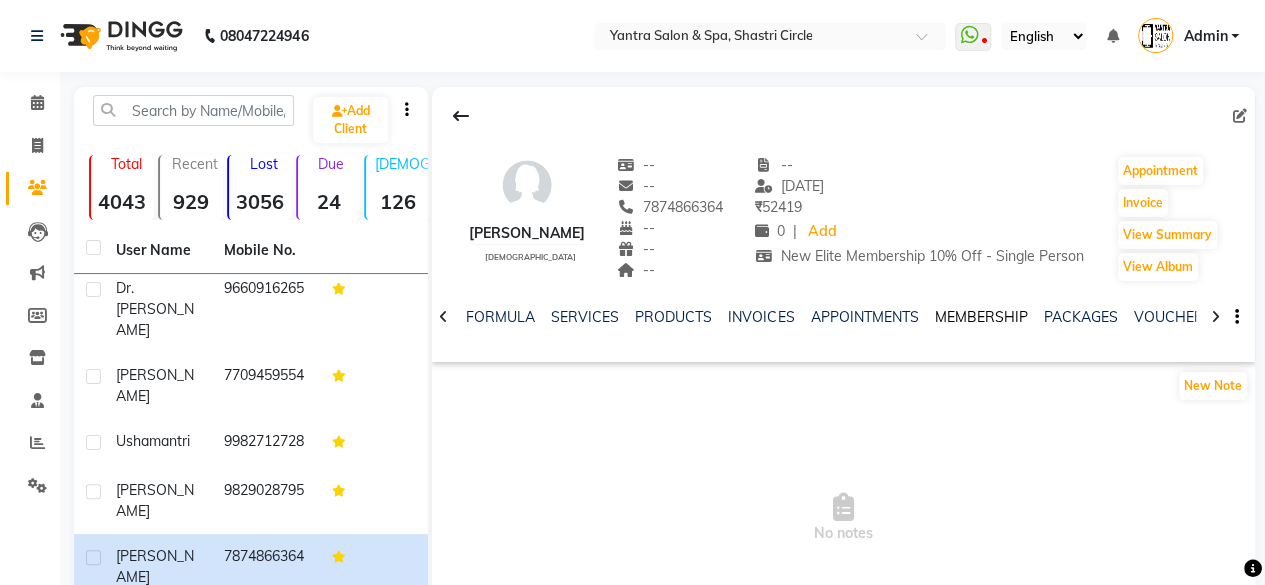 click on "MEMBERSHIP" 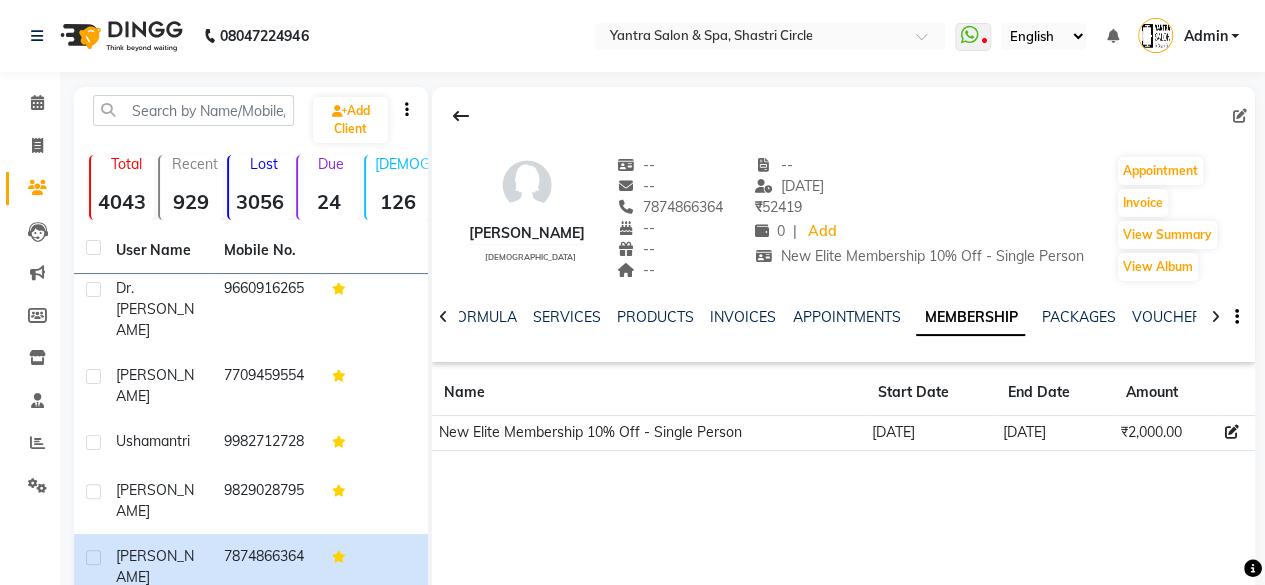 scroll, scrollTop: 100, scrollLeft: 0, axis: vertical 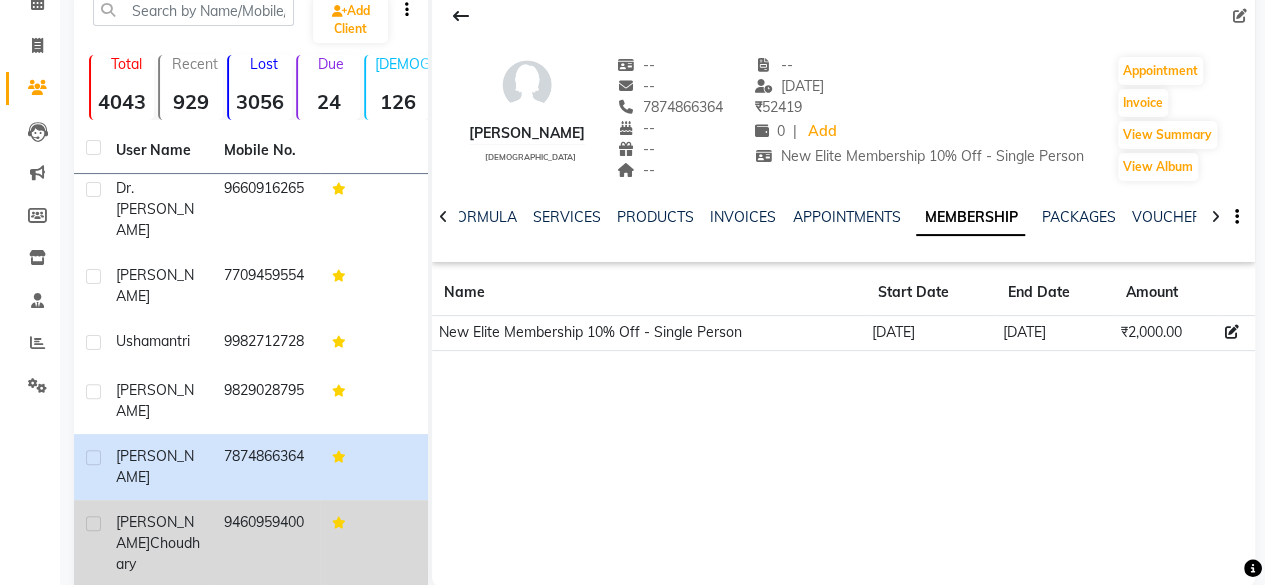 click on "9460959400" 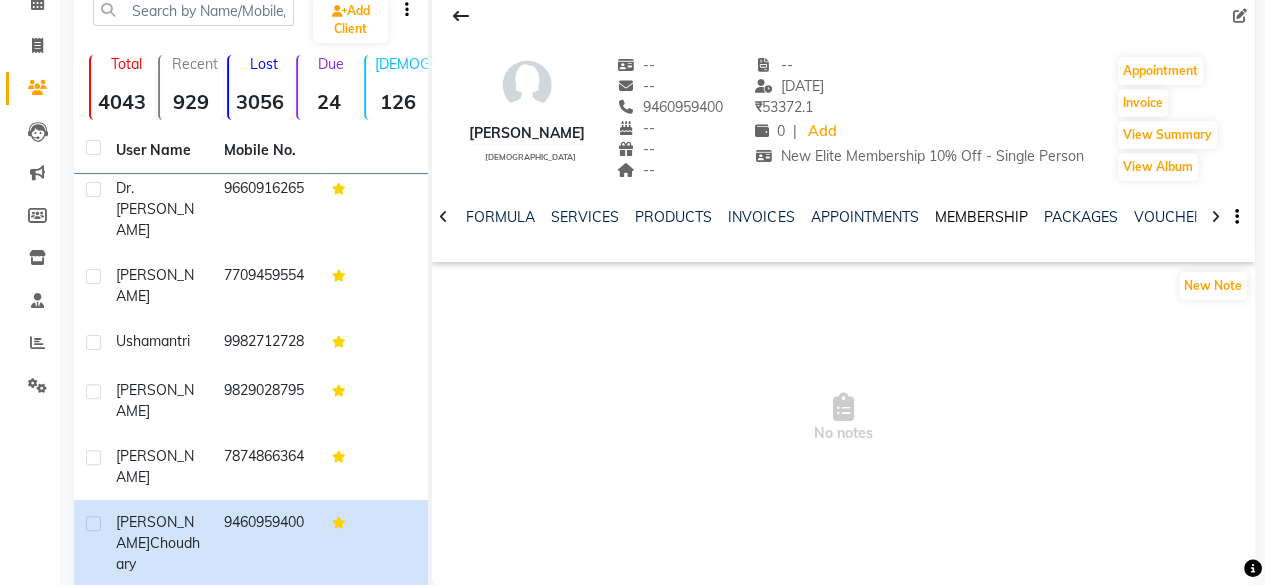 drag, startPoint x: 966, startPoint y: 208, endPoint x: 964, endPoint y: 222, distance: 14.142136 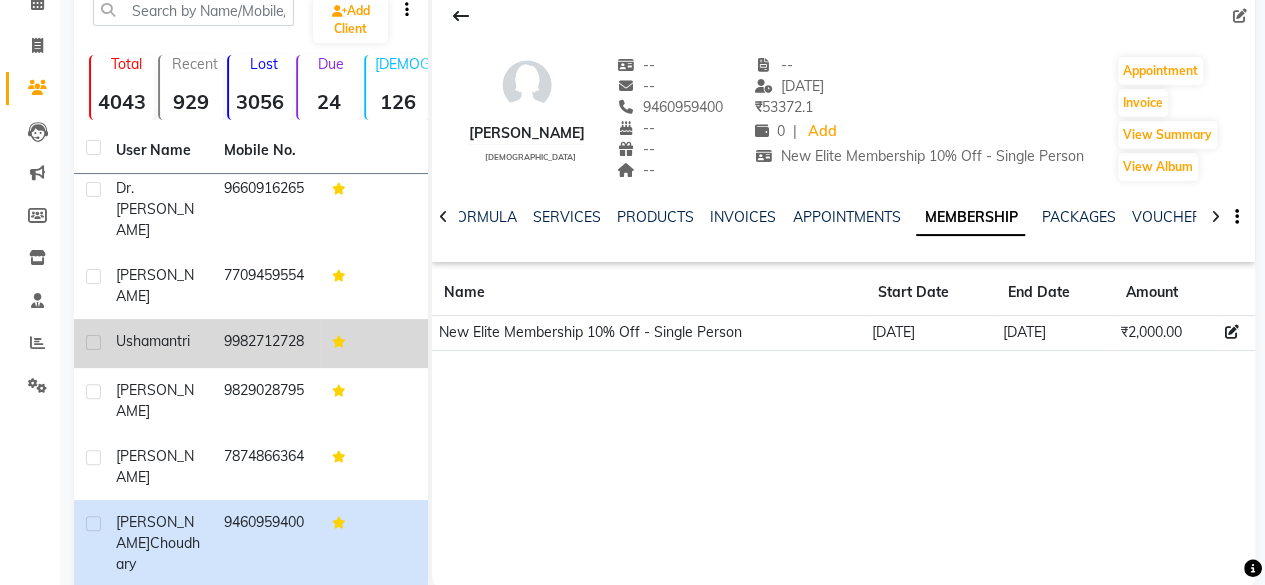 scroll, scrollTop: 200, scrollLeft: 0, axis: vertical 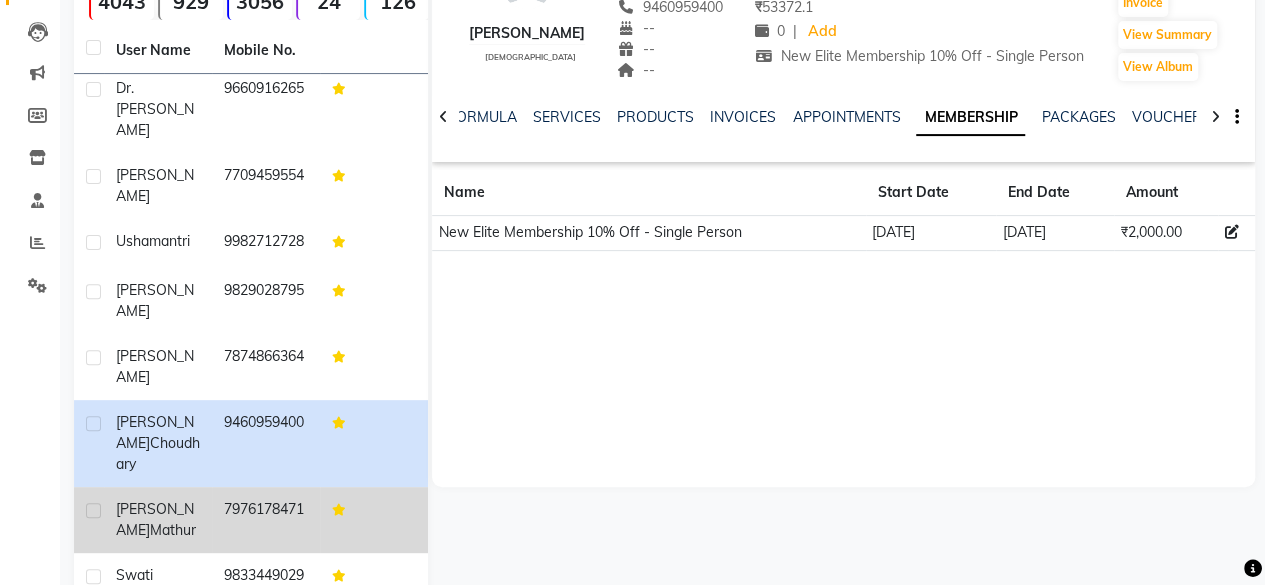 click on "7976178471" 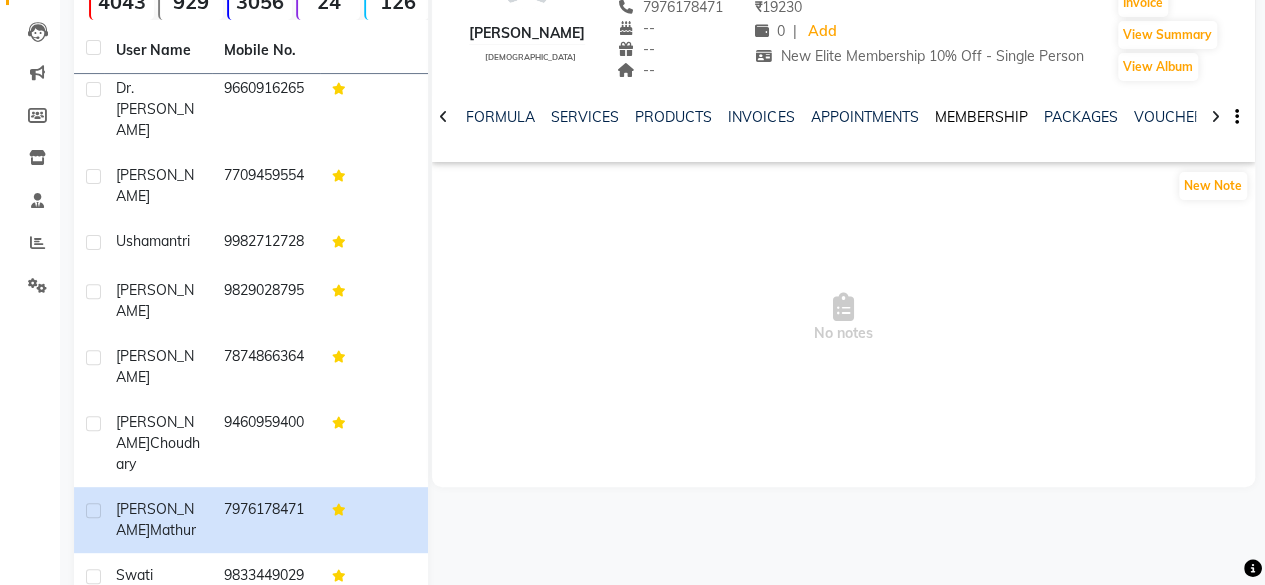 click on "MEMBERSHIP" 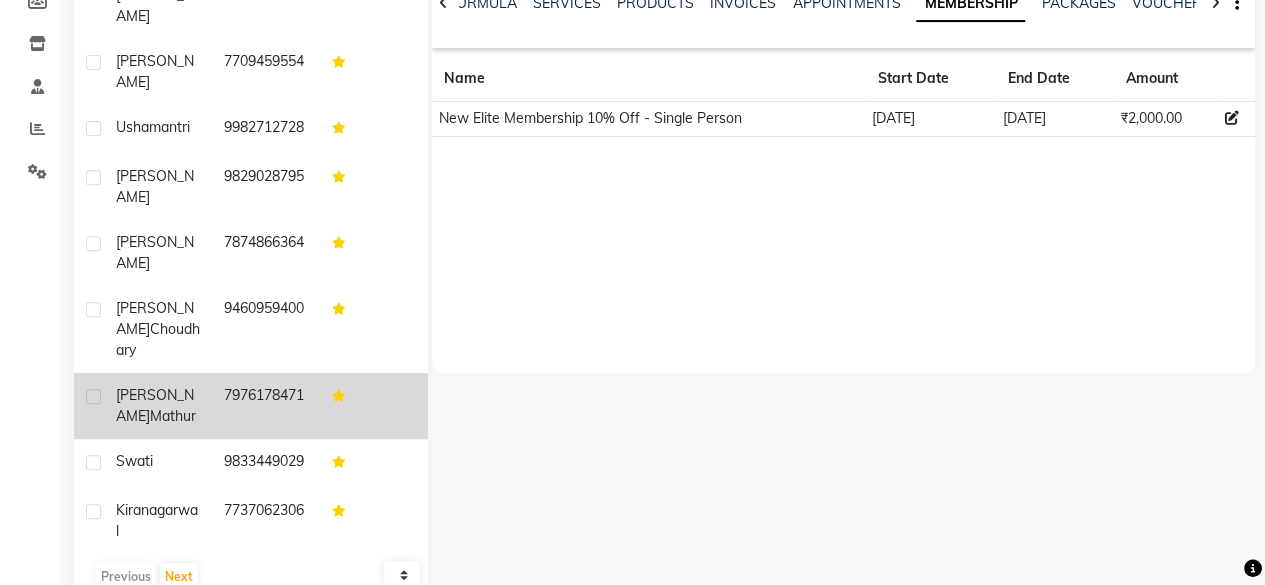 scroll, scrollTop: 360, scrollLeft: 0, axis: vertical 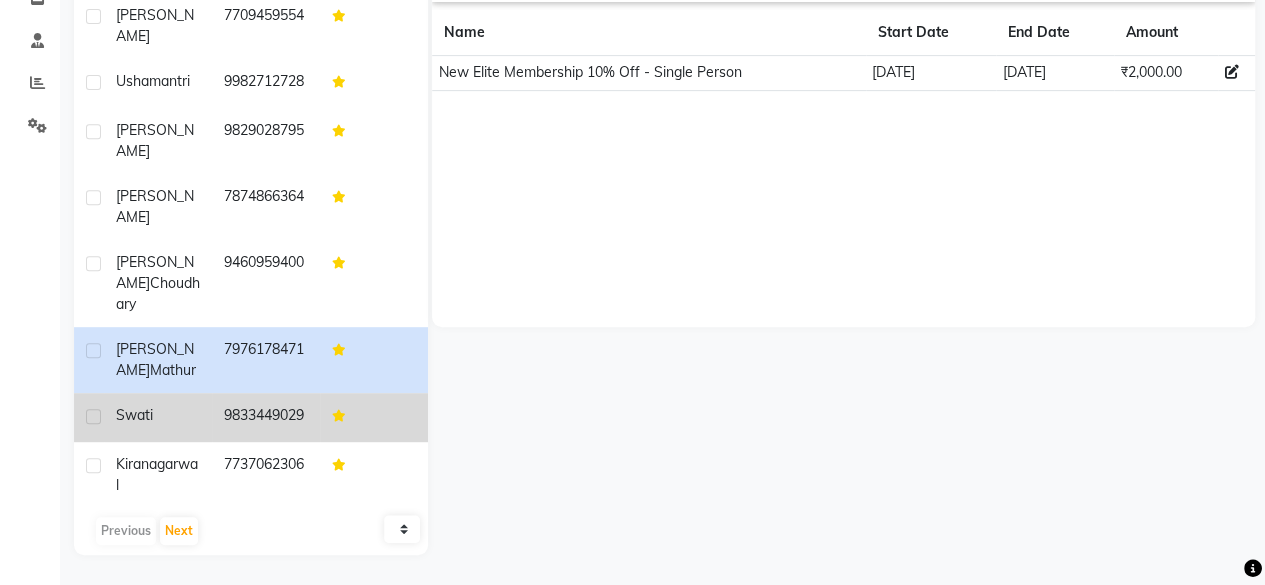 click on "9833449029" 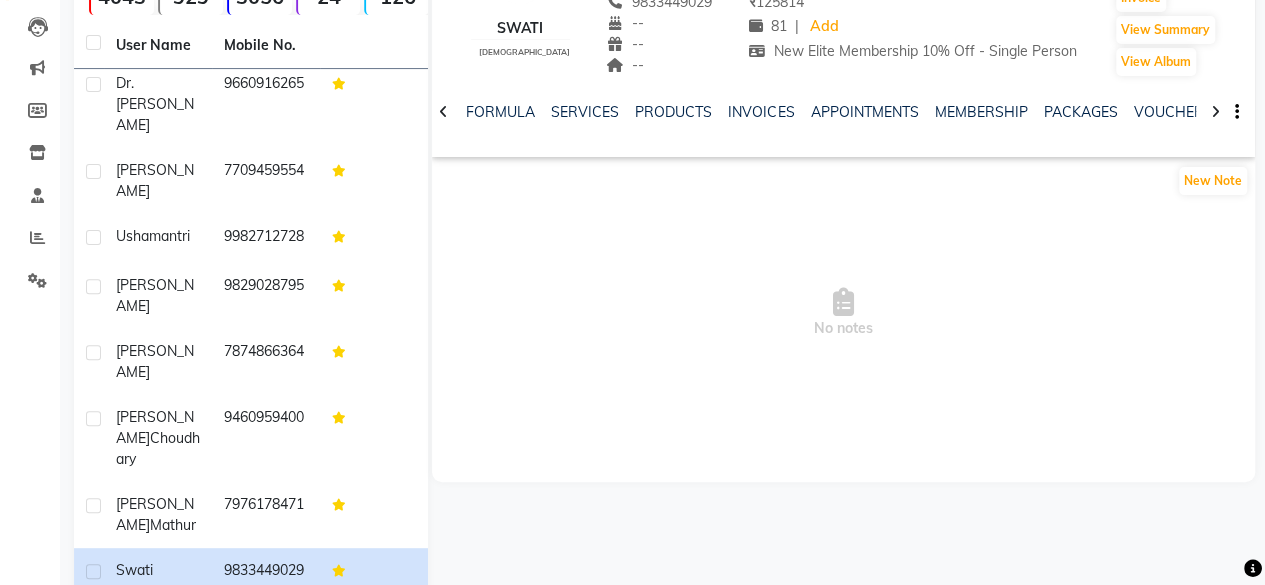 scroll, scrollTop: 160, scrollLeft: 0, axis: vertical 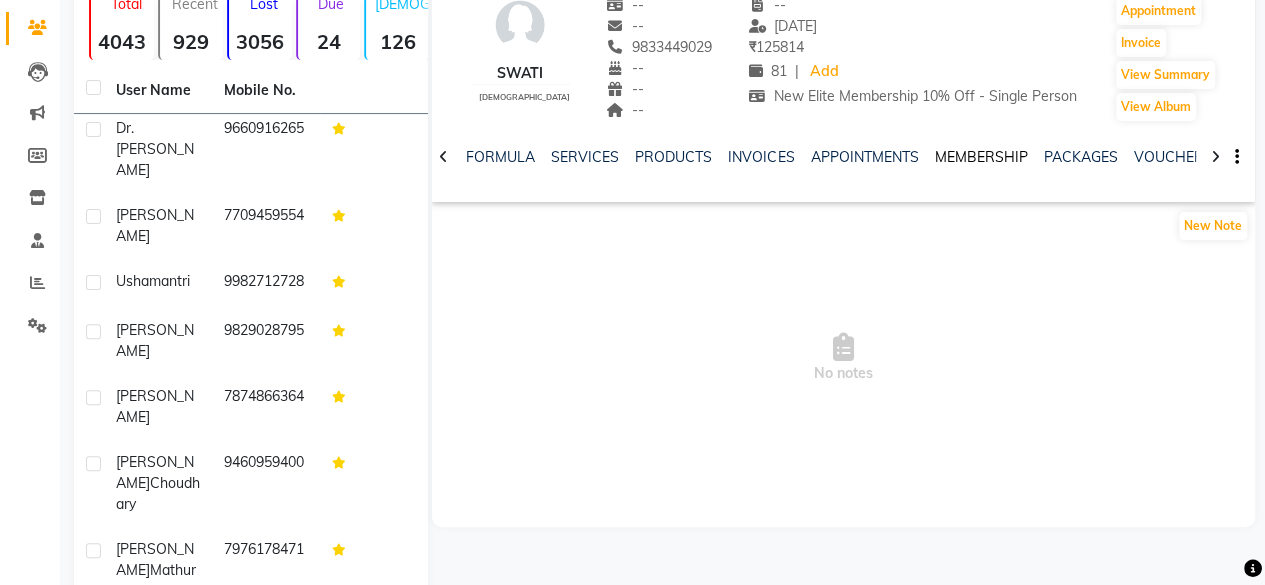 click on "MEMBERSHIP" 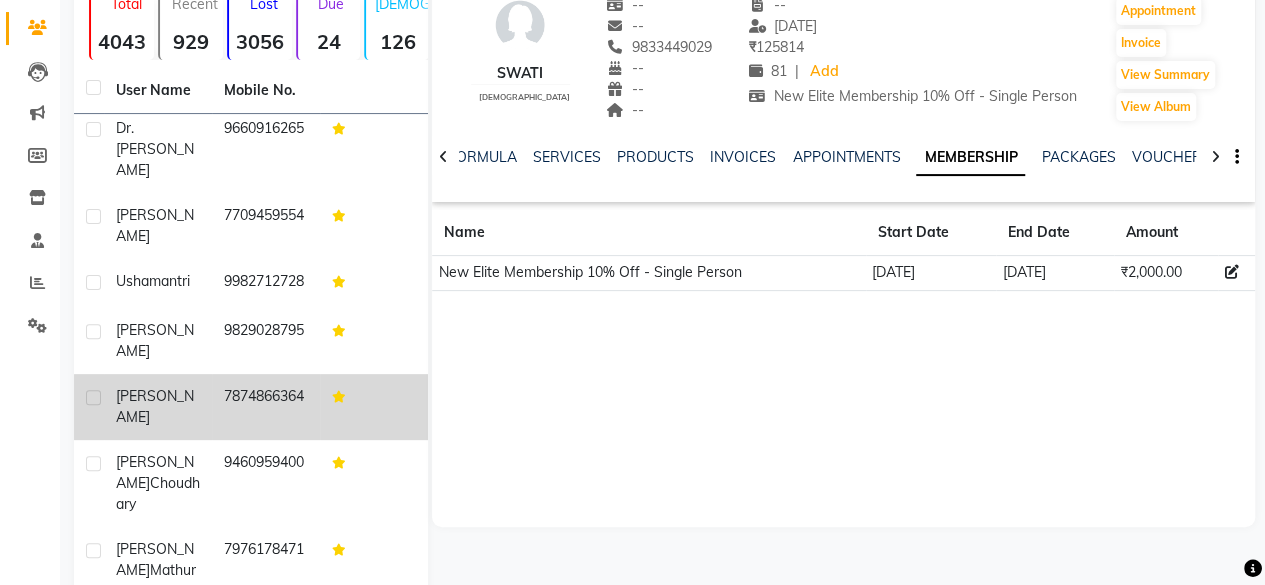 scroll, scrollTop: 360, scrollLeft: 0, axis: vertical 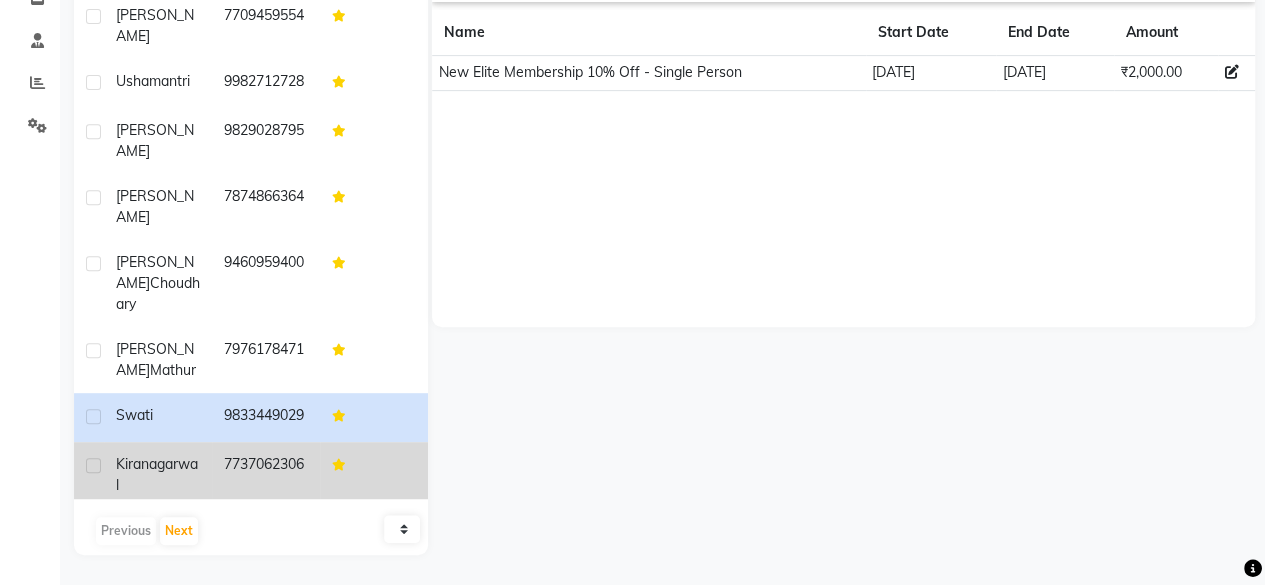 click on "7737062306" 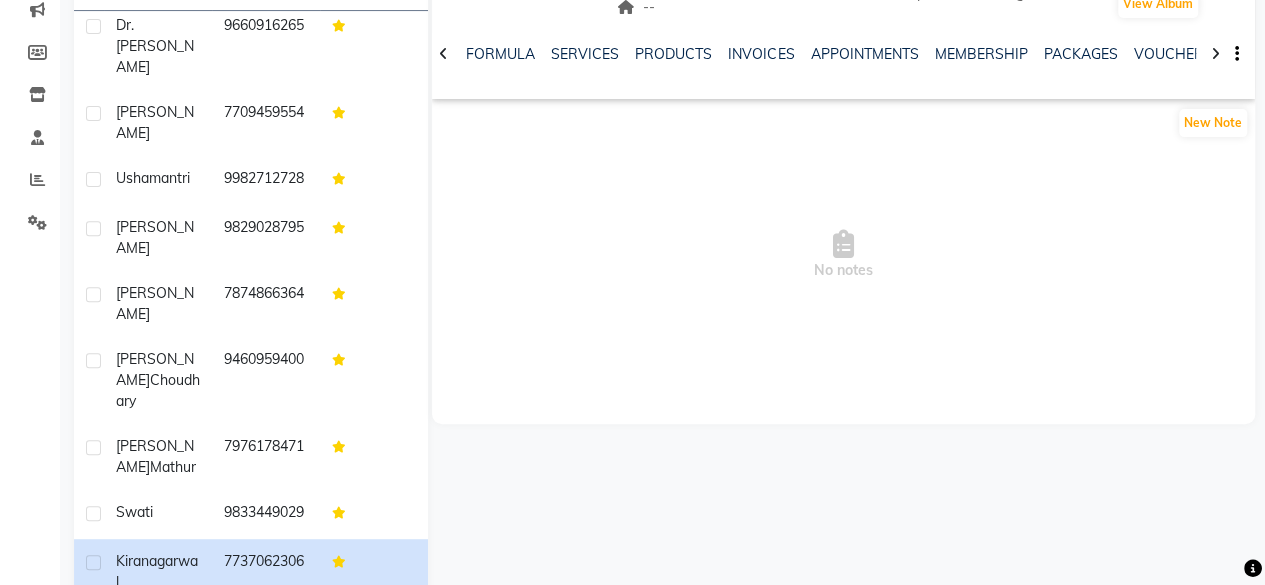 scroll, scrollTop: 260, scrollLeft: 0, axis: vertical 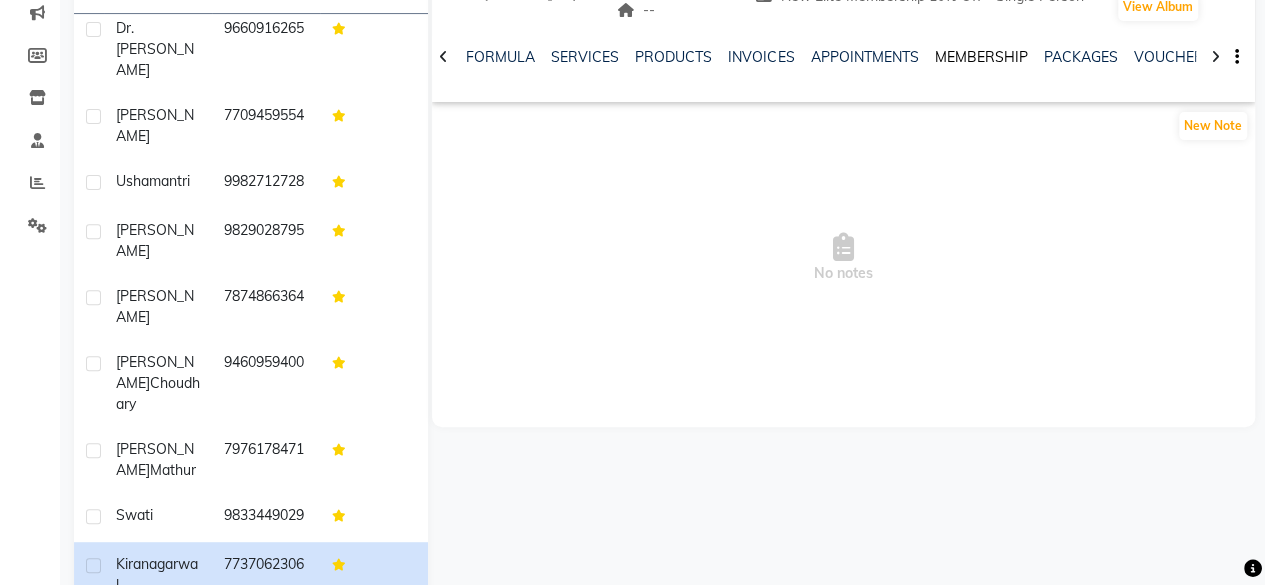 click on "MEMBERSHIP" 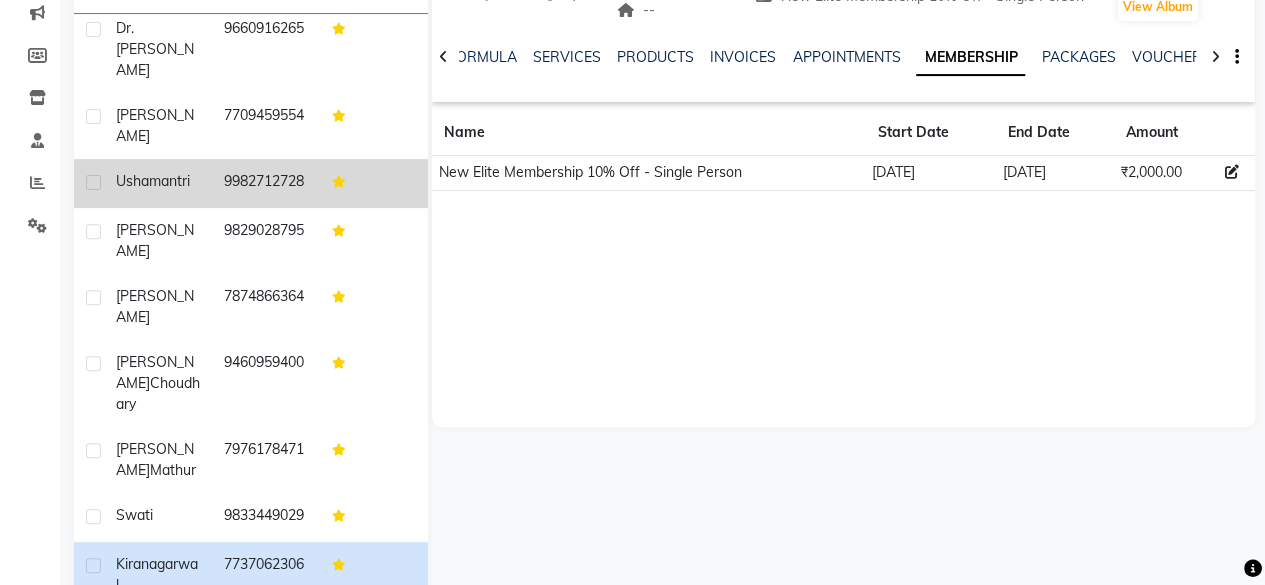 scroll, scrollTop: 0, scrollLeft: 0, axis: both 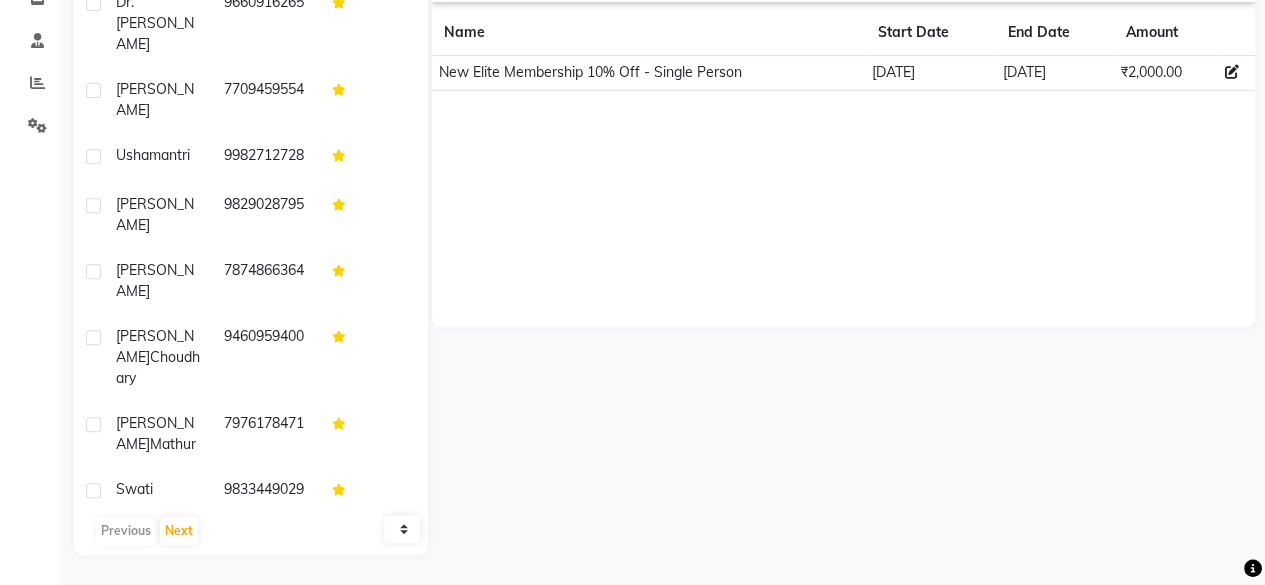 click on "10   50   100" 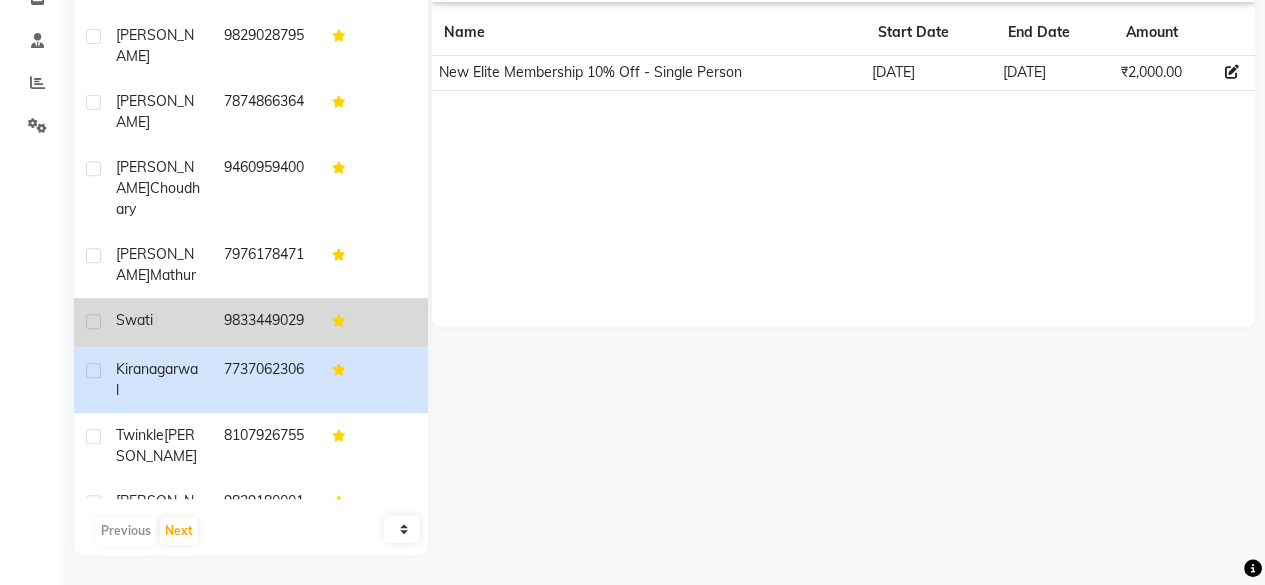scroll, scrollTop: 200, scrollLeft: 0, axis: vertical 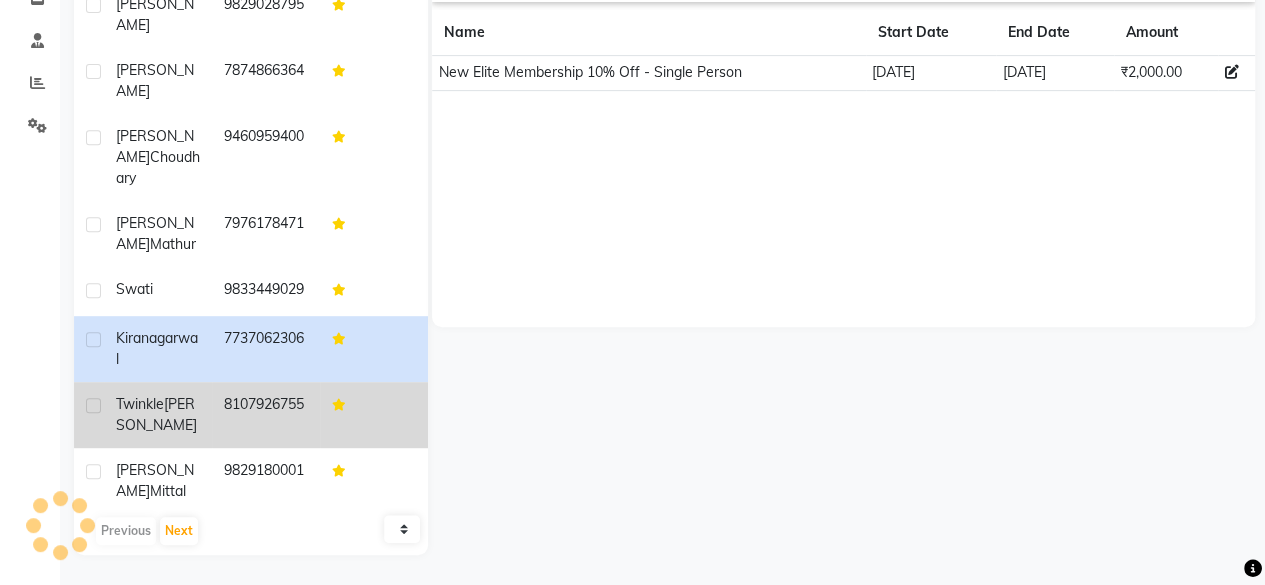 click on "Twinkle  [PERSON_NAME]" 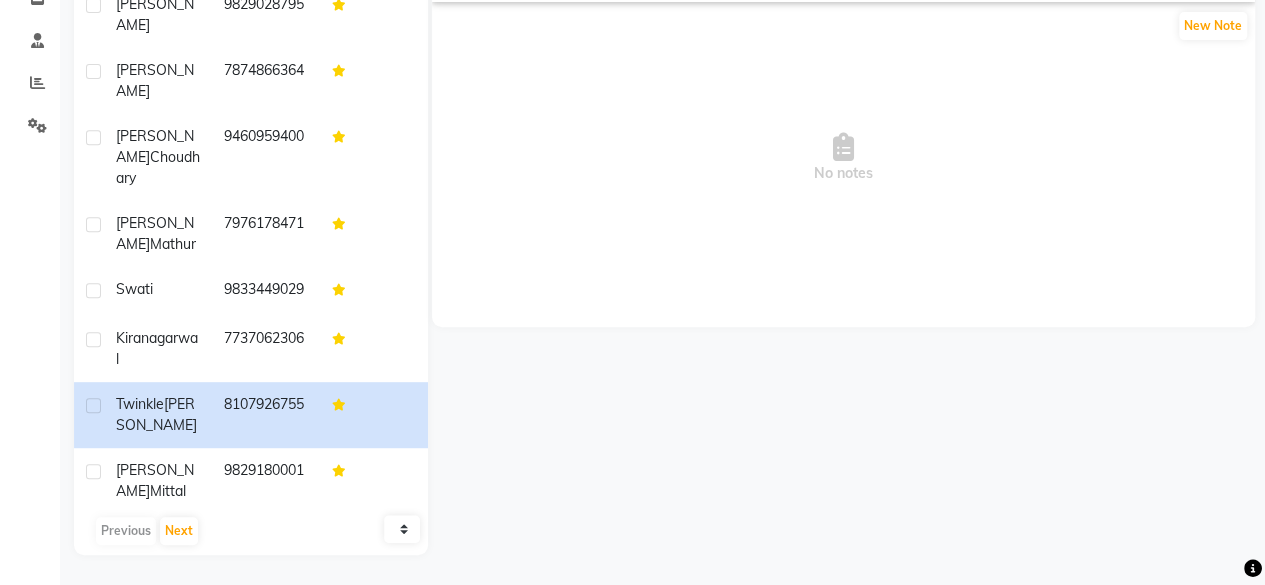 scroll, scrollTop: 260, scrollLeft: 0, axis: vertical 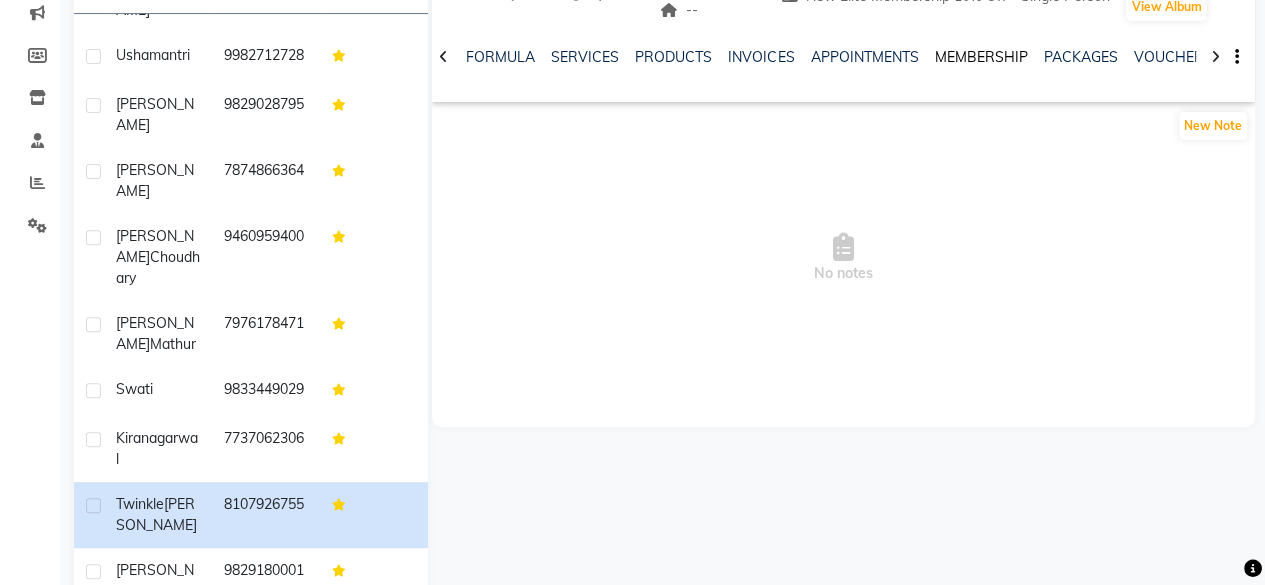 click on "MEMBERSHIP" 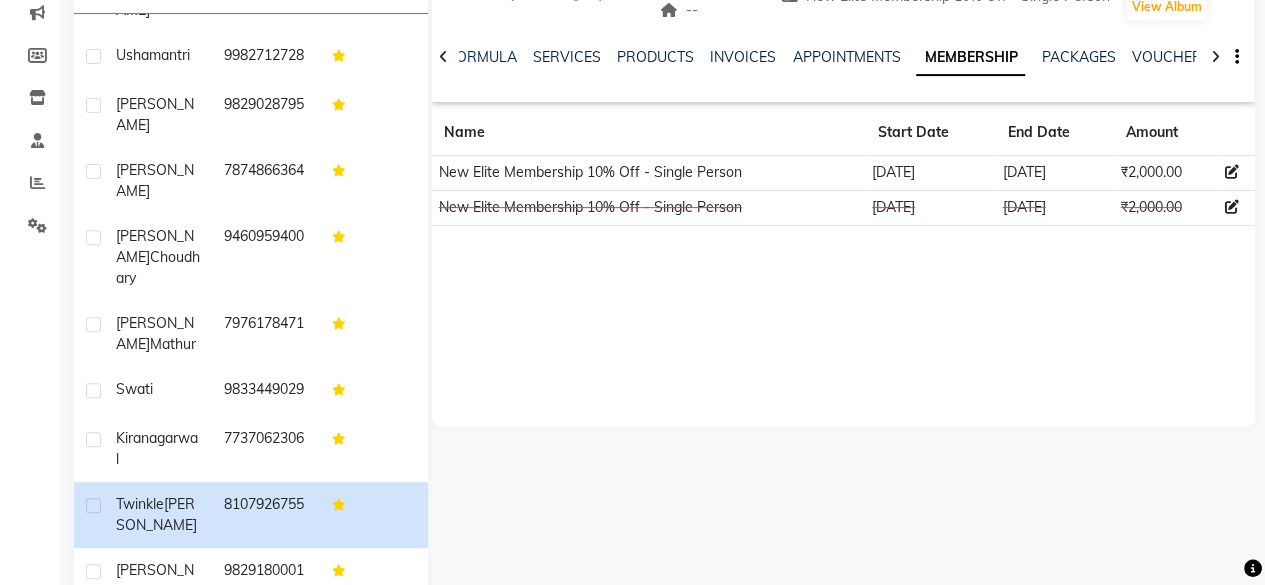scroll, scrollTop: 60, scrollLeft: 0, axis: vertical 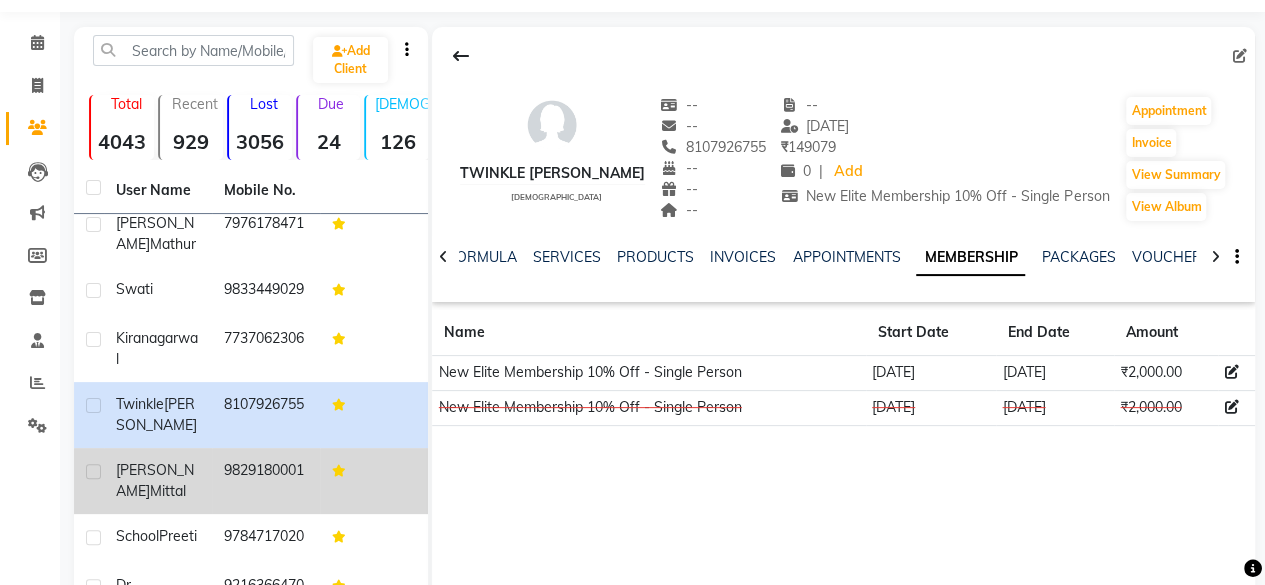click on "9829180001" 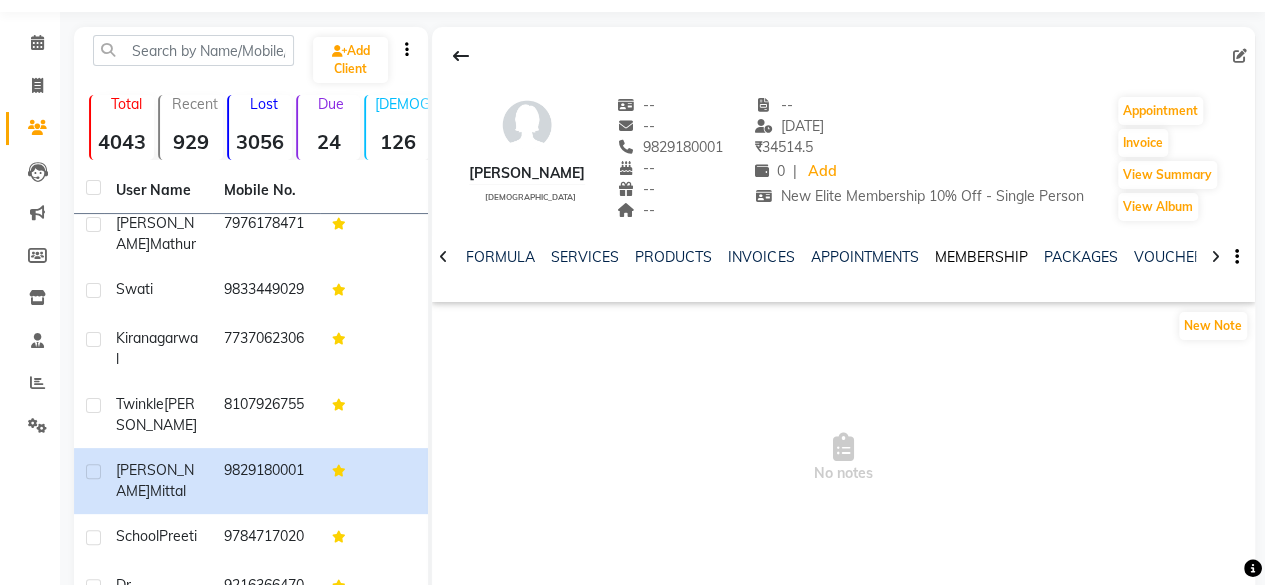 click on "MEMBERSHIP" 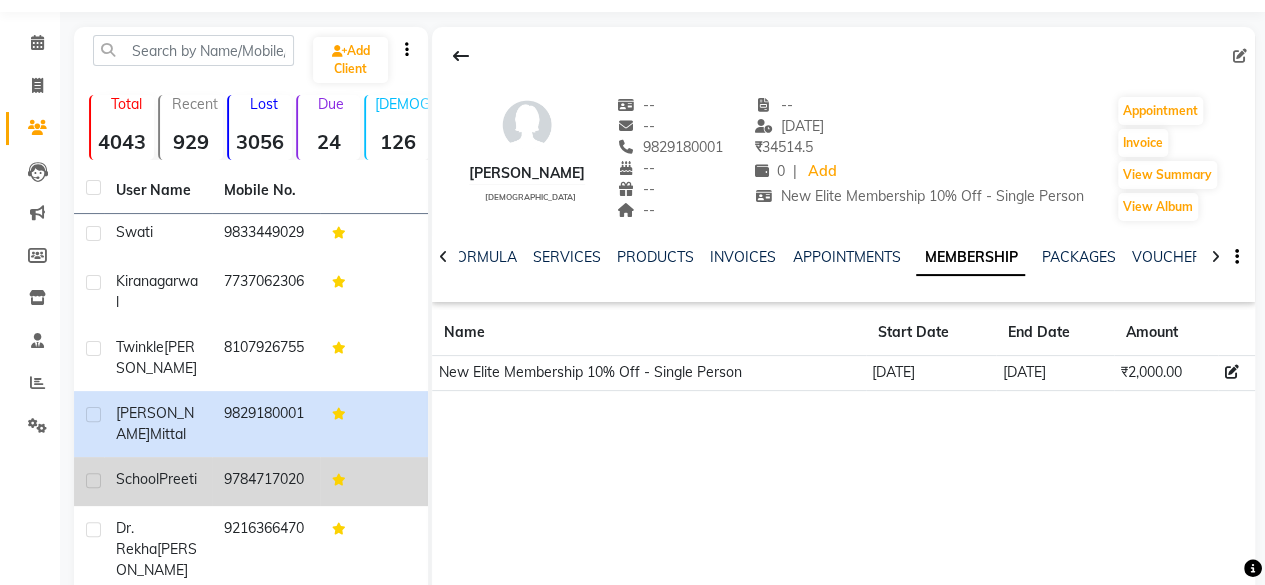 scroll, scrollTop: 600, scrollLeft: 0, axis: vertical 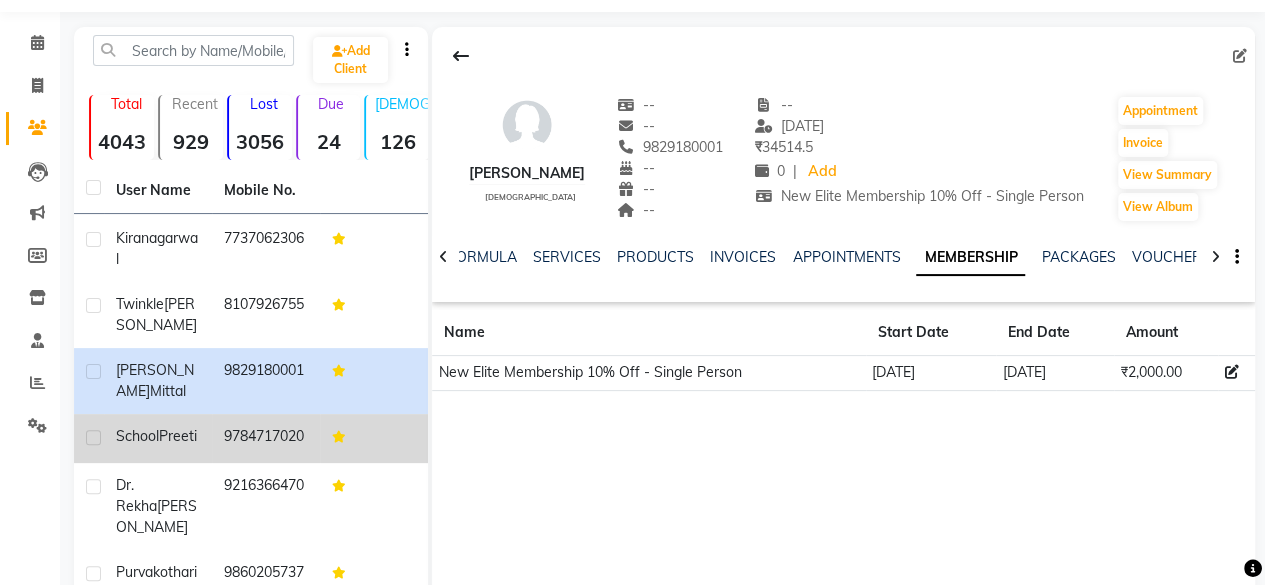 click on "9784717020" 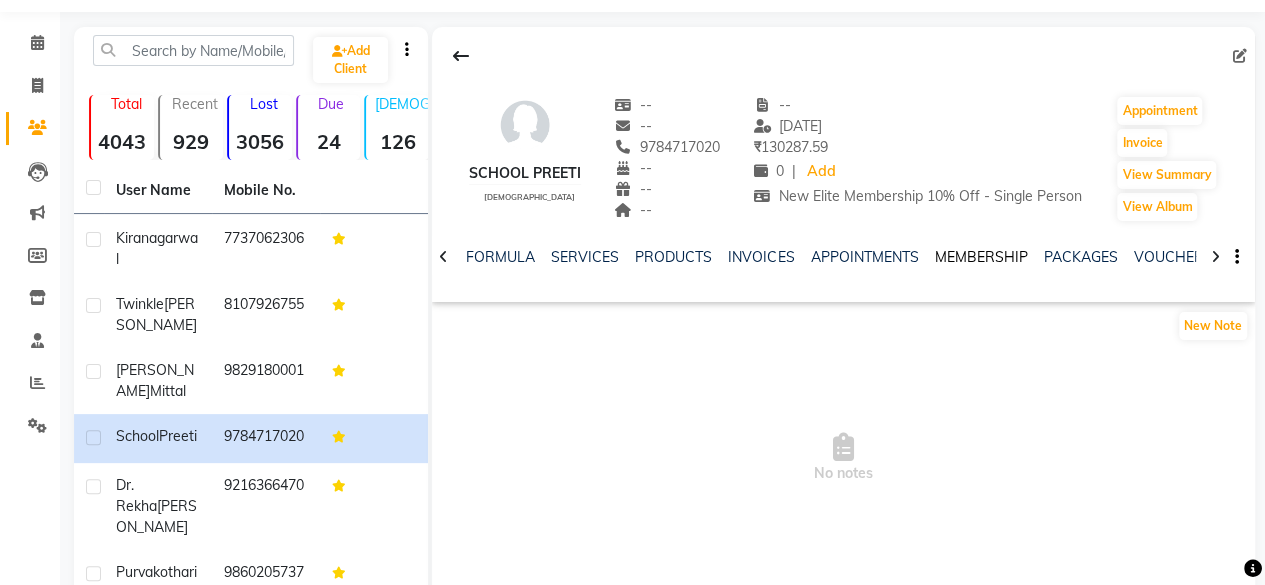 click on "MEMBERSHIP" 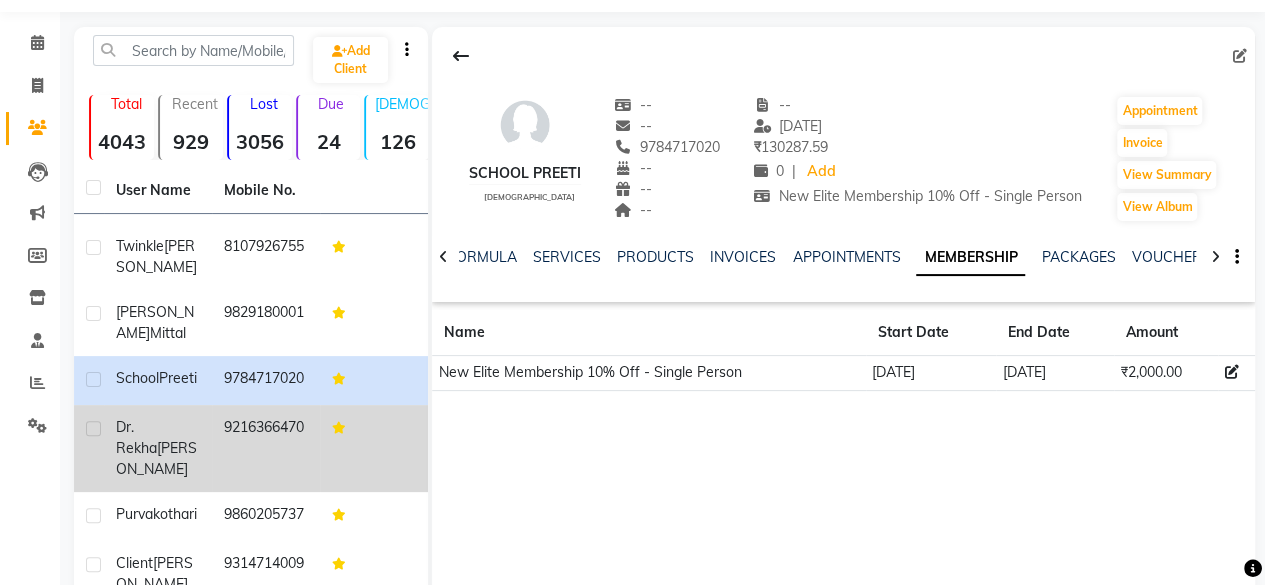 scroll, scrollTop: 700, scrollLeft: 0, axis: vertical 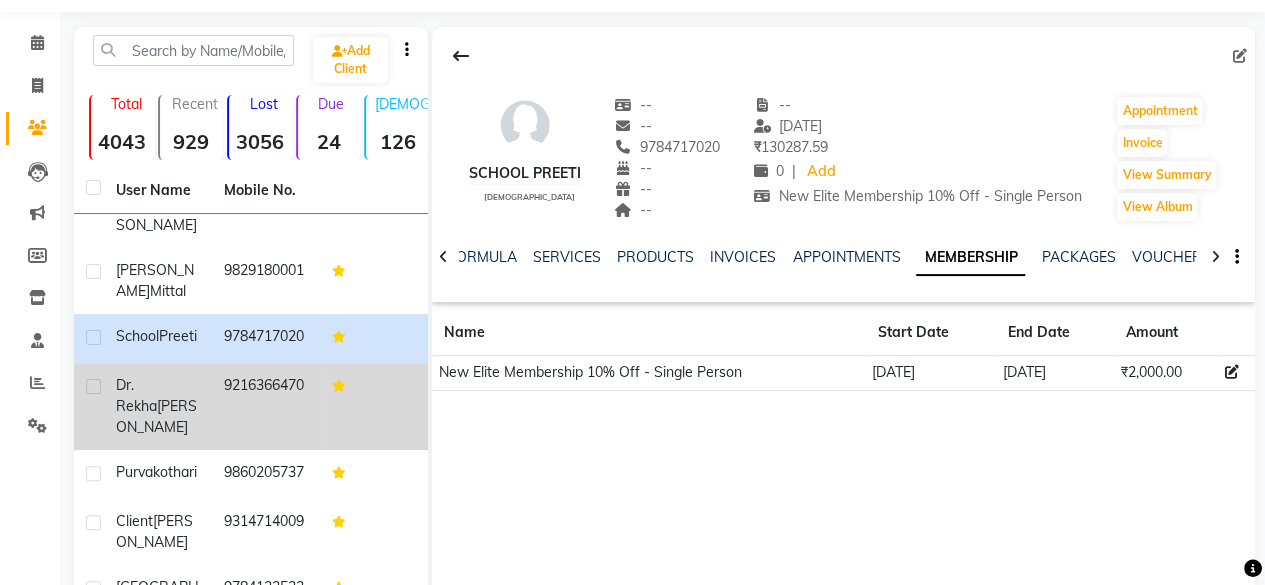 click on "9216366470" 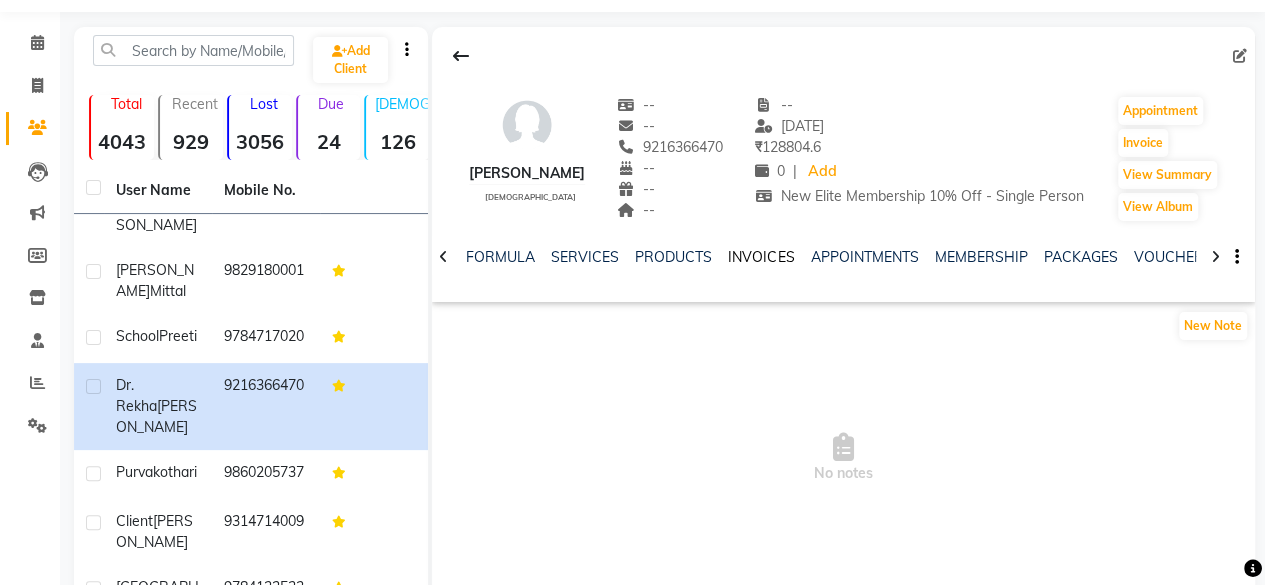 click on "INVOICES" 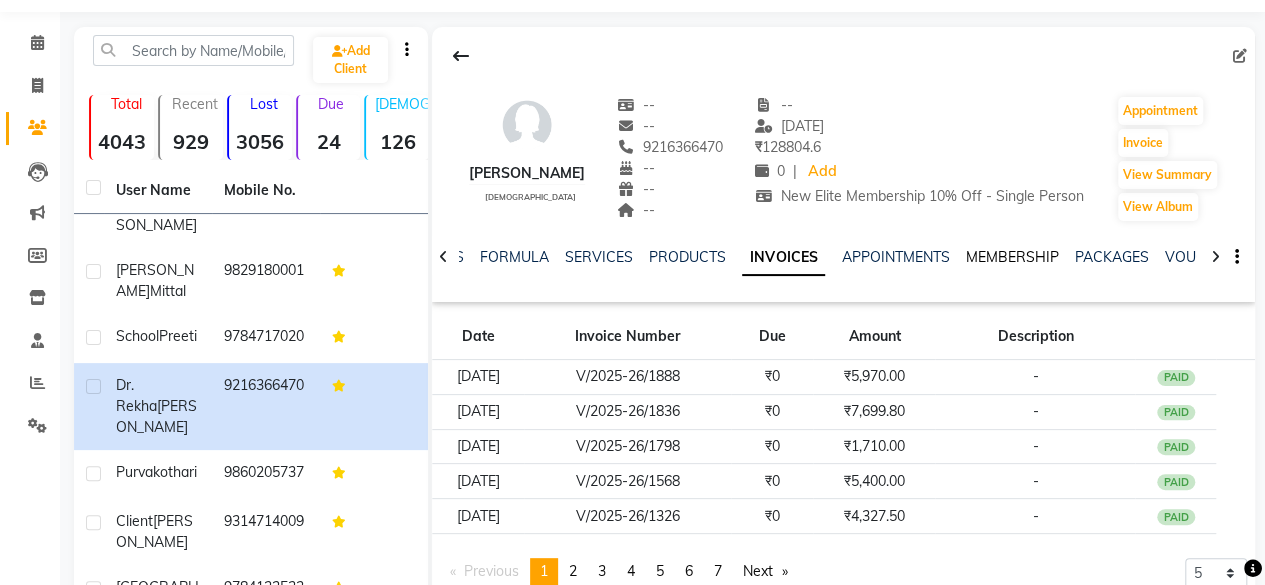 click on "MEMBERSHIP" 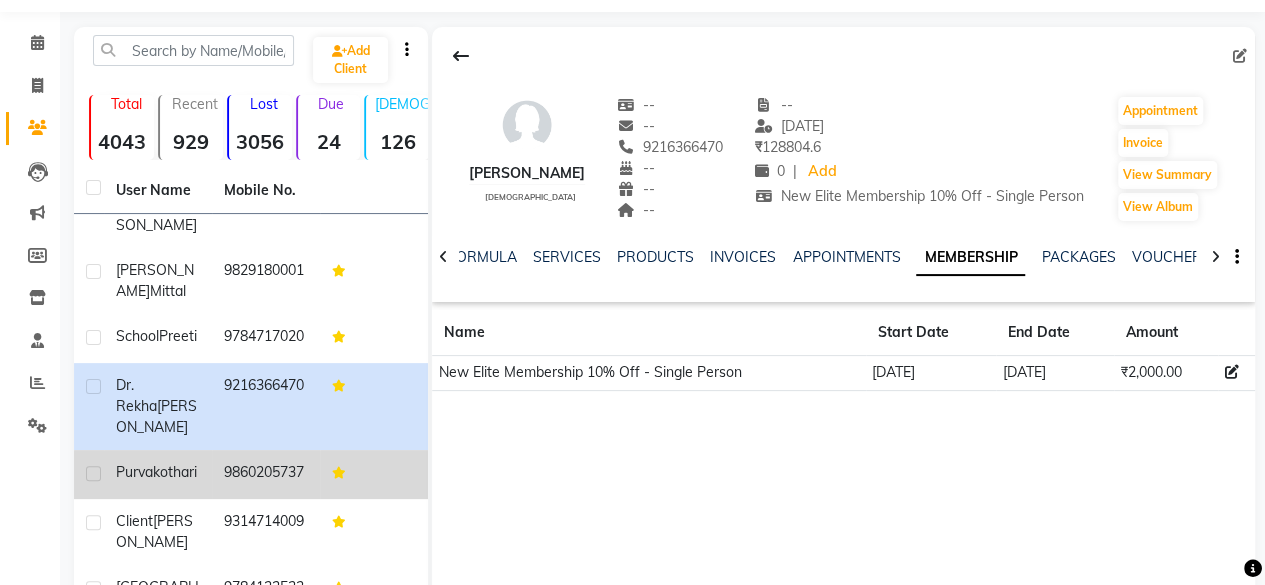 click on "9860205737" 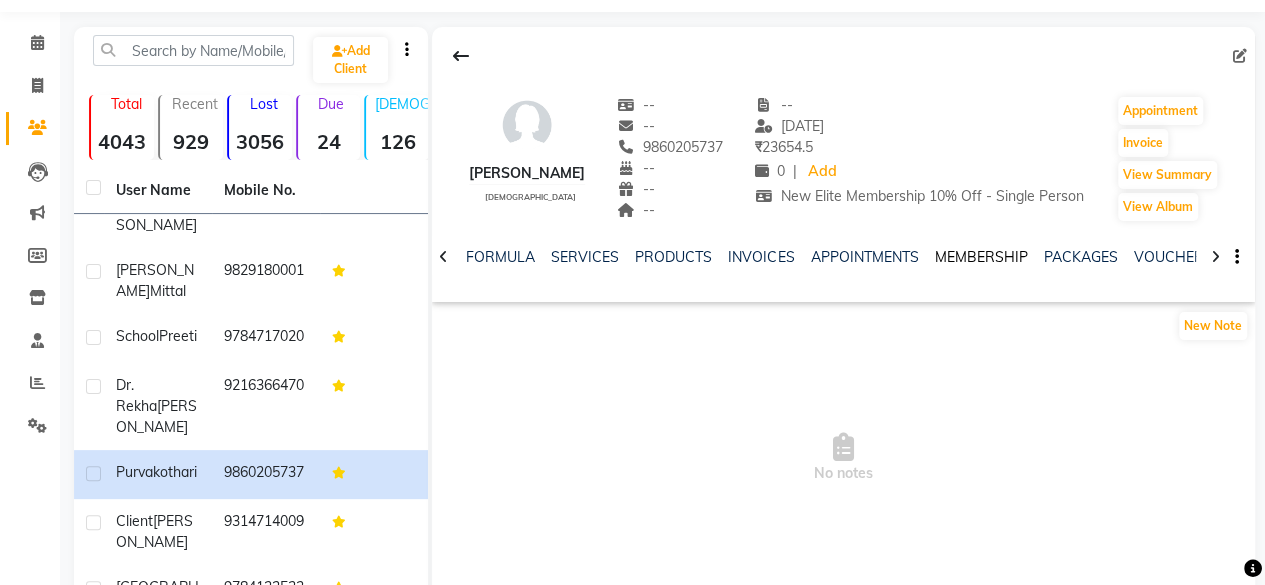 click on "MEMBERSHIP" 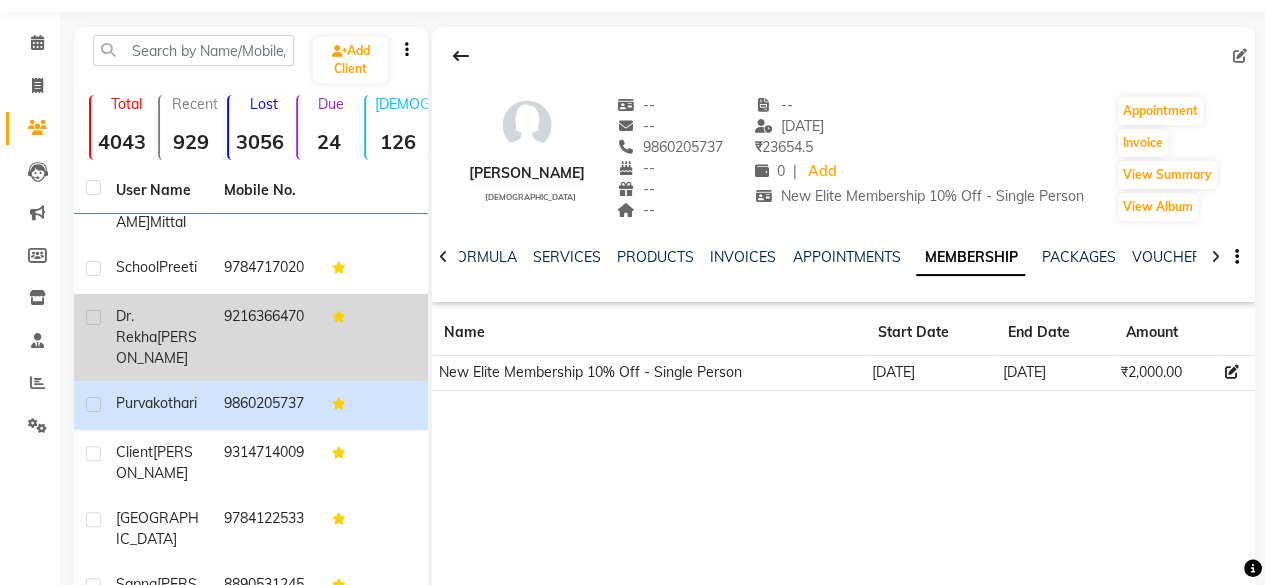 scroll, scrollTop: 800, scrollLeft: 0, axis: vertical 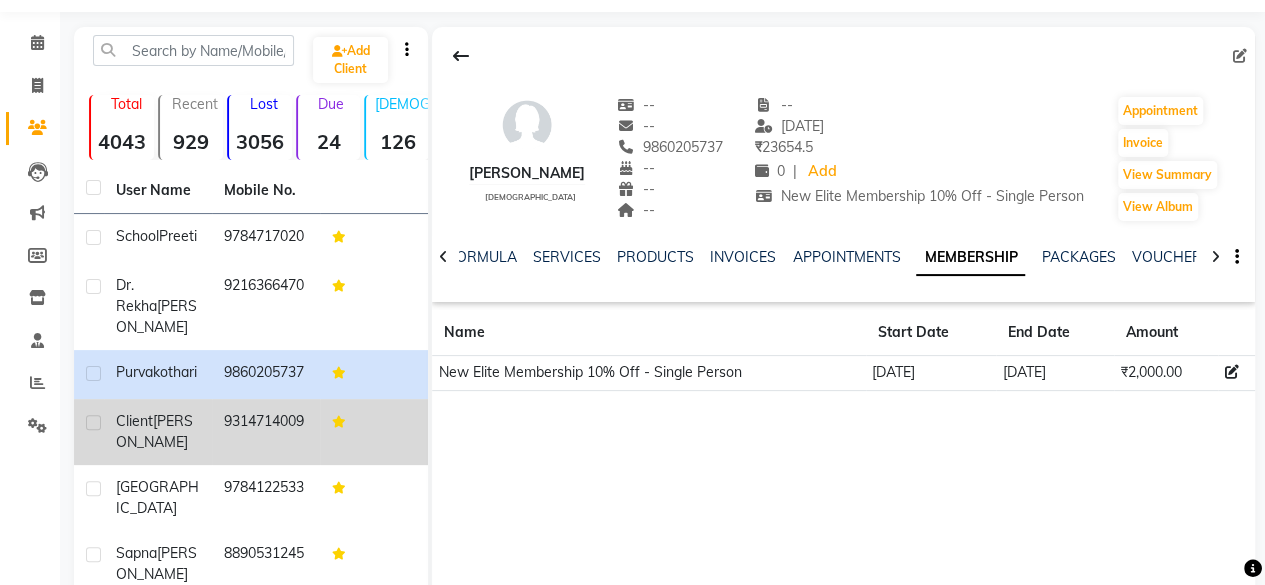 click on "9314714009" 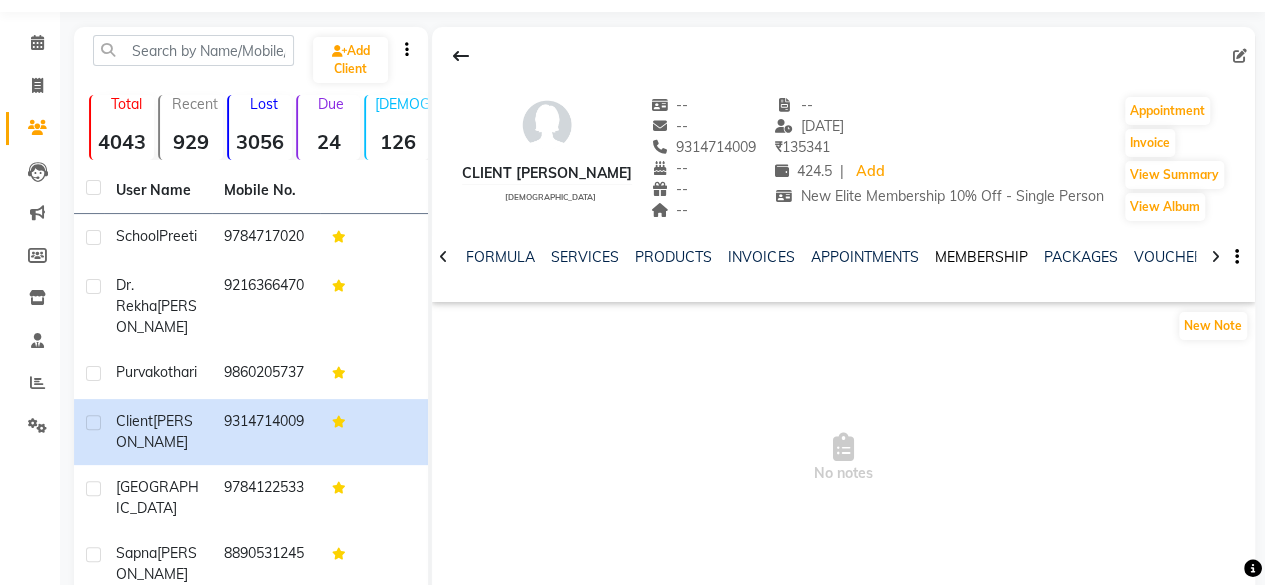 click on "MEMBERSHIP" 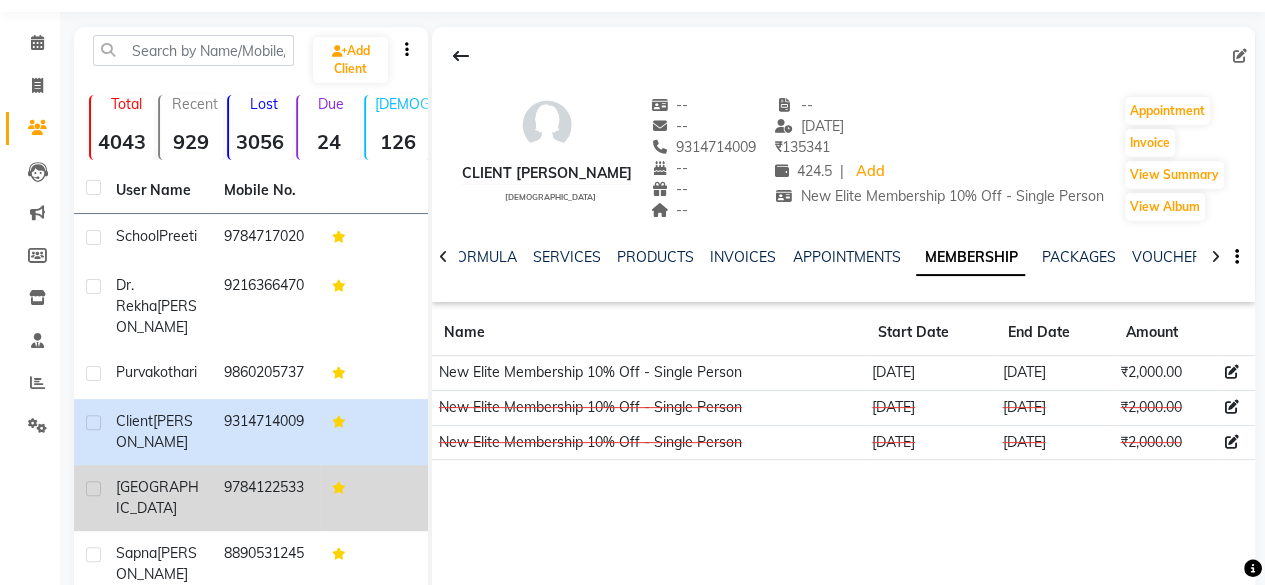 click on "9784122533" 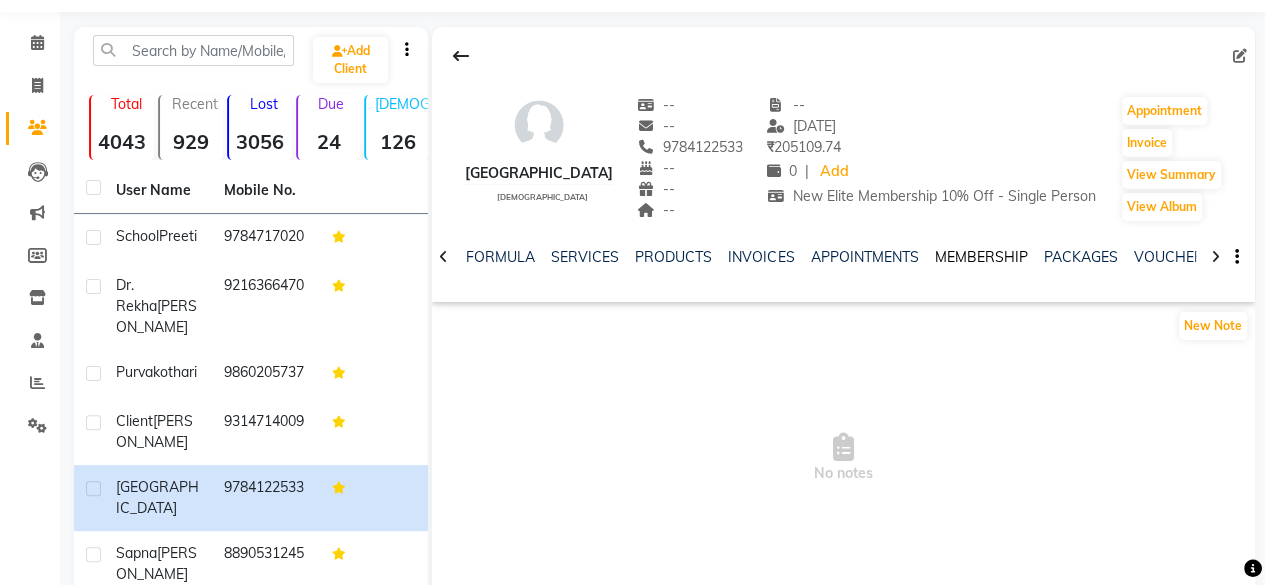 click on "MEMBERSHIP" 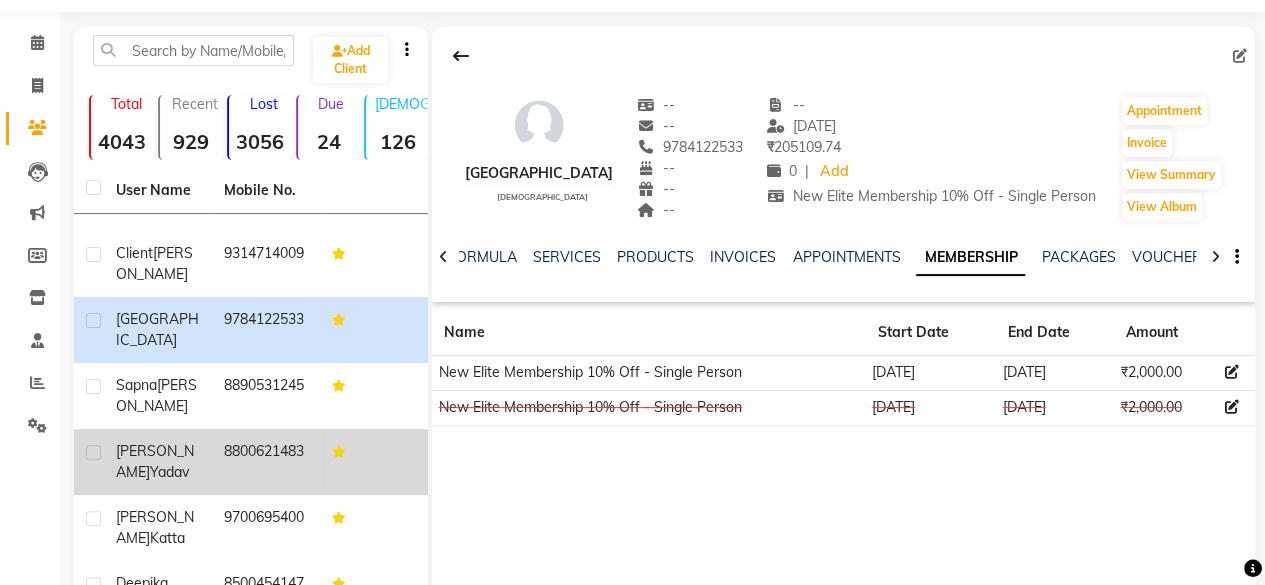 scroll, scrollTop: 1000, scrollLeft: 0, axis: vertical 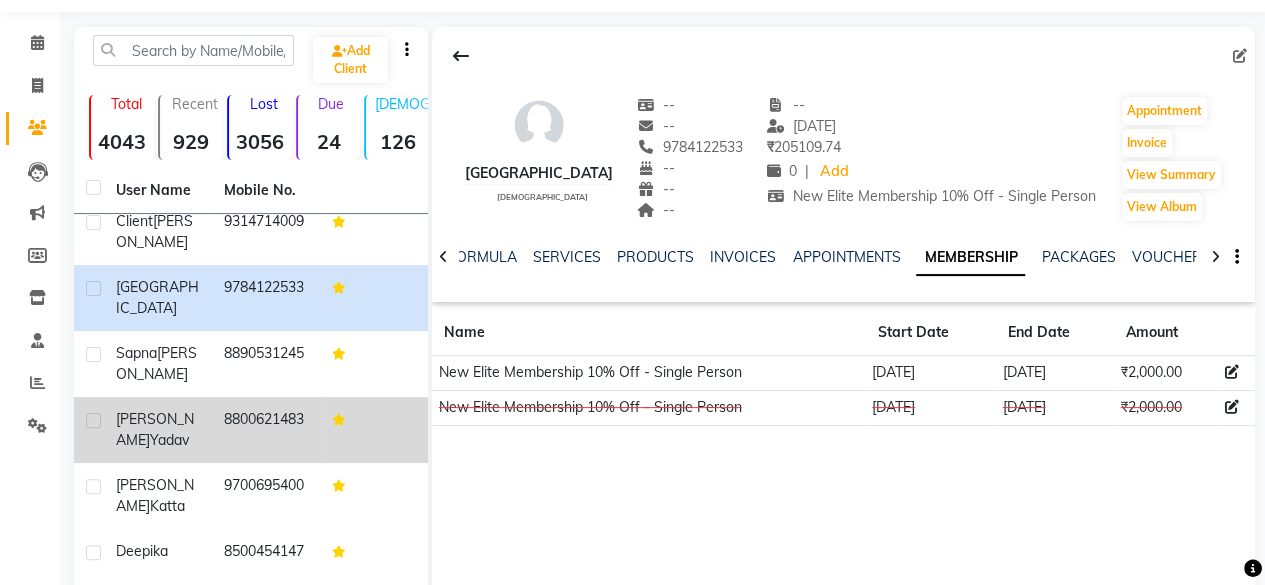 click on "8800621483" 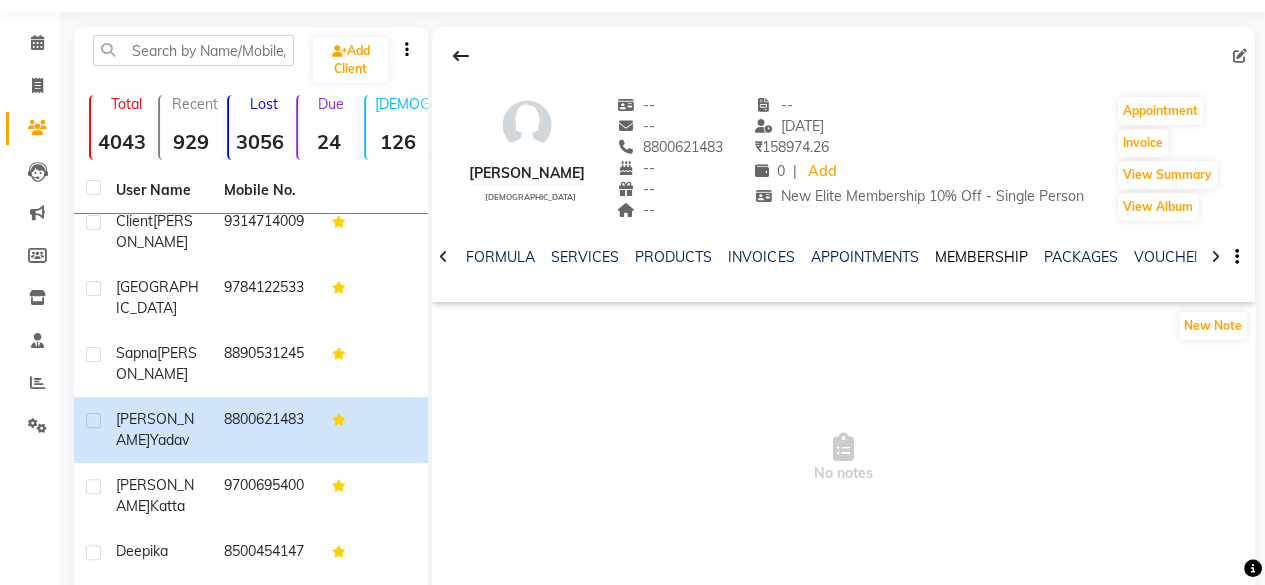 click on "MEMBERSHIP" 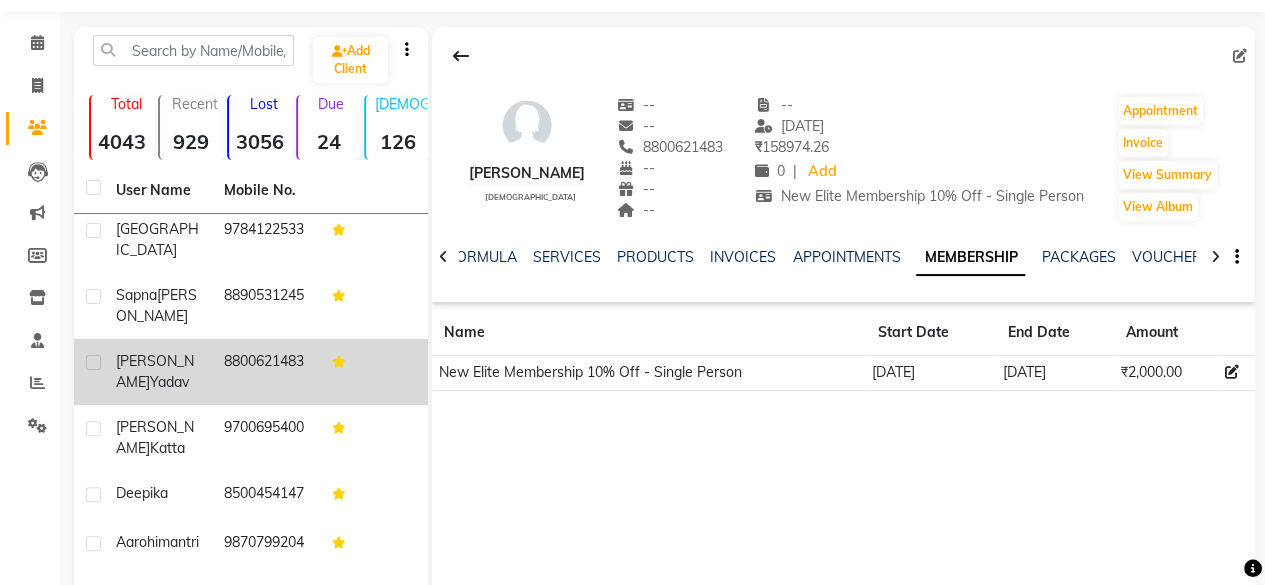 scroll, scrollTop: 1100, scrollLeft: 0, axis: vertical 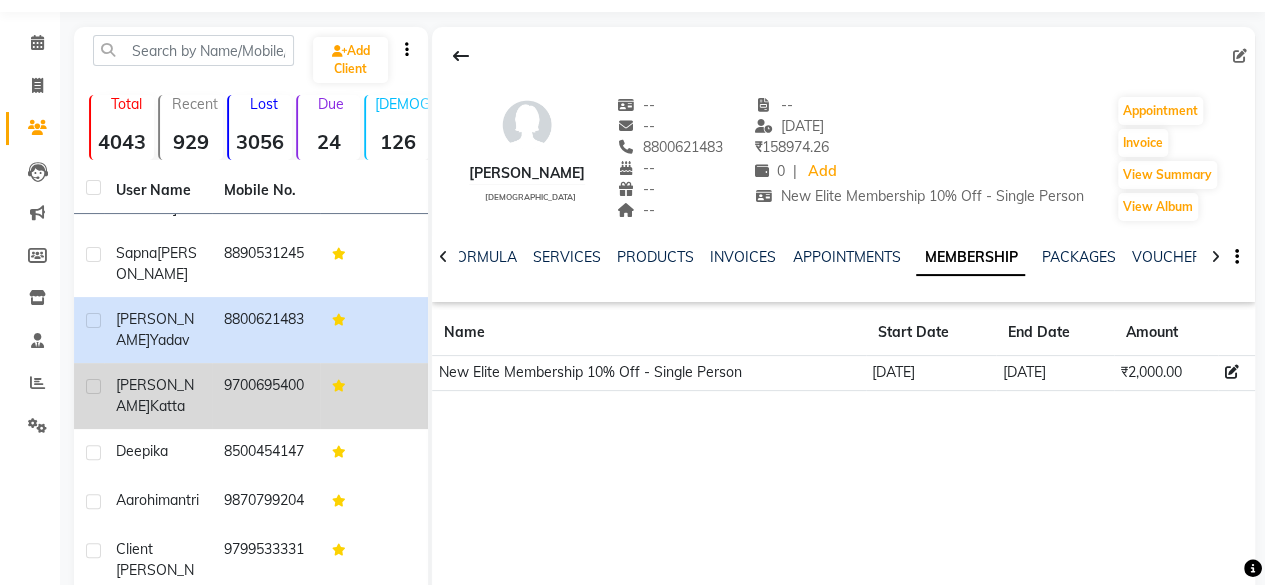 click on "9700695400" 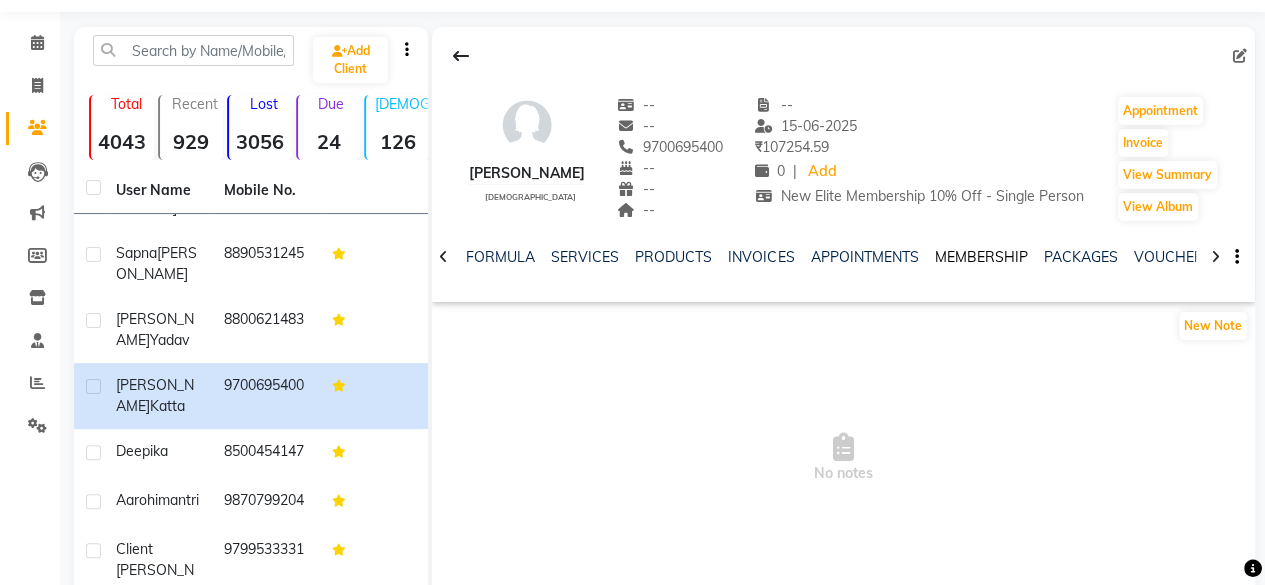 click on "MEMBERSHIP" 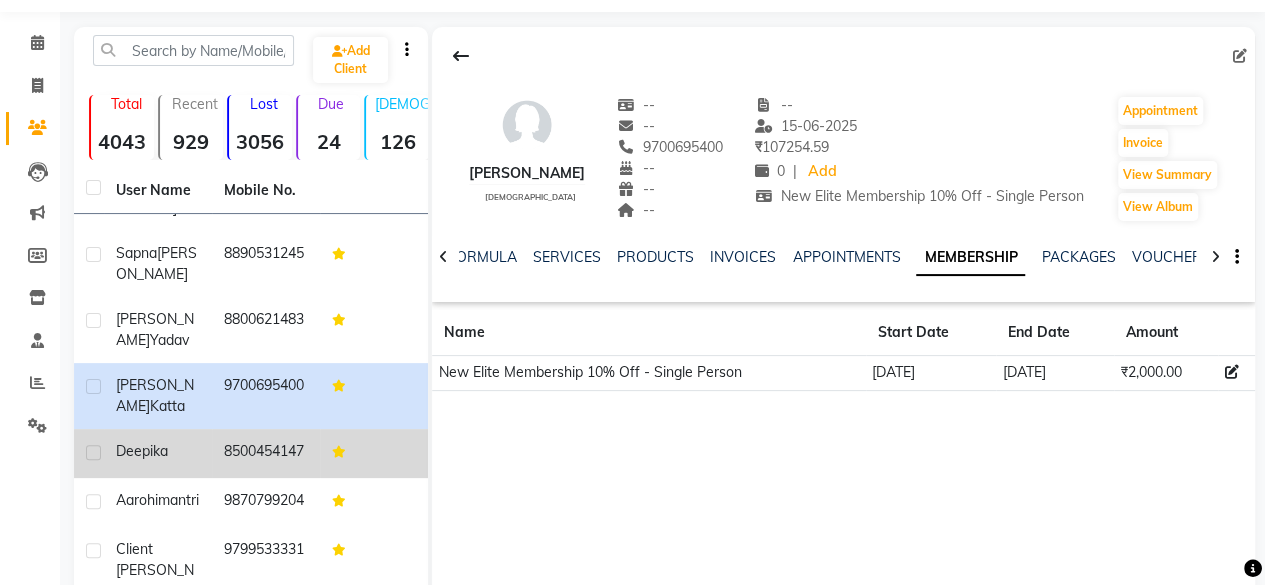 click on "8500454147" 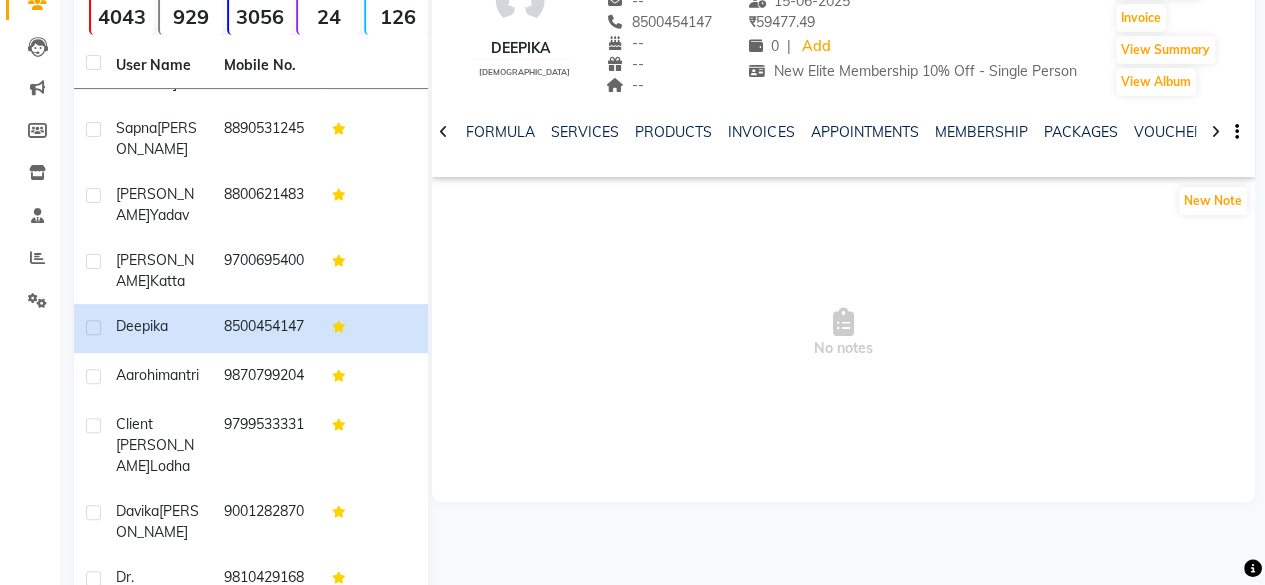 scroll, scrollTop: 260, scrollLeft: 0, axis: vertical 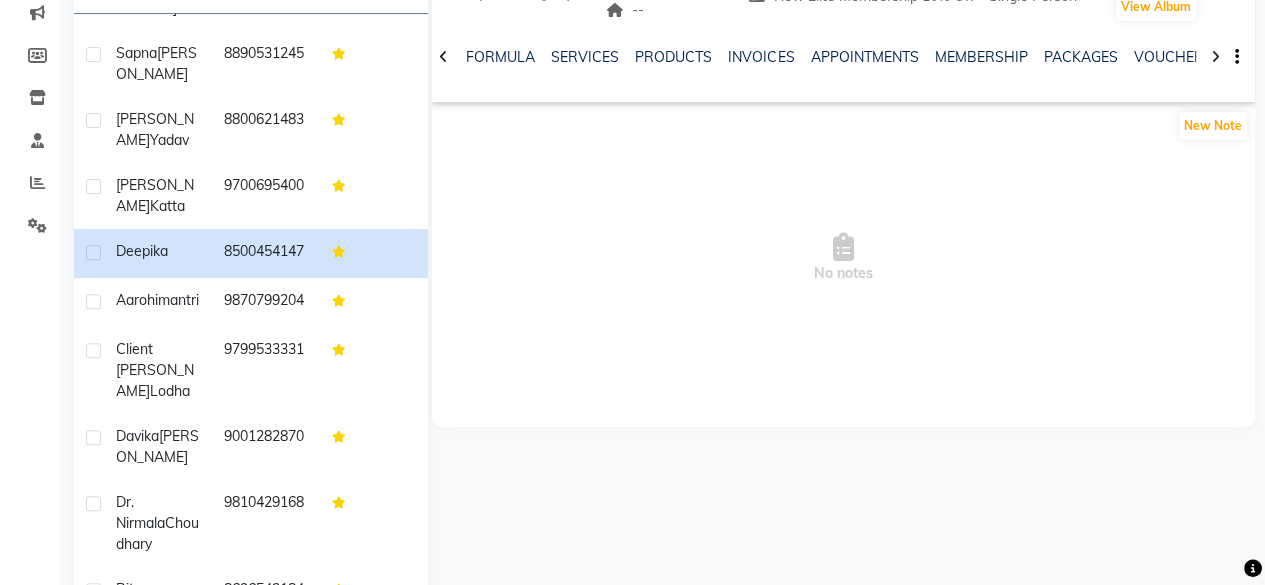 click on "NOTES FORMULA SERVICES PRODUCTS INVOICES APPOINTMENTS MEMBERSHIP PACKAGES VOUCHERS GIFTCARDS POINTS FORMS FAMILY CARDS WALLET" 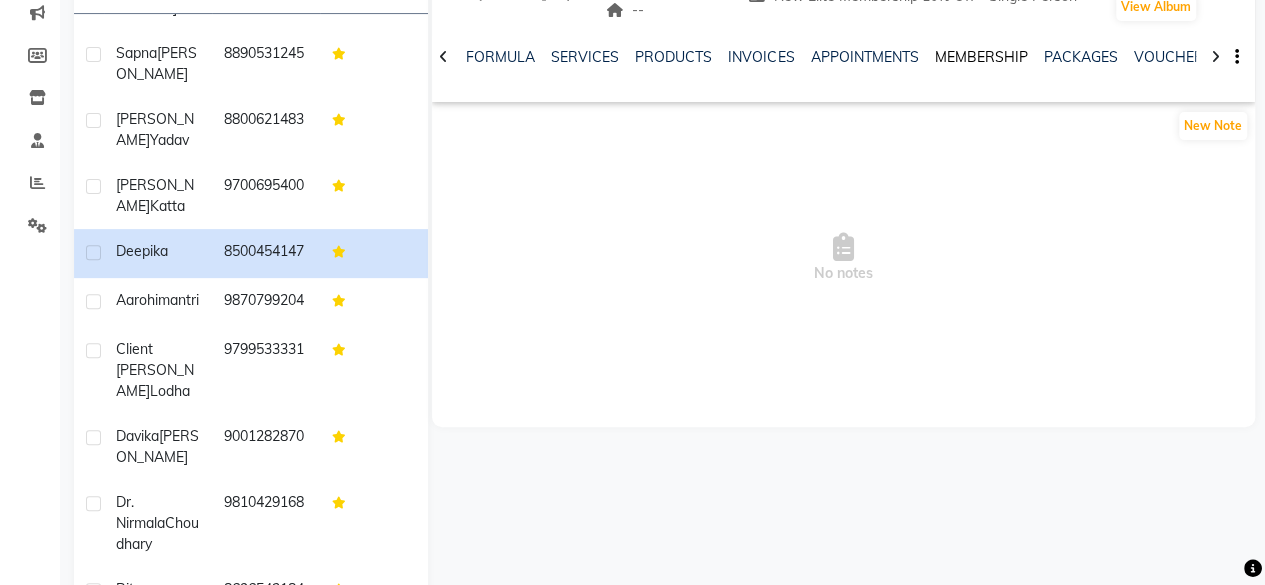 click on "MEMBERSHIP" 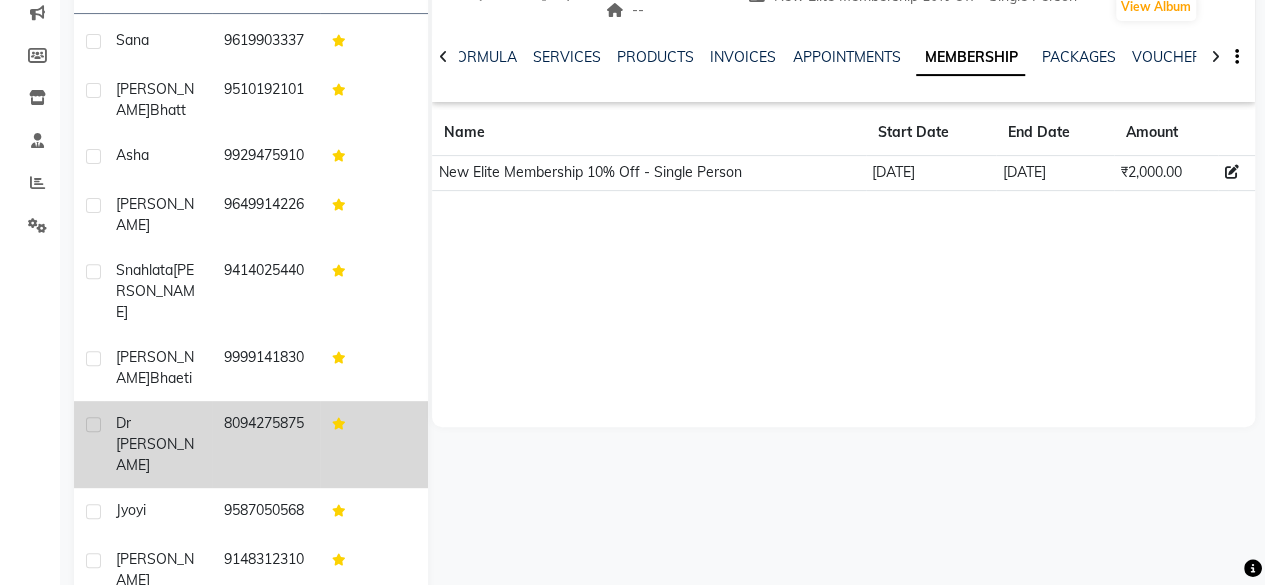 scroll, scrollTop: 3104, scrollLeft: 0, axis: vertical 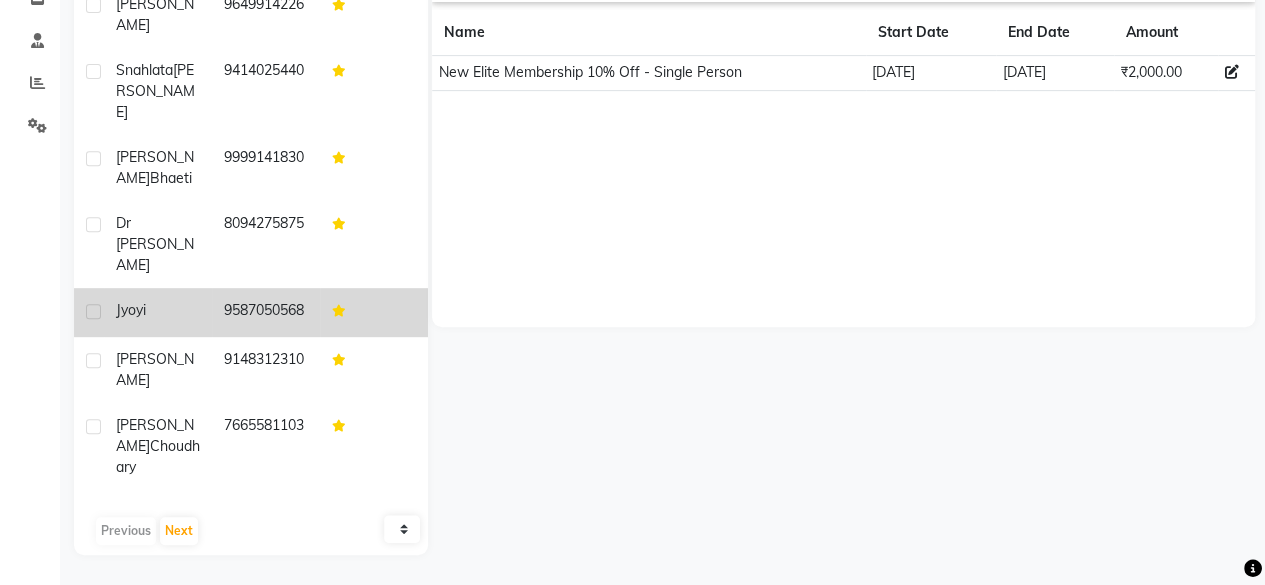 click on "9587050568" 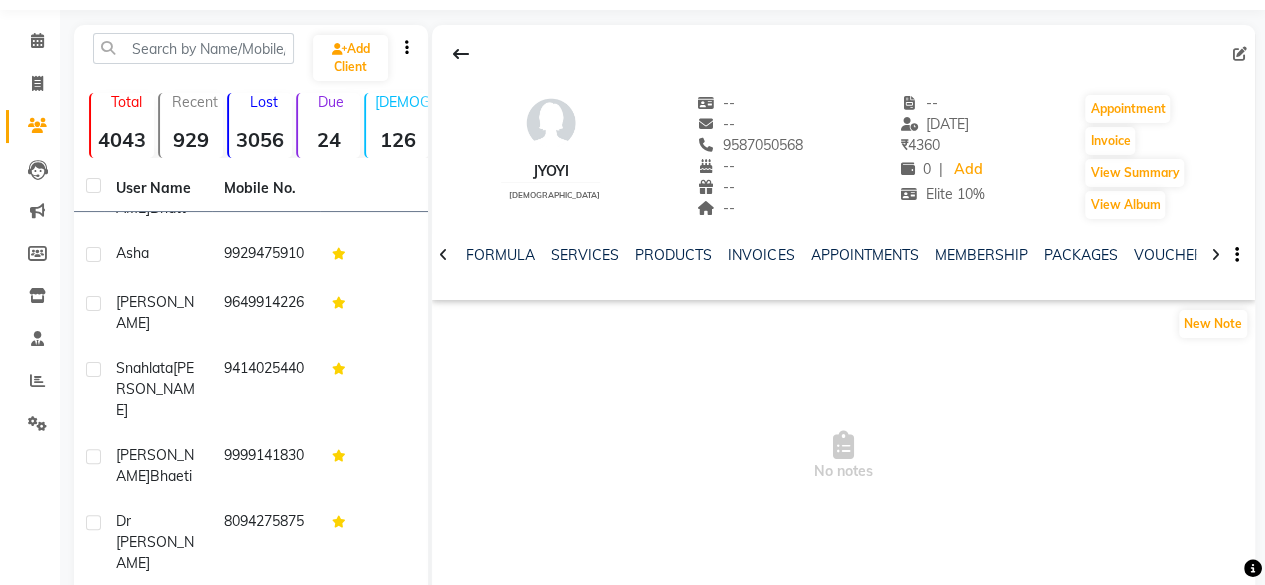 scroll, scrollTop: 60, scrollLeft: 0, axis: vertical 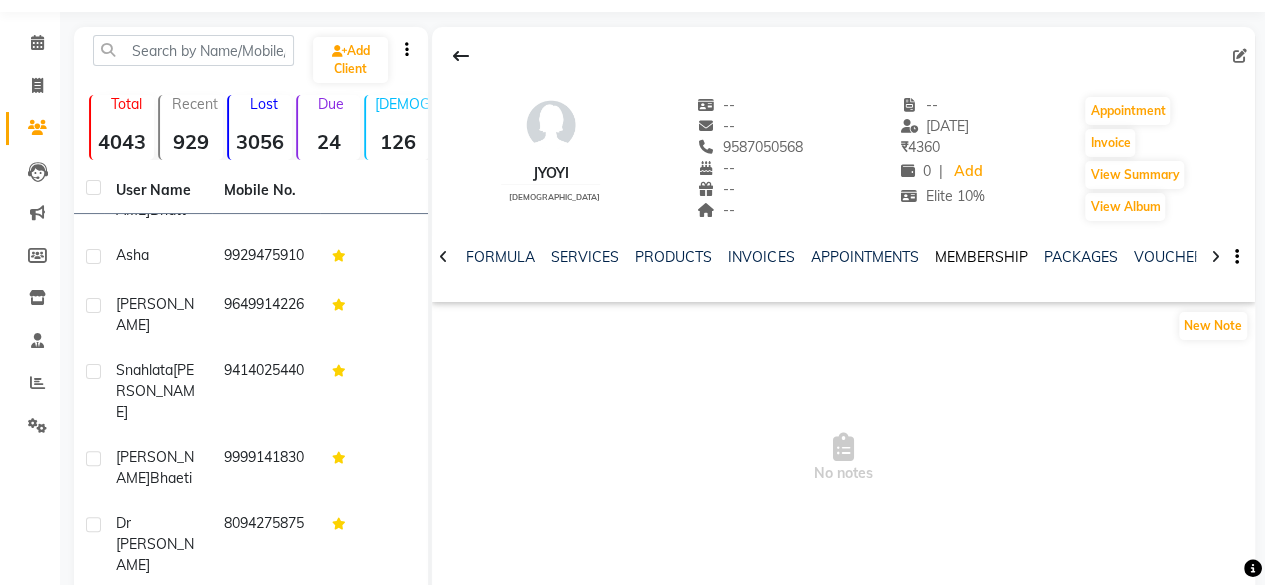 click on "MEMBERSHIP" 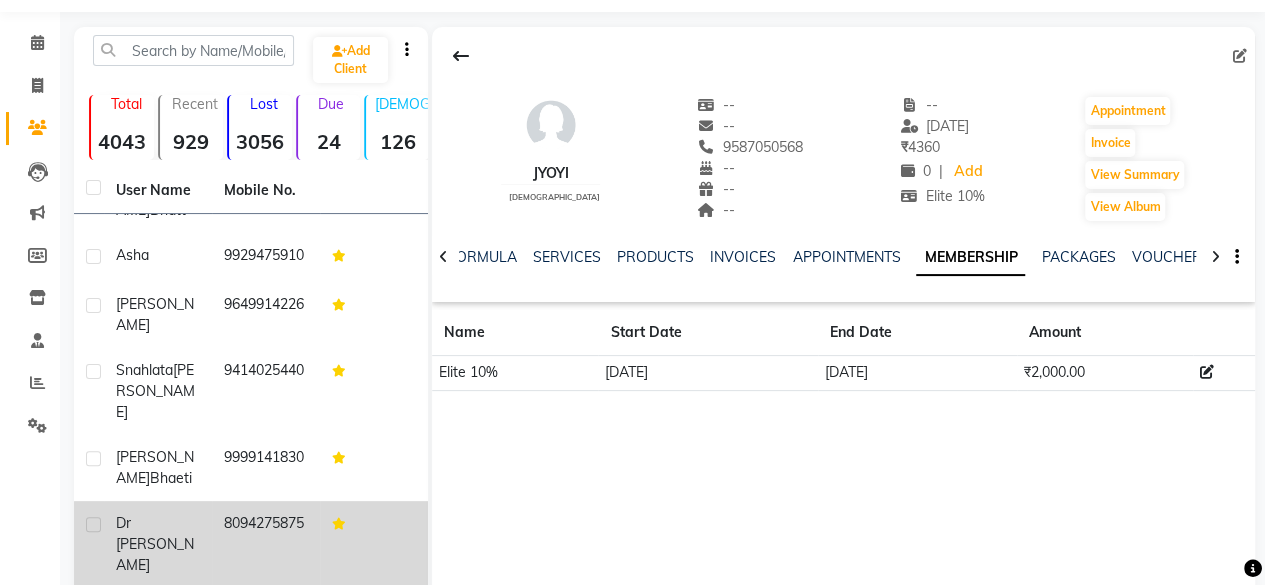 click on "8094275875" 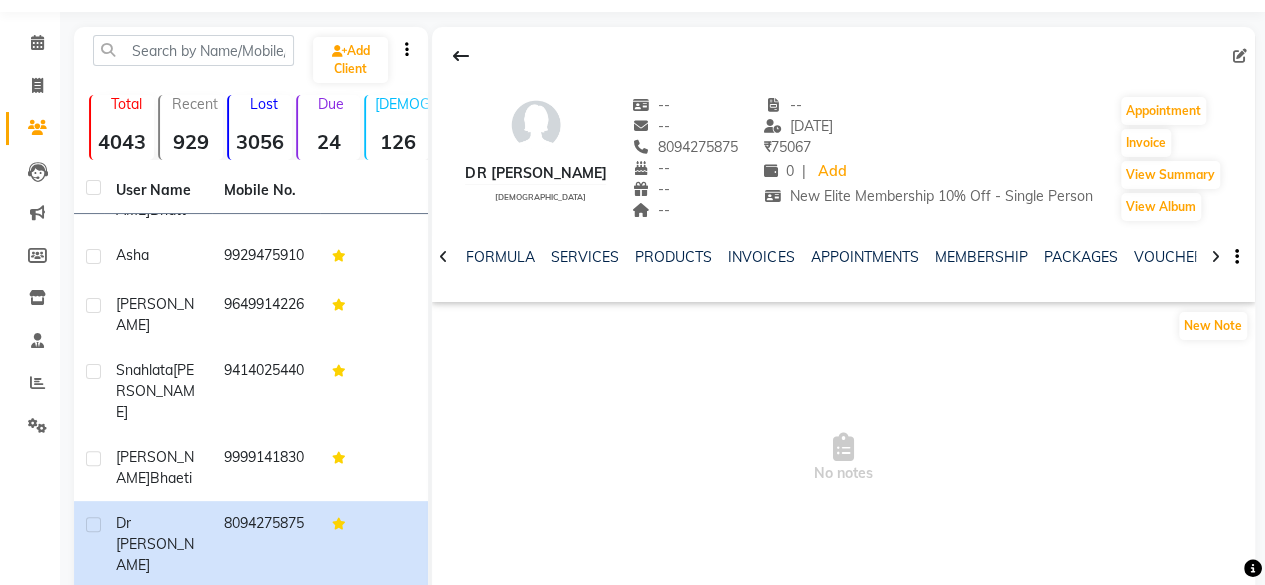 click on "NOTES FORMULA SERVICES PRODUCTS INVOICES APPOINTMENTS MEMBERSHIP PACKAGES VOUCHERS GIFTCARDS POINTS FORMS FAMILY CARDS WALLET" 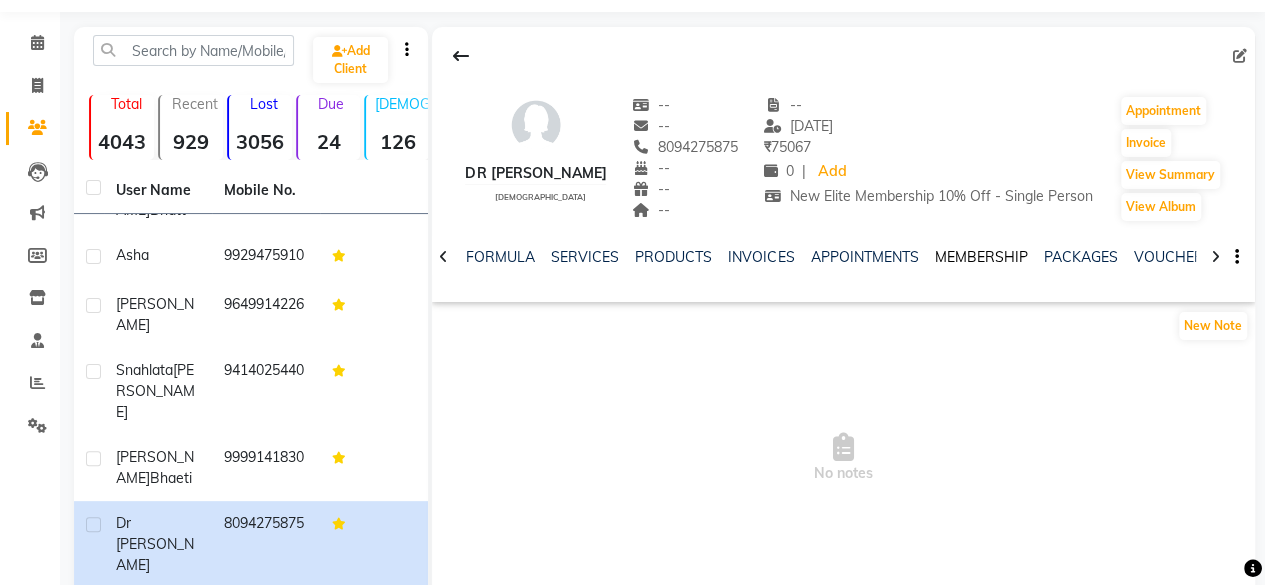 click on "MEMBERSHIP" 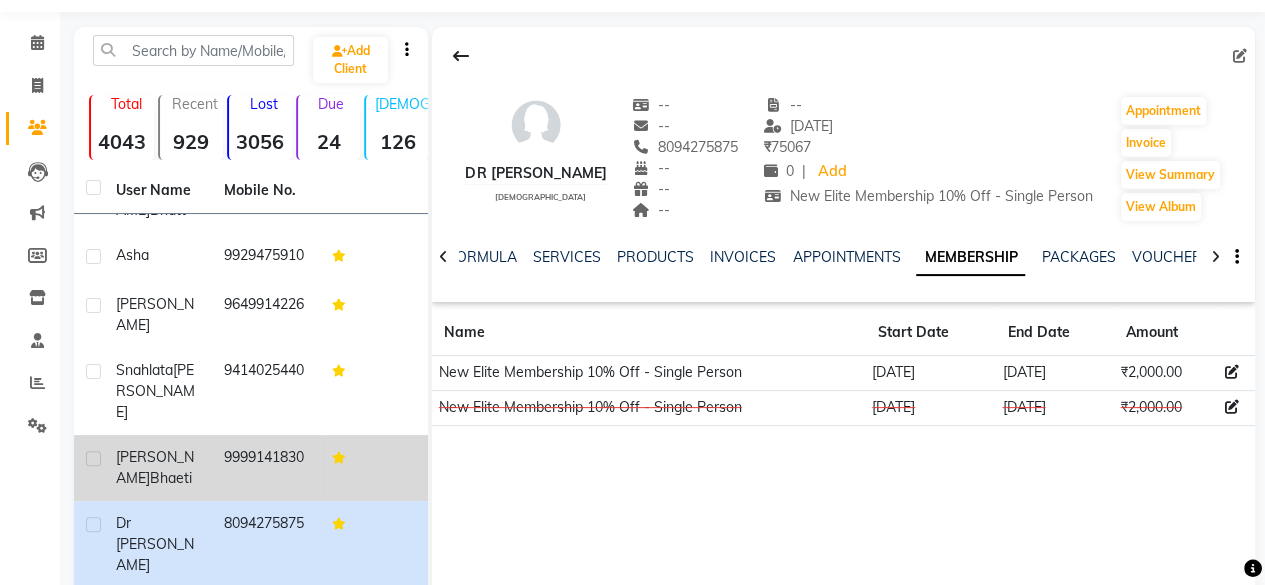 click on "[PERSON_NAME]" 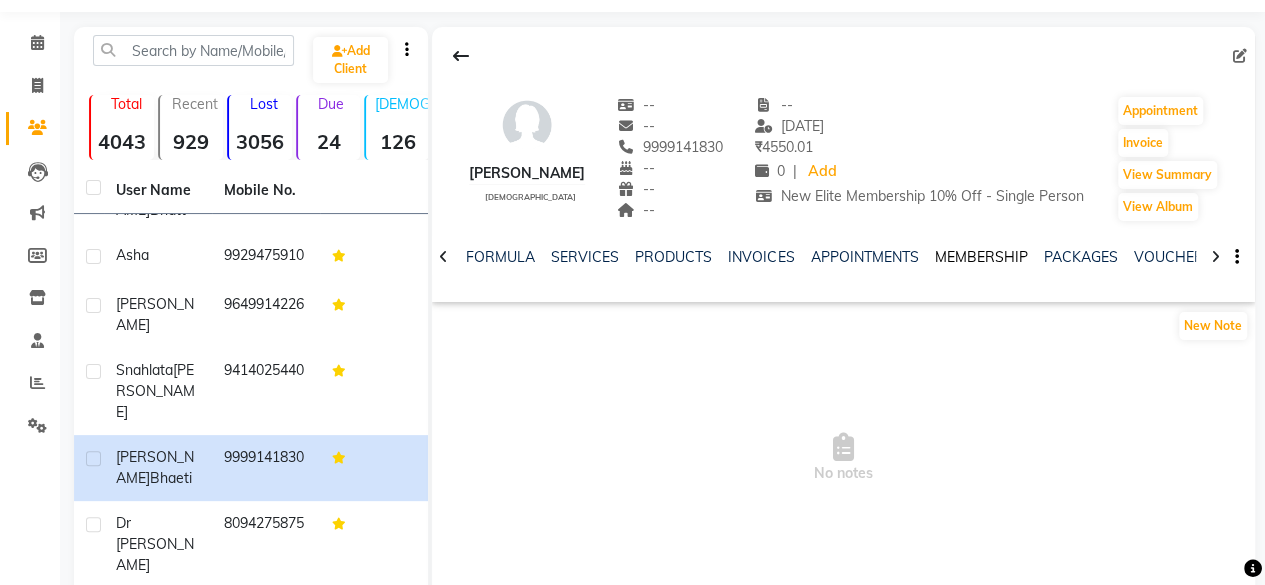 click on "MEMBERSHIP" 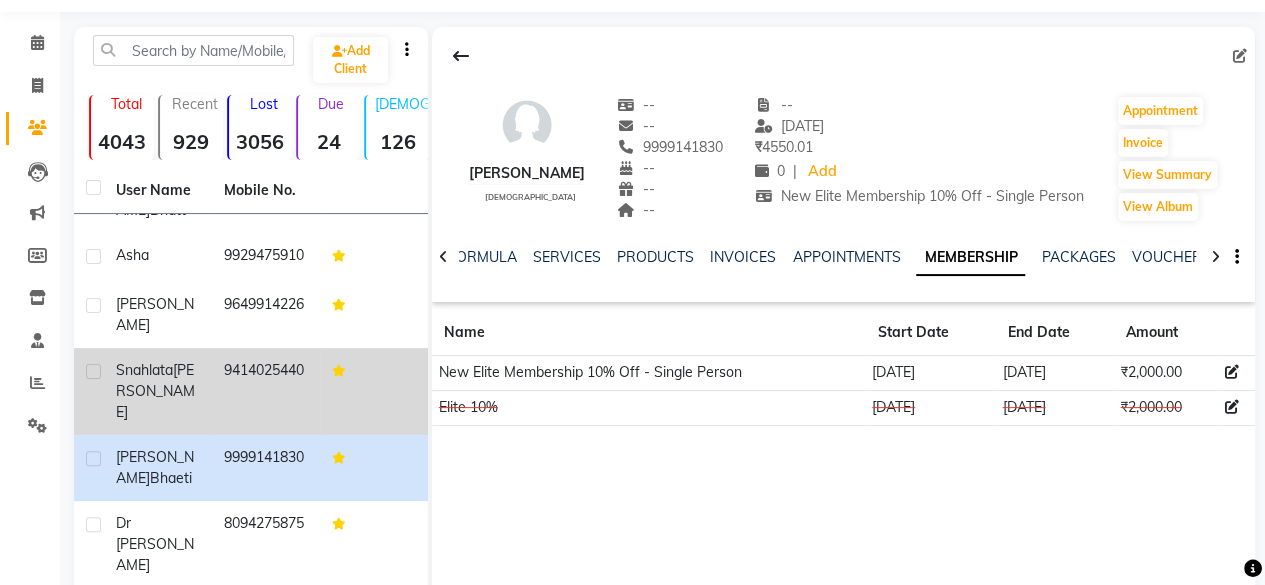 click on "snahlata  [PERSON_NAME]" 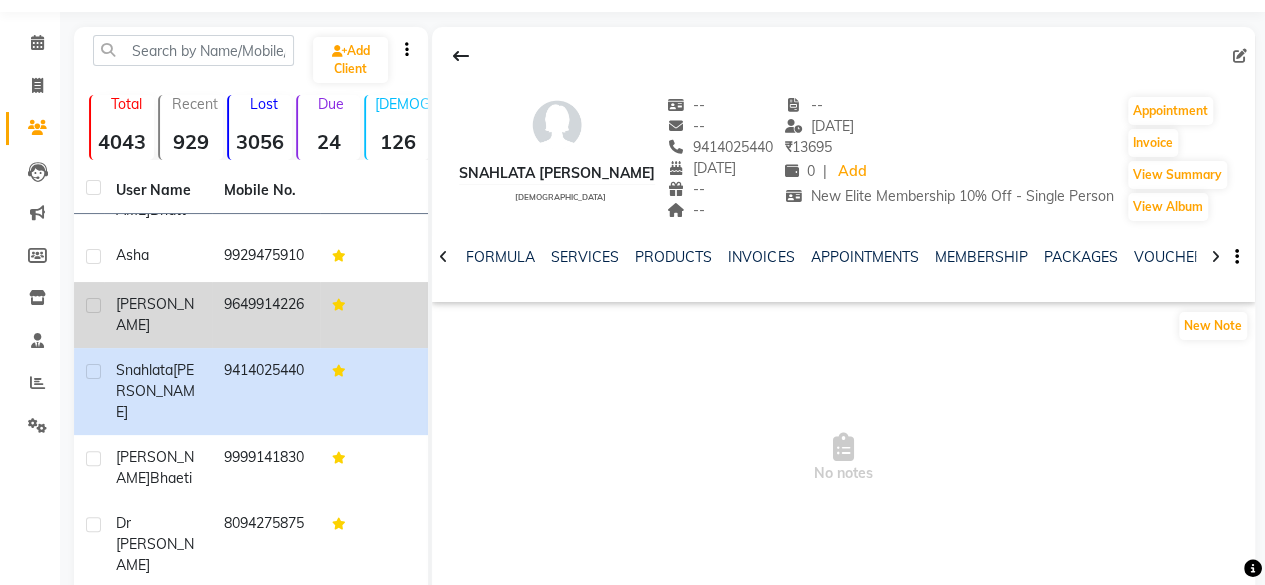 click on "[PERSON_NAME]" 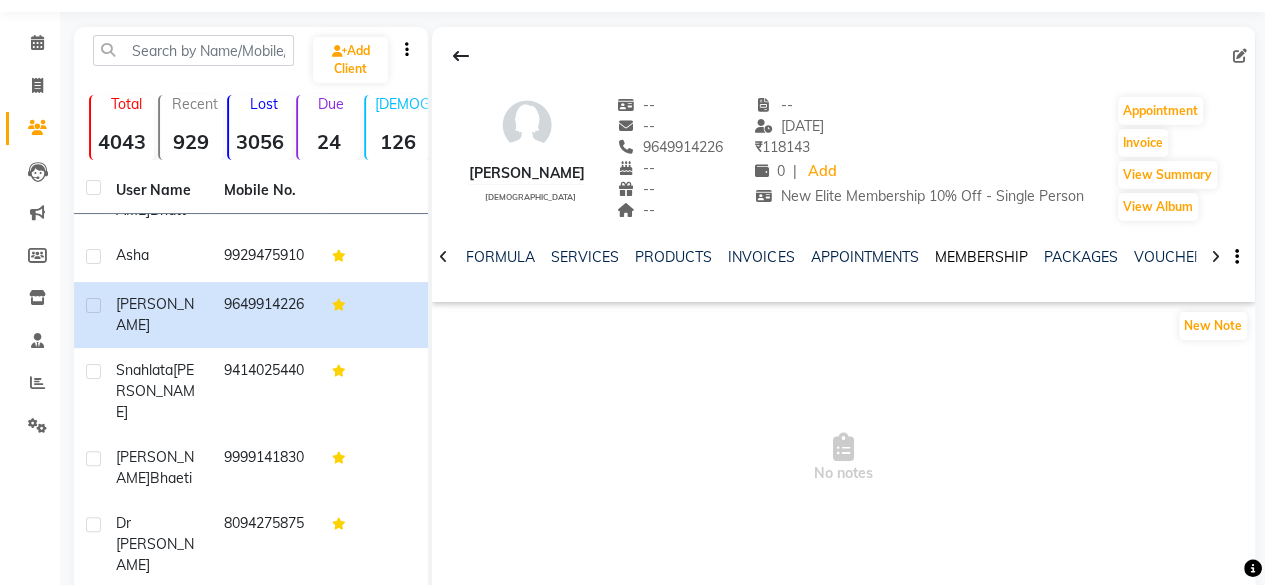 click on "MEMBERSHIP" 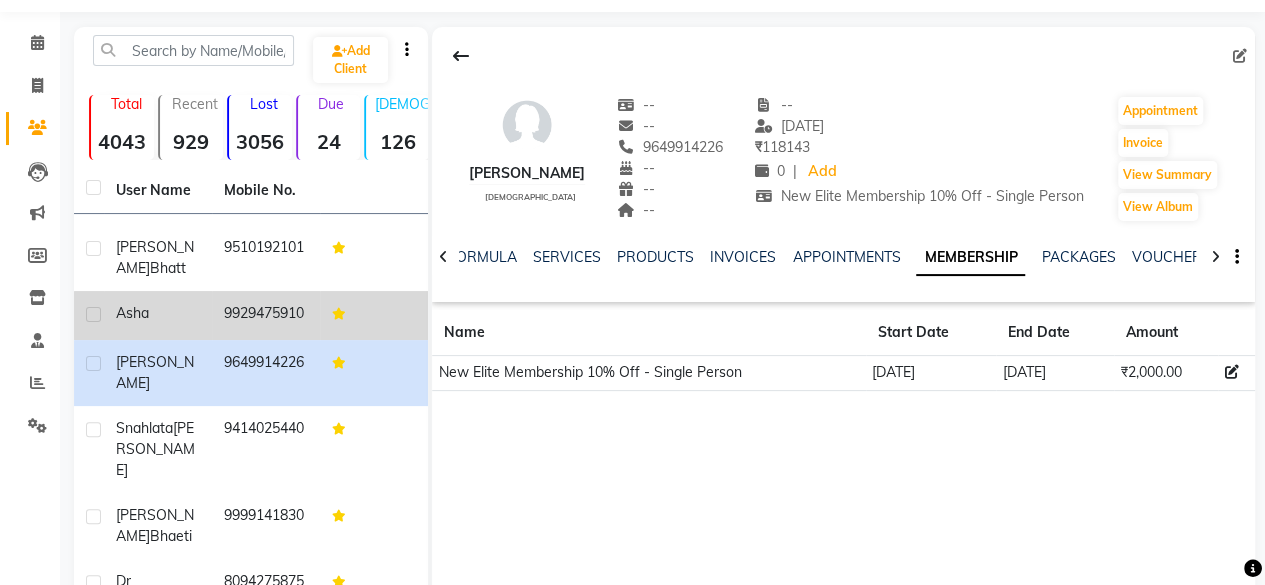 scroll, scrollTop: 3004, scrollLeft: 0, axis: vertical 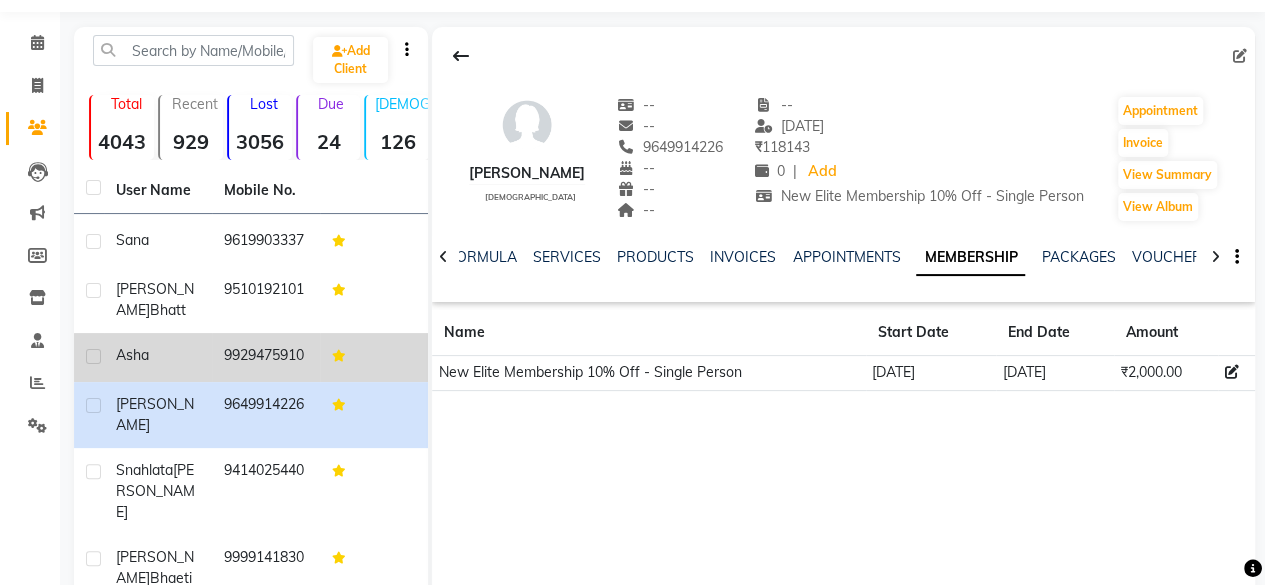 click on "Asha" 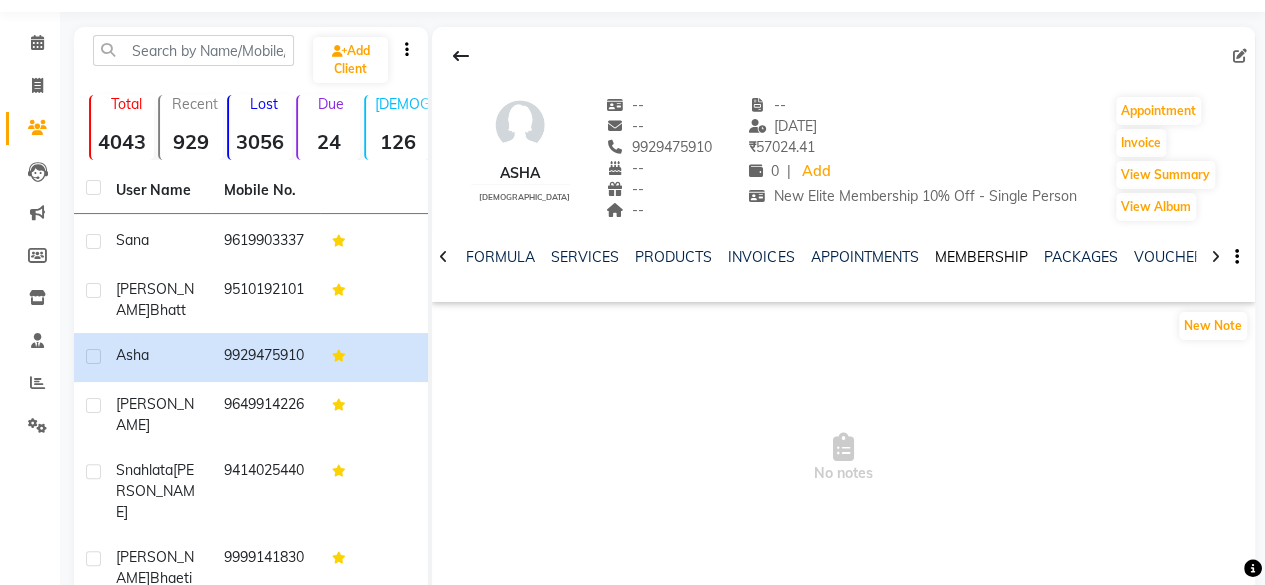 click on "MEMBERSHIP" 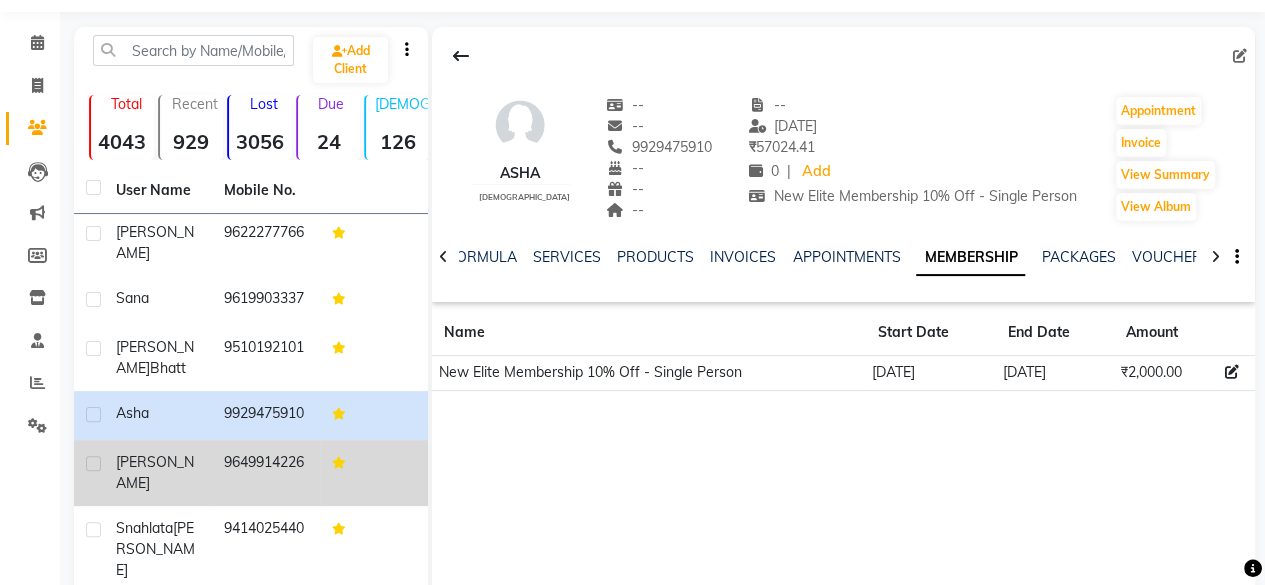 scroll, scrollTop: 2904, scrollLeft: 0, axis: vertical 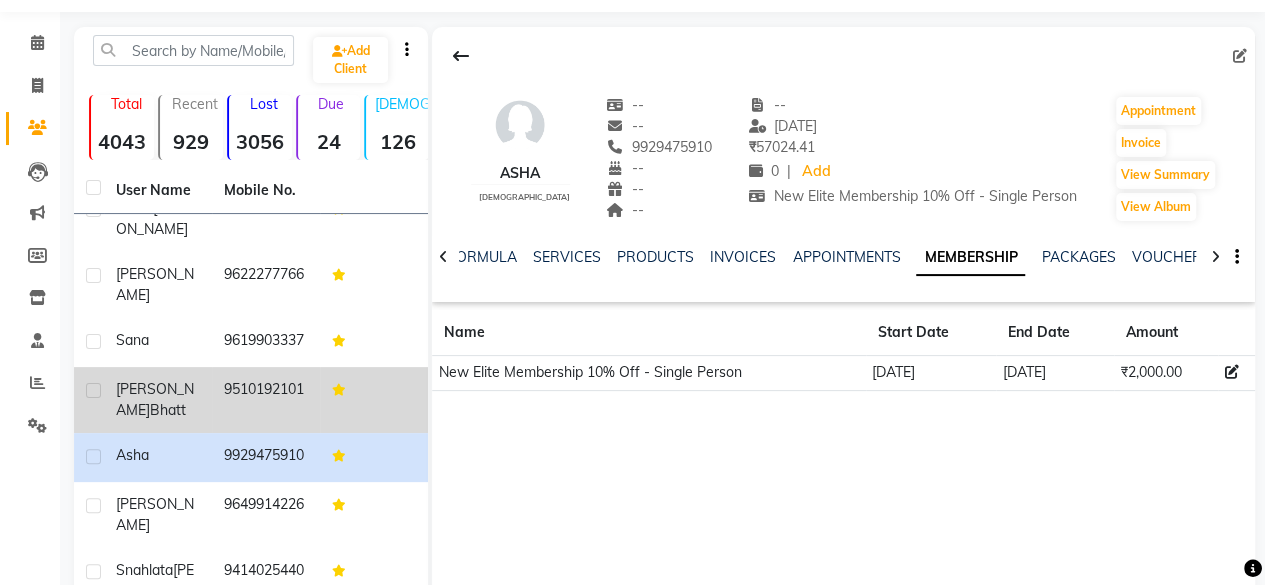 click on "[PERSON_NAME]" 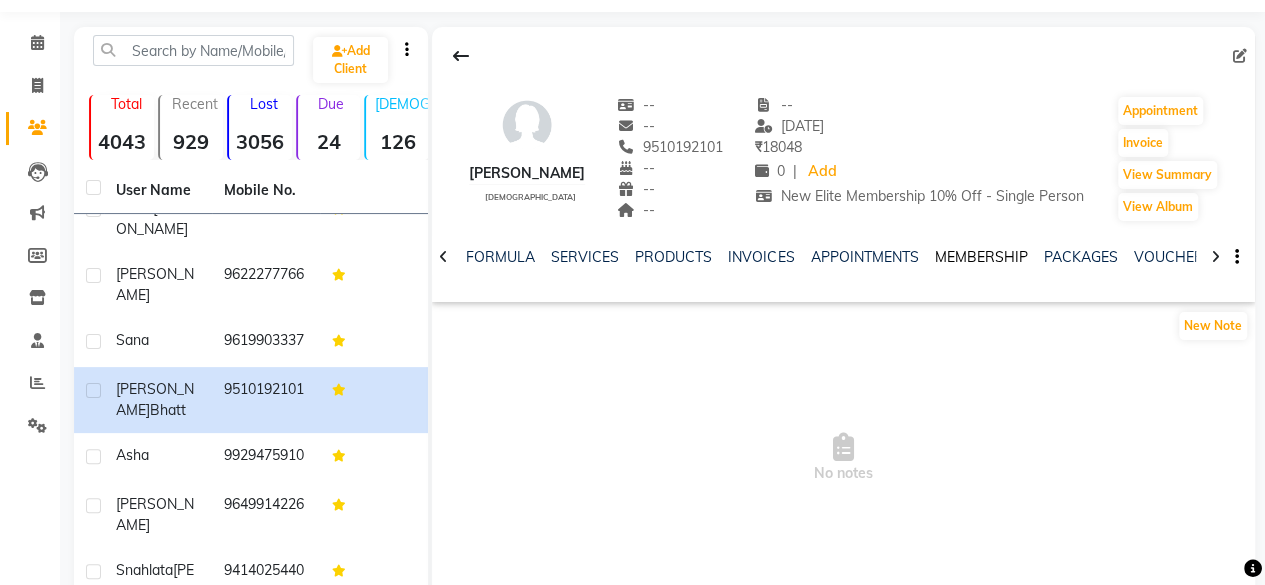 click on "MEMBERSHIP" 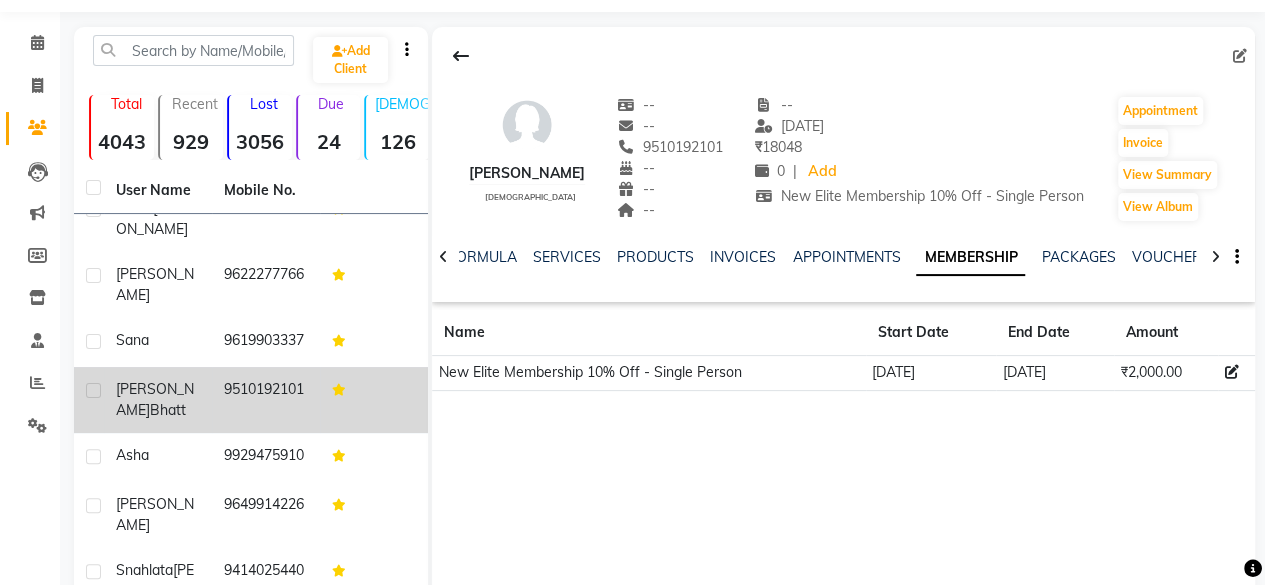 scroll, scrollTop: 2804, scrollLeft: 0, axis: vertical 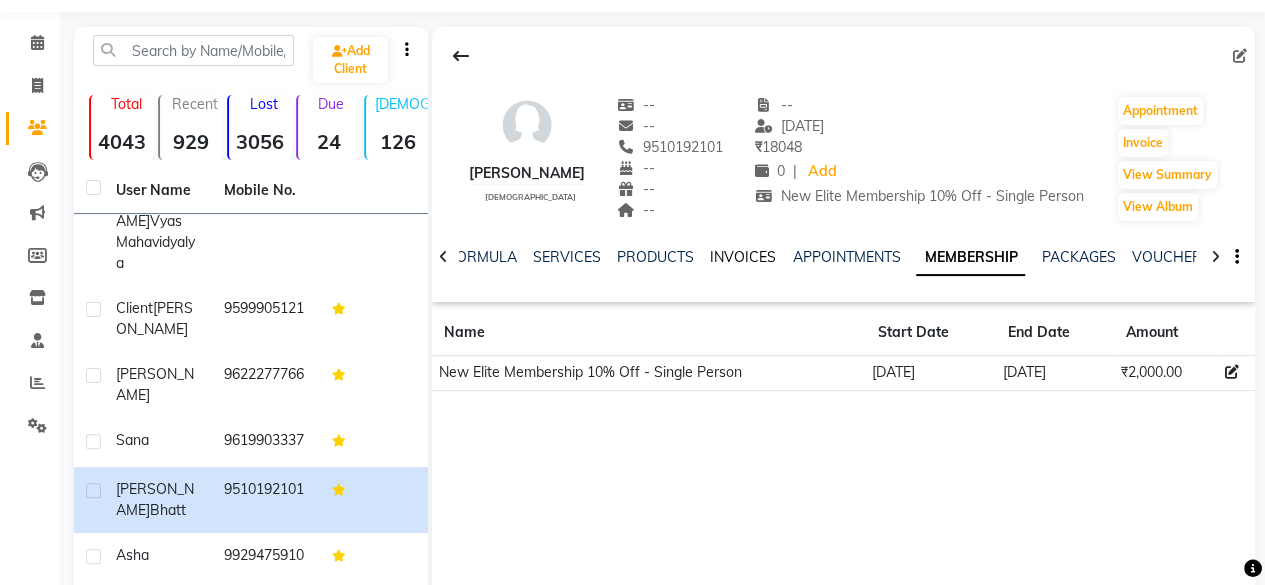 click on "INVOICES" 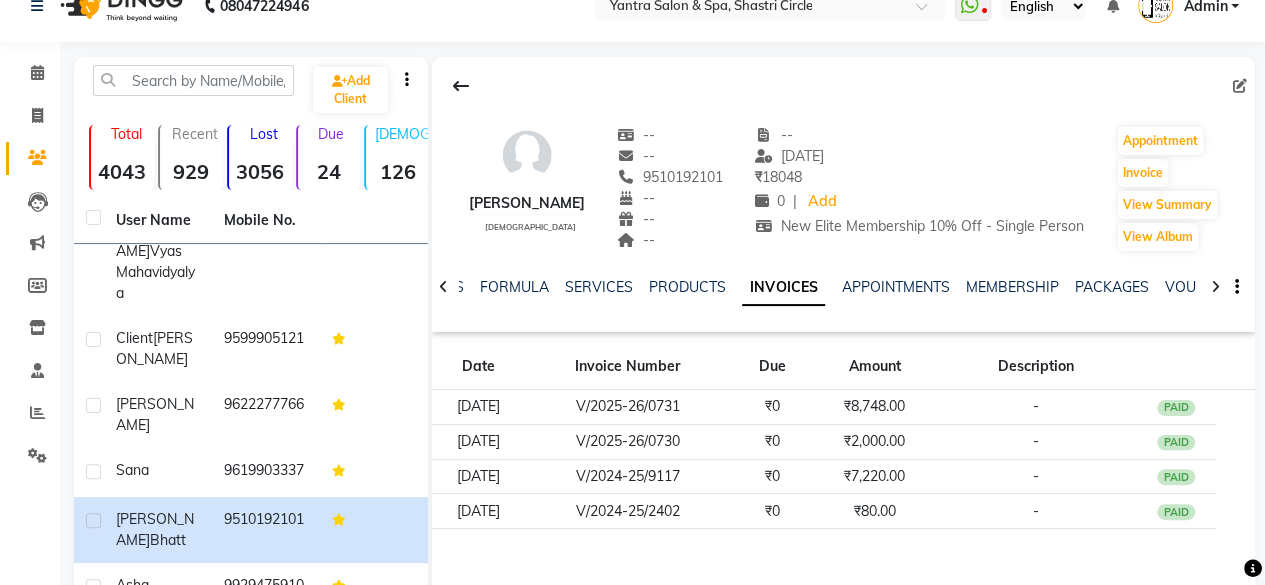 scroll, scrollTop: 0, scrollLeft: 0, axis: both 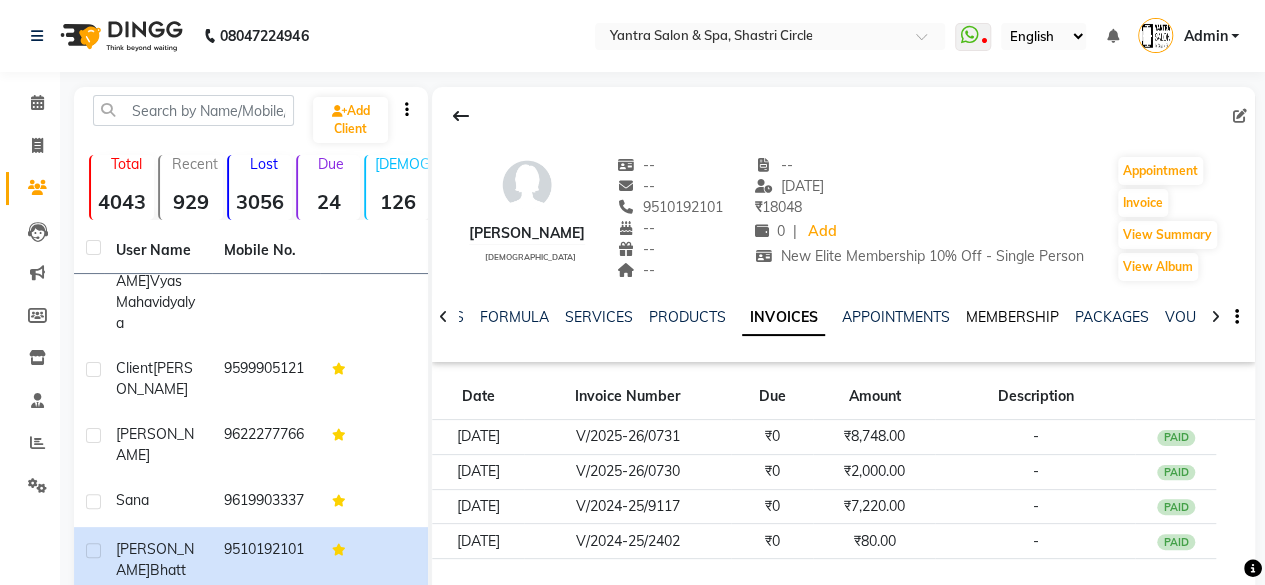 click on "MEMBERSHIP" 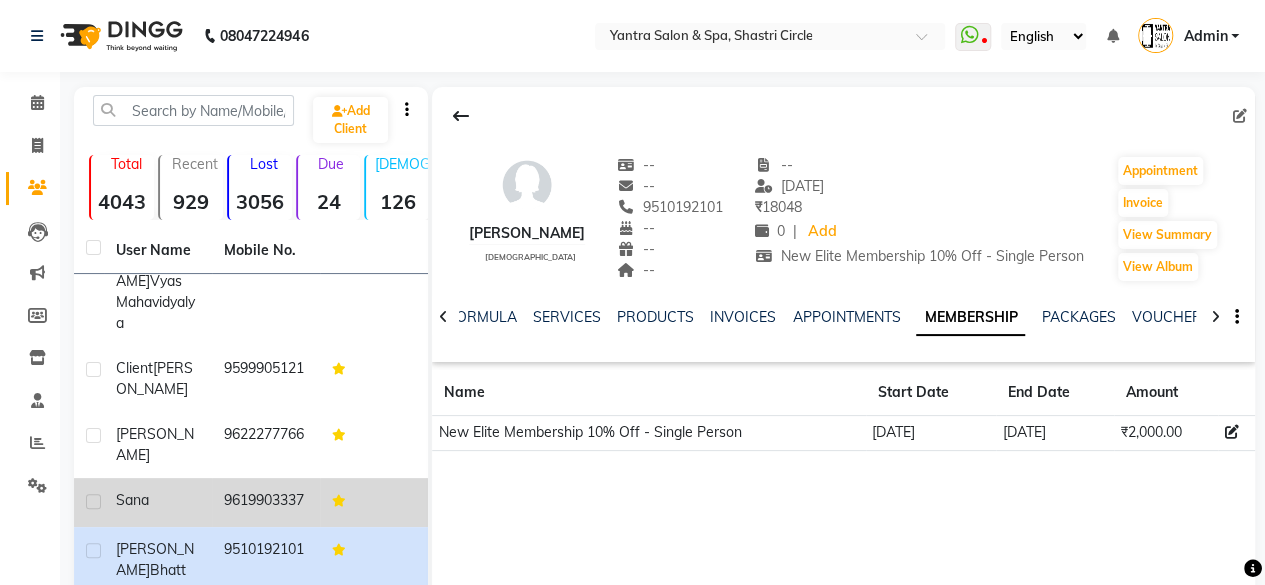 click on "Sana" 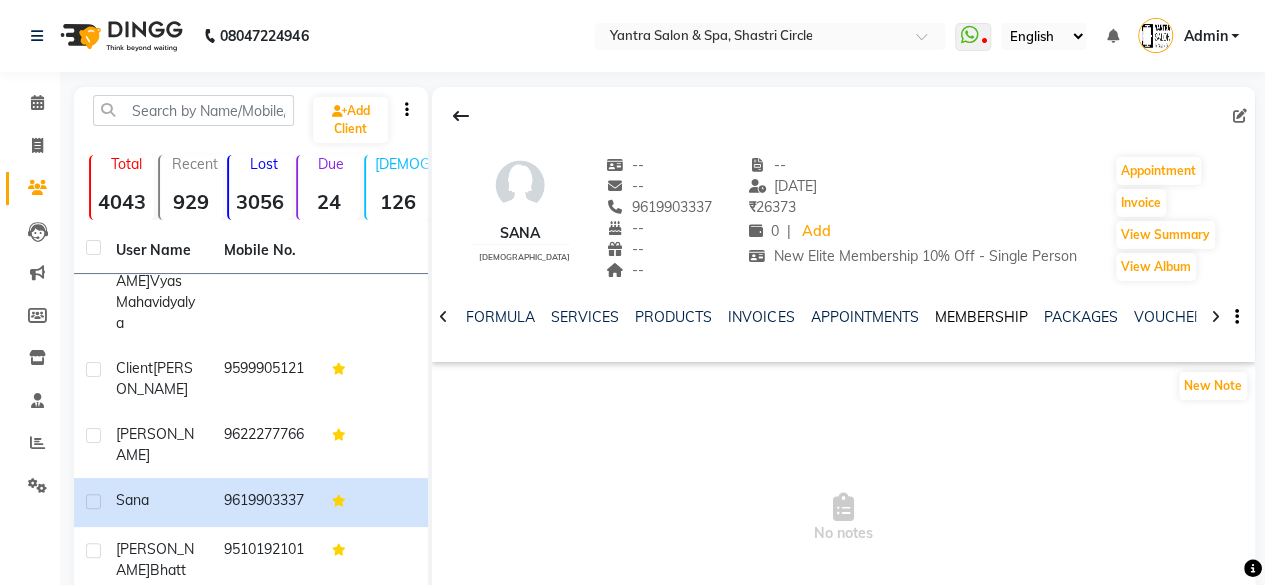 click on "MEMBERSHIP" 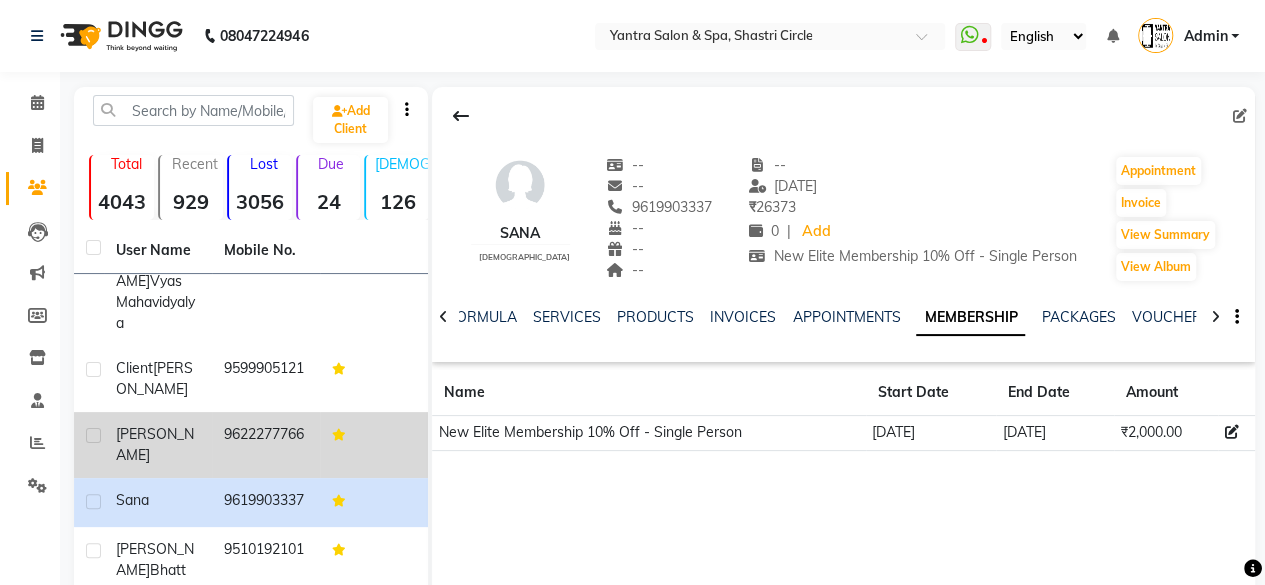 click on "[PERSON_NAME]" 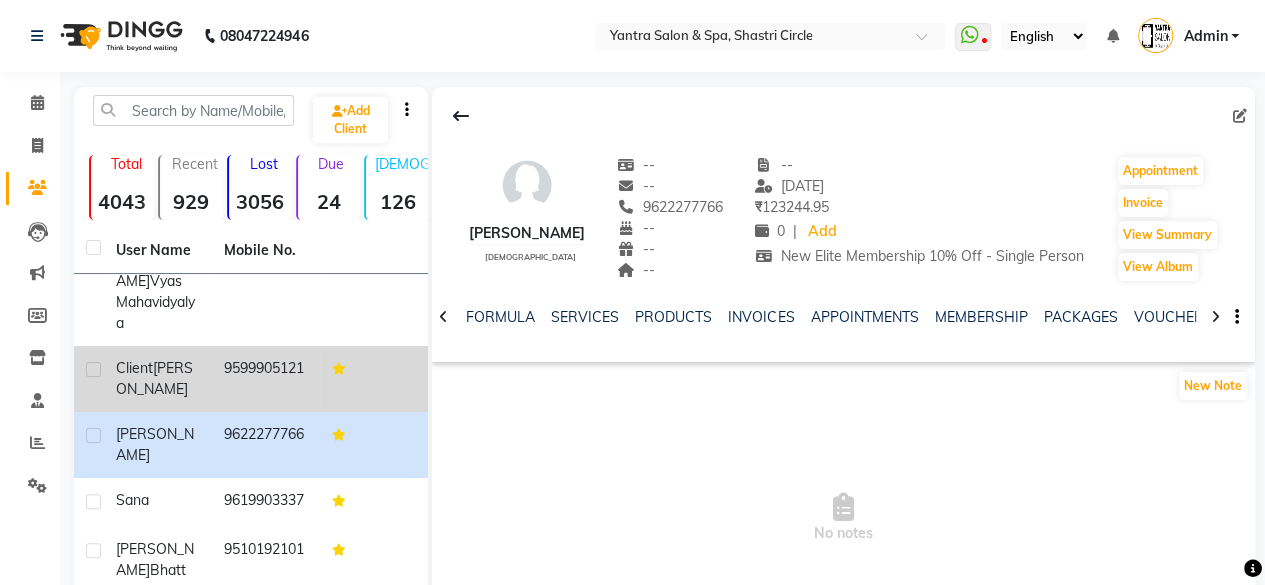 click on "9599905121" 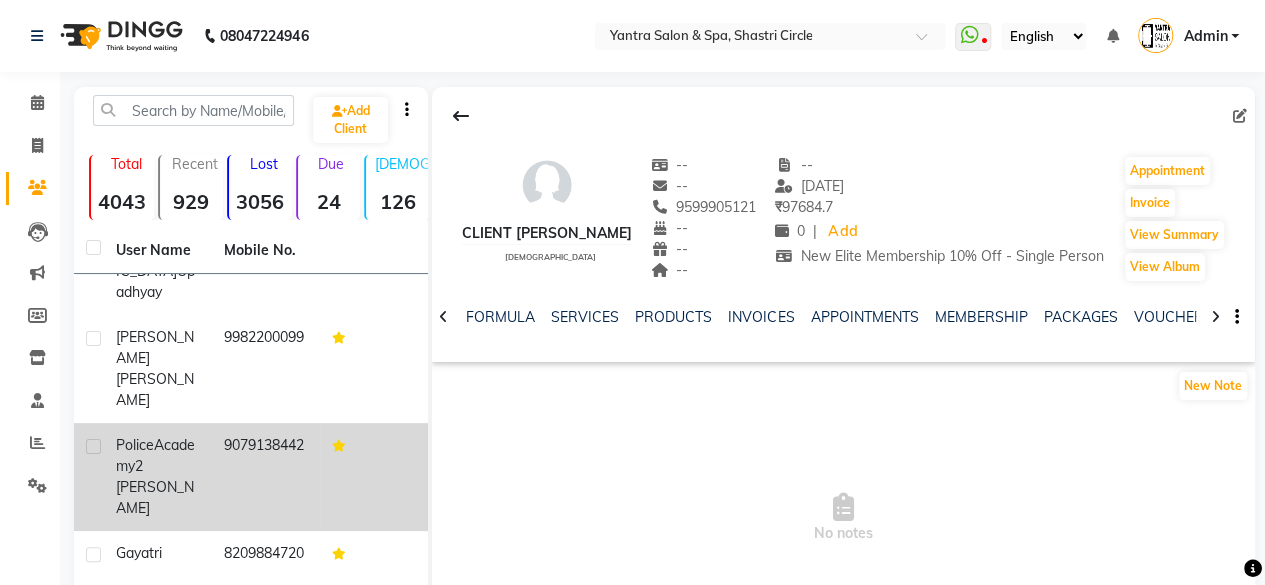 scroll, scrollTop: 1904, scrollLeft: 0, axis: vertical 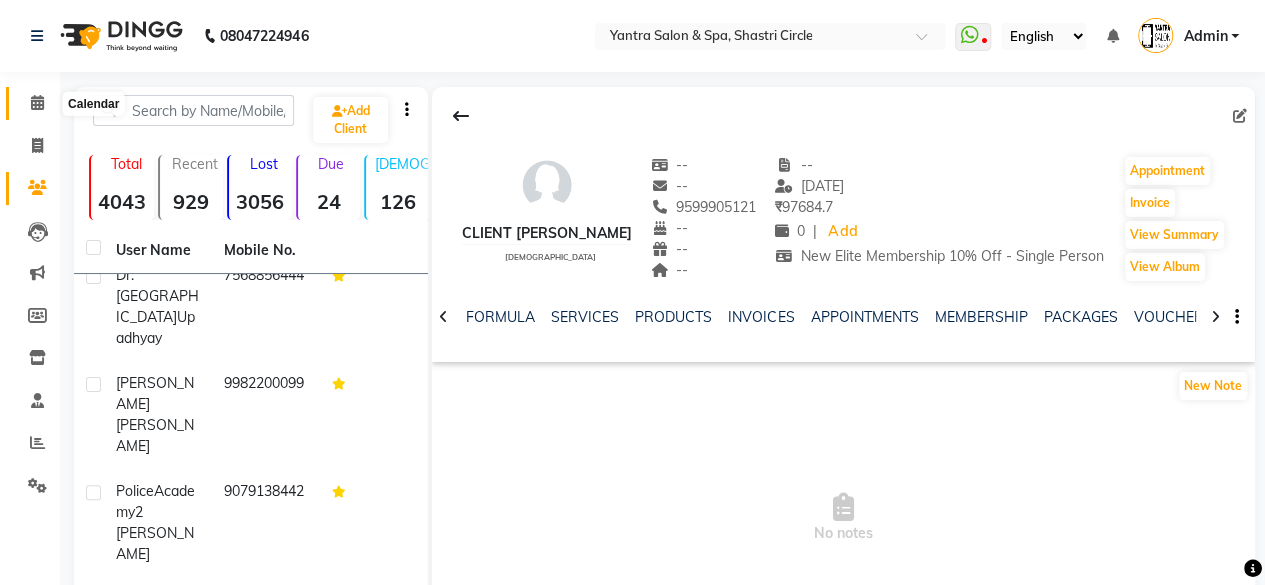 click 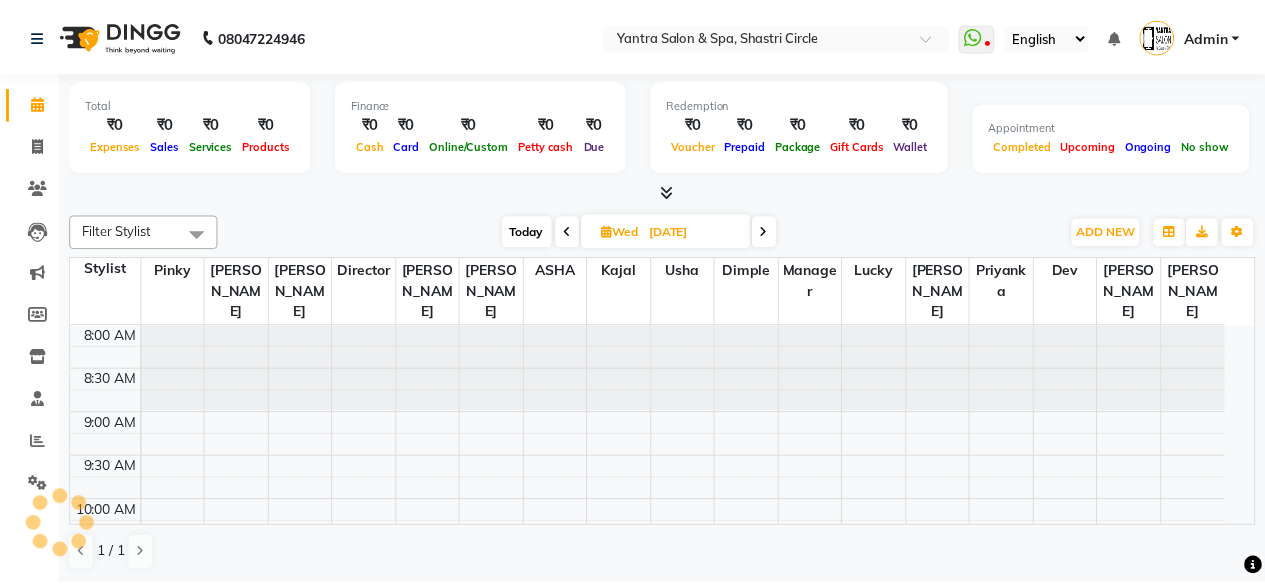 scroll, scrollTop: 0, scrollLeft: 0, axis: both 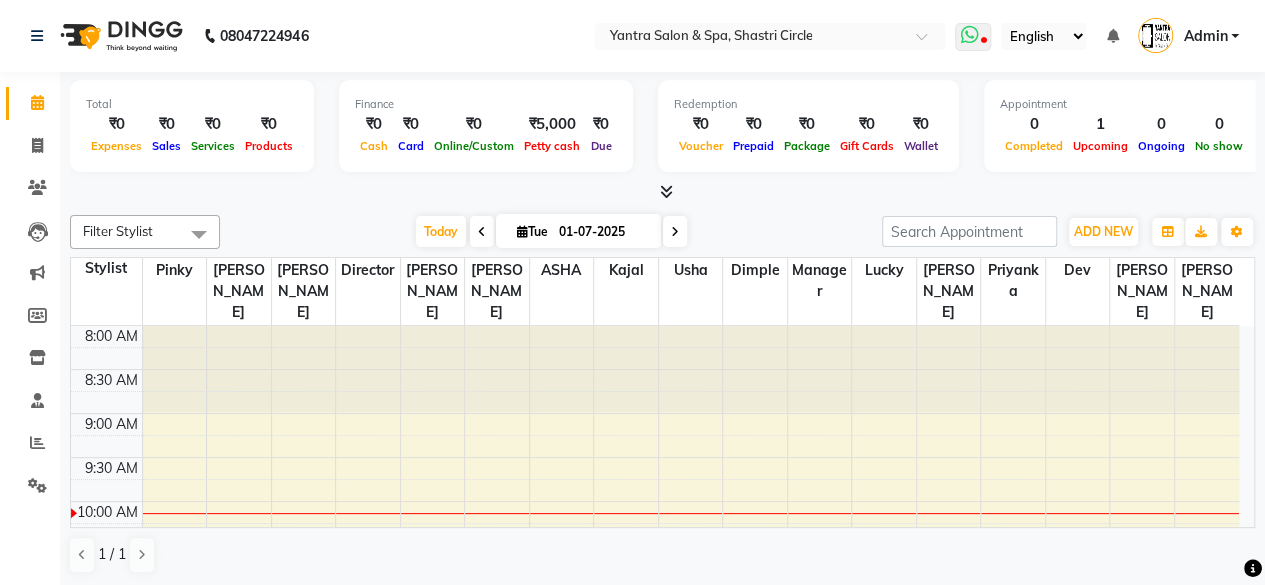 click at bounding box center (969, 35) 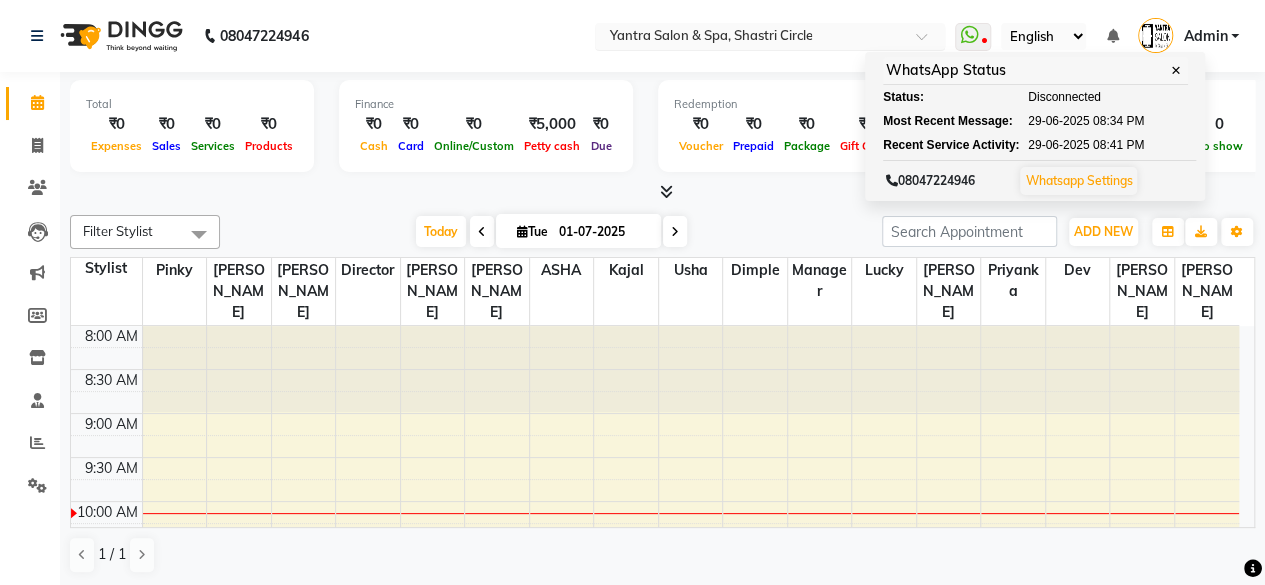 click on "Select Location × Yantra Salon & Spa, [GEOGRAPHIC_DATA]" at bounding box center [770, 36] 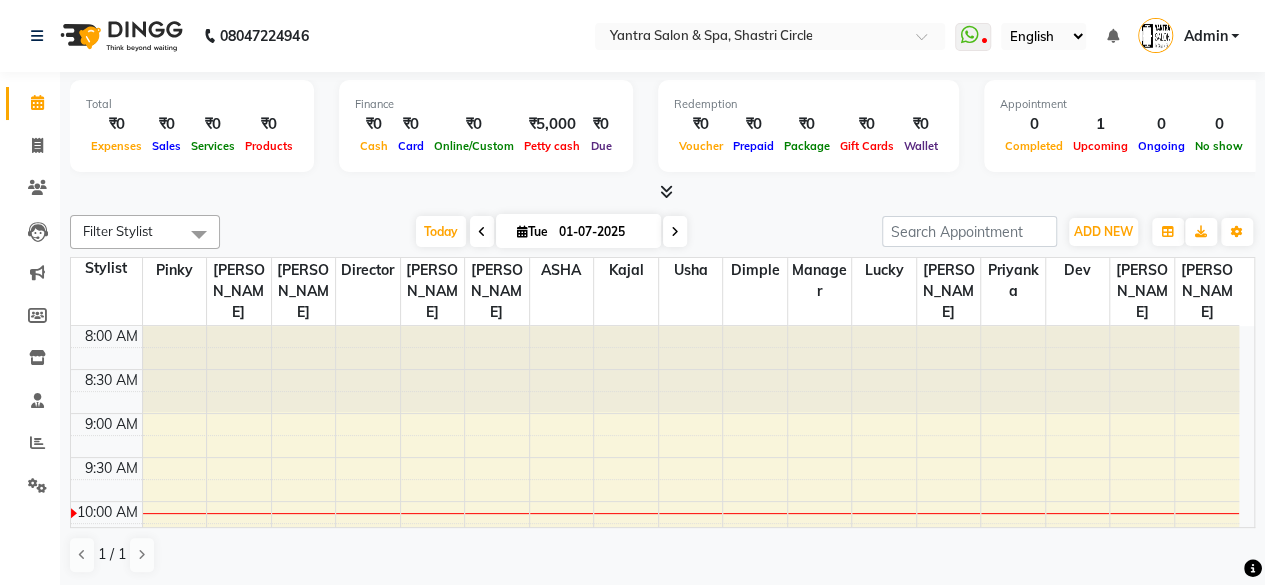 click on "08047224946 Select Location × Yantra Salon & Spa, Shastri Circle  WhatsApp Status  ✕ Status:  Disconnected Most Recent Message: 29-06-2025     08:34 PM Recent Service Activity: 29-06-2025     08:41 PM  08047224946 Whatsapp Settings English ENGLISH Español العربية मराठी हिंदी ગુજરાતી தமிழ் 中文 Notifications nothing to show Admin Manage Profile Change Password Sign out  Version:3.14.0" 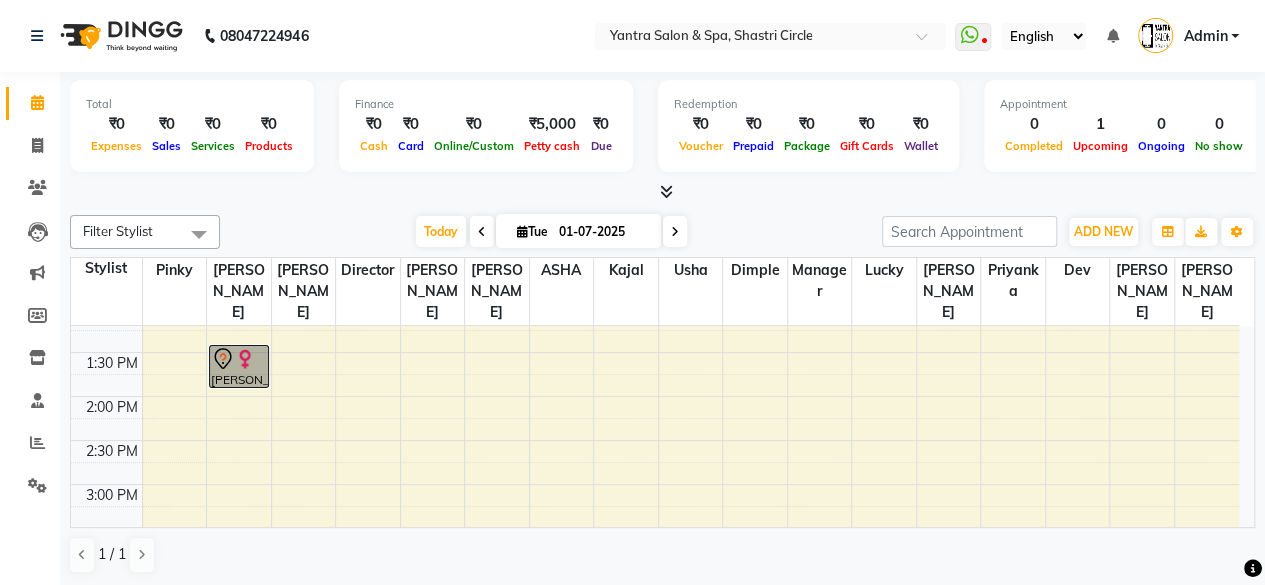 scroll, scrollTop: 500, scrollLeft: 0, axis: vertical 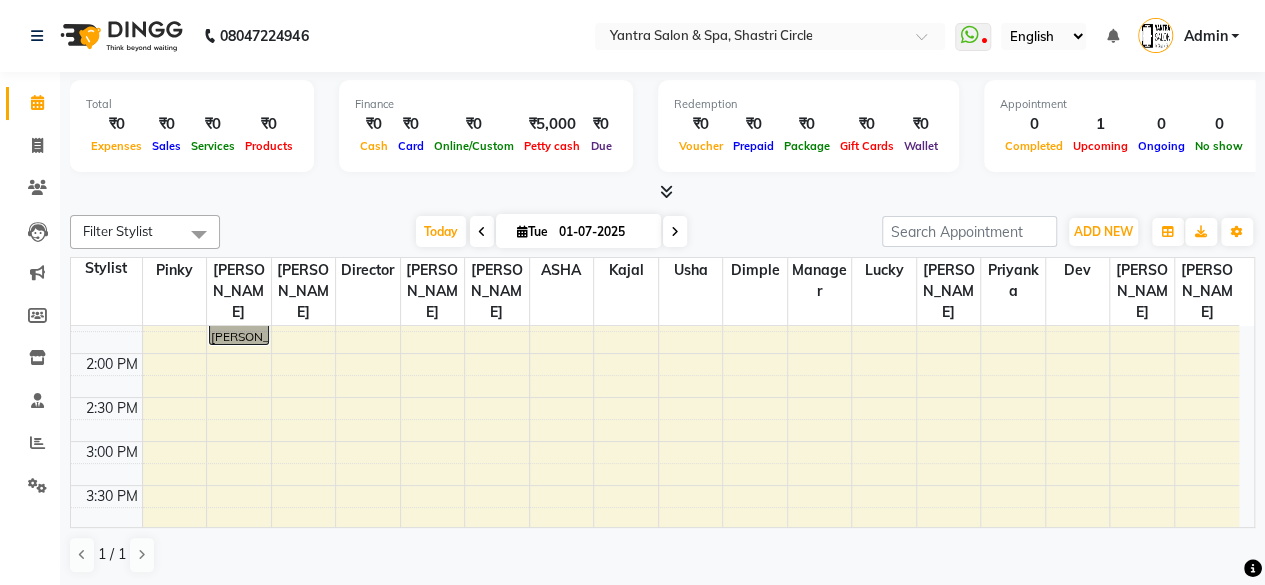 click on "8:00 AM 8:30 AM 9:00 AM 9:30 AM 10:00 AM 10:30 AM 11:00 AM 11:30 AM 12:00 PM 12:30 PM 1:00 PM 1:30 PM 2:00 PM 2:30 PM 3:00 PM 3:30 PM 4:00 PM 4:30 PM 5:00 PM 5:30 PM 6:00 PM 6:30 PM 7:00 PM 7:30 PM             [PERSON_NAME], TK01, 01:30 PM-02:00 PM, liposoluble wax" at bounding box center [655, 353] 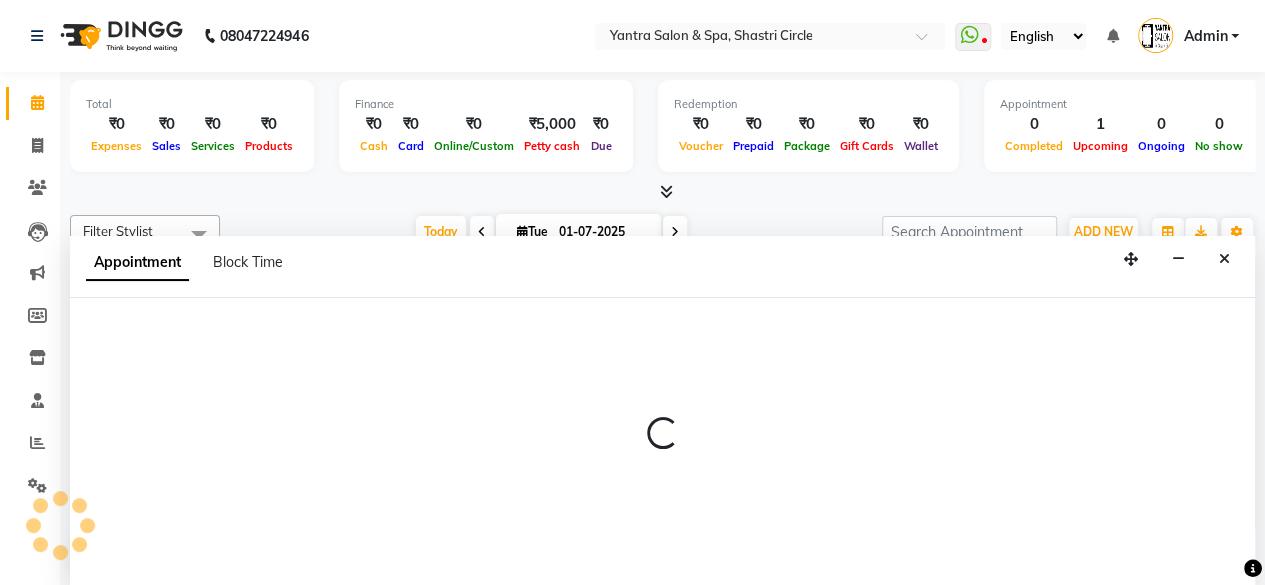 scroll, scrollTop: 0, scrollLeft: 0, axis: both 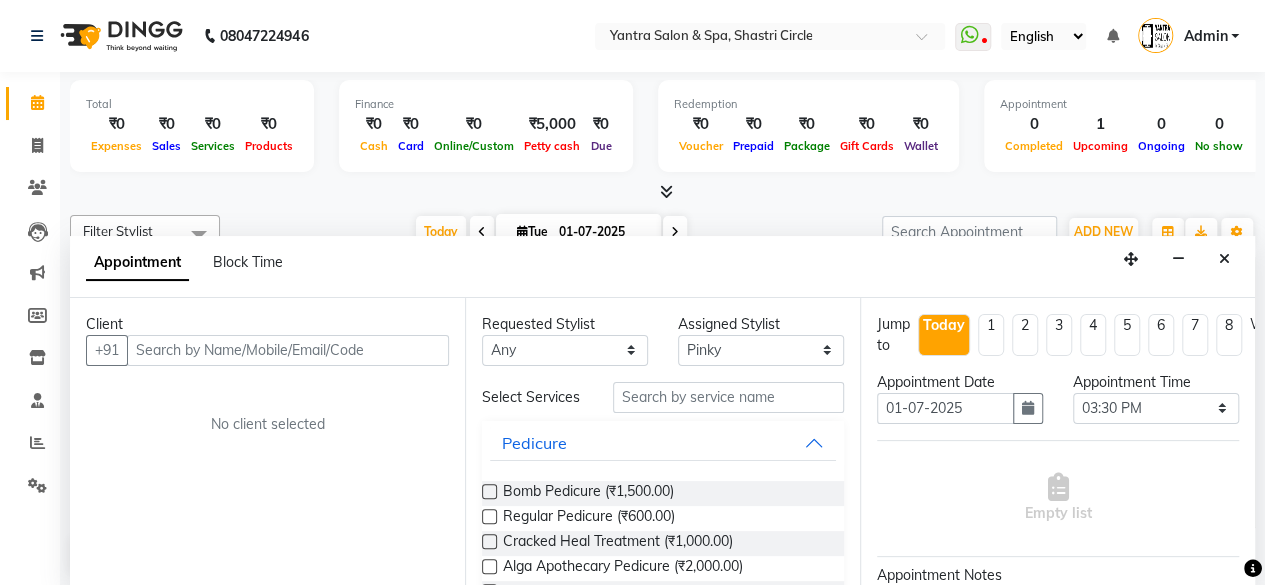 click at bounding box center [288, 350] 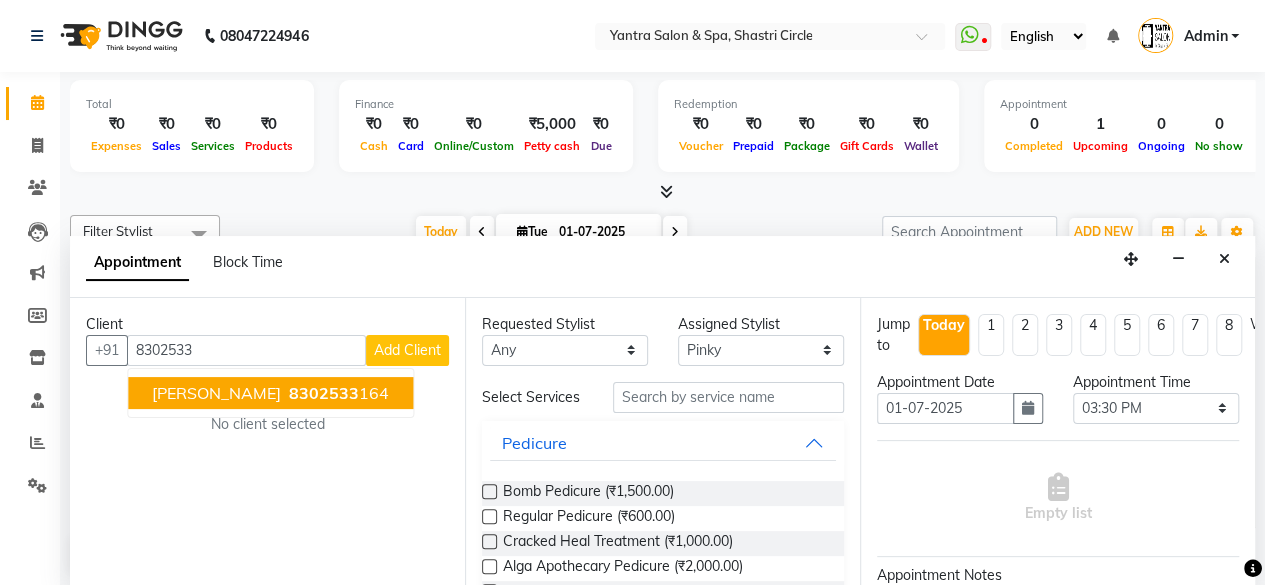 click on "8302533" at bounding box center [324, 393] 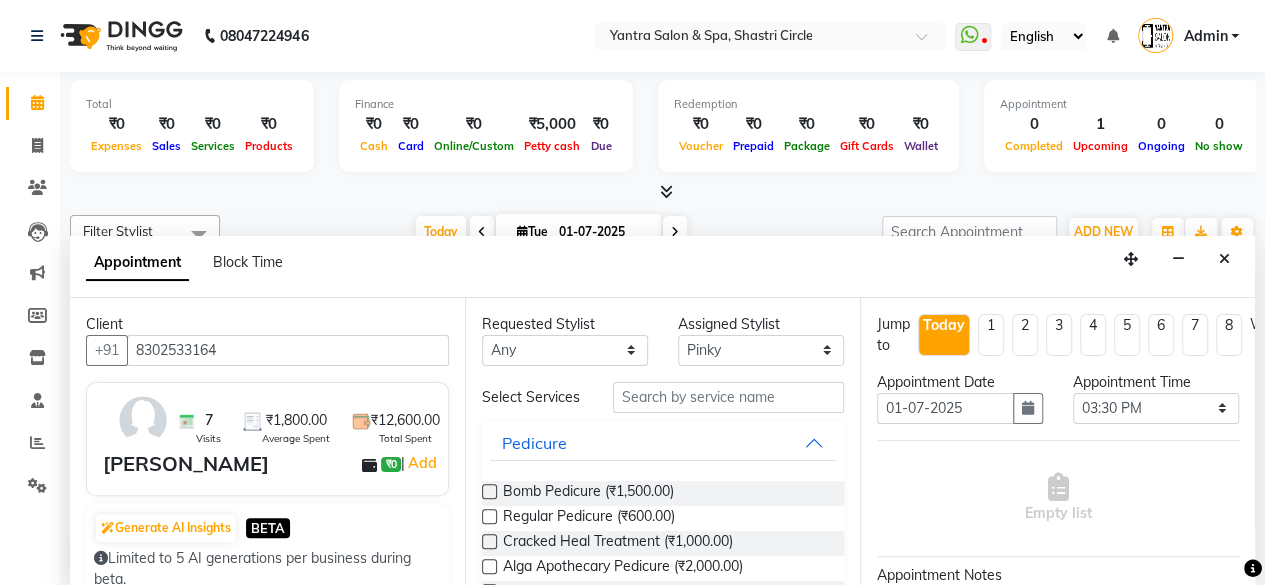 type on "8302533164" 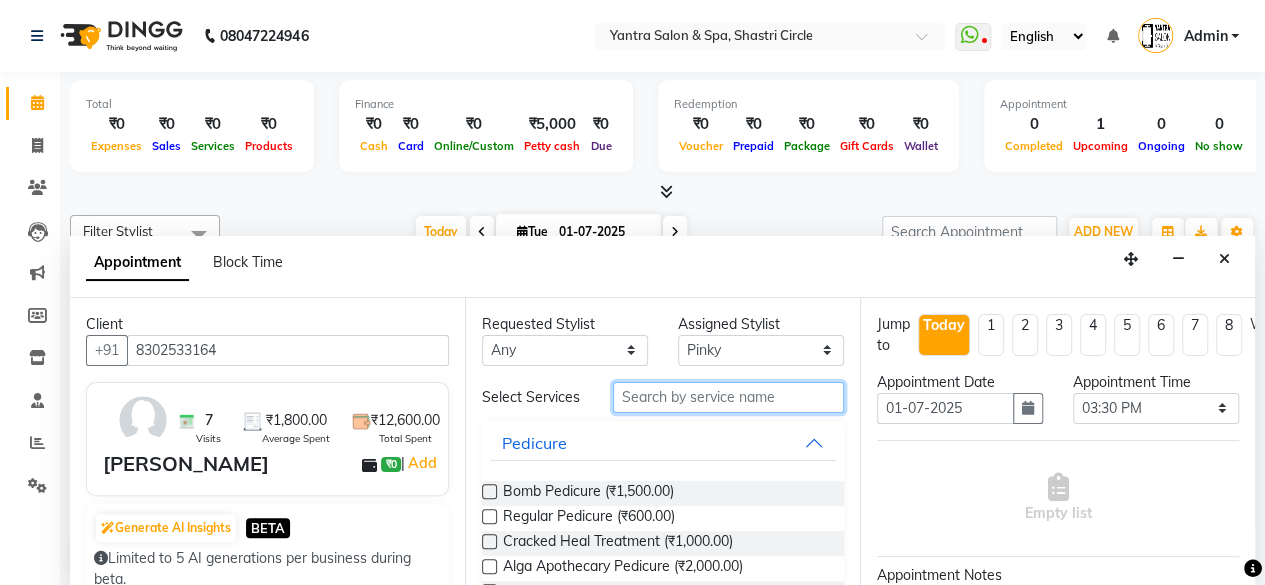 click at bounding box center [728, 397] 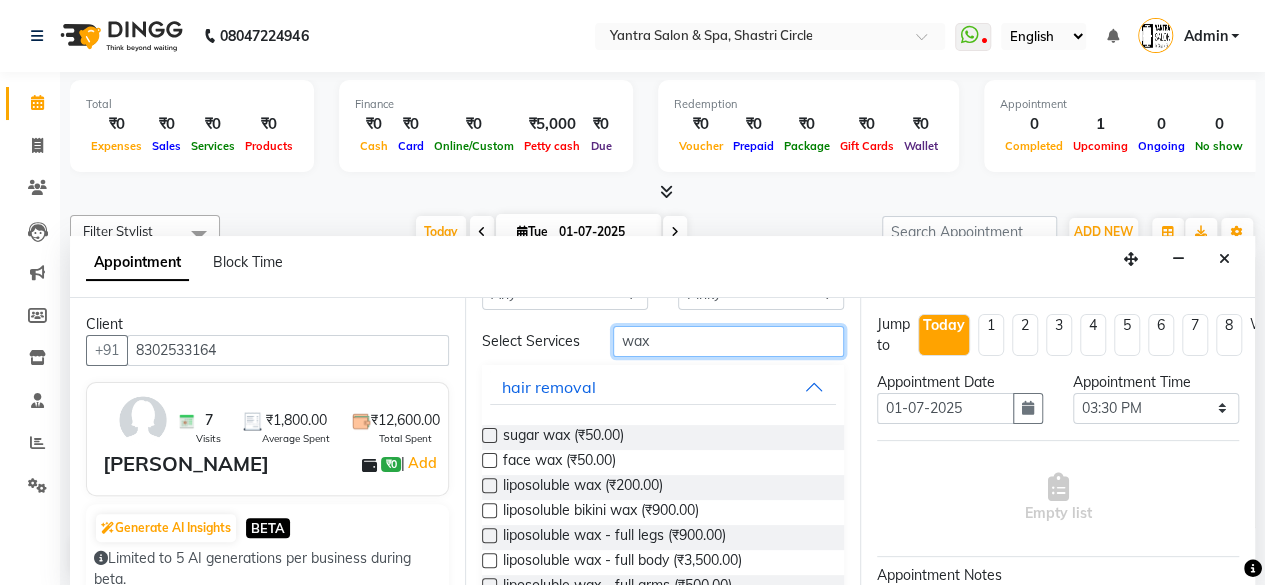 scroll, scrollTop: 100, scrollLeft: 0, axis: vertical 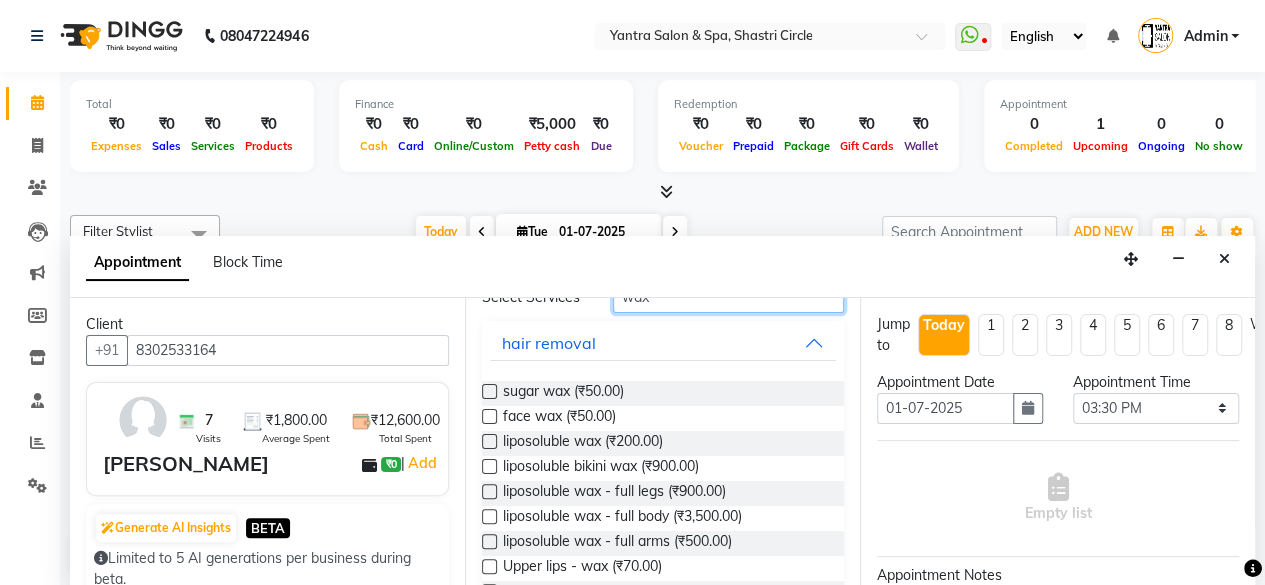 type on "wax" 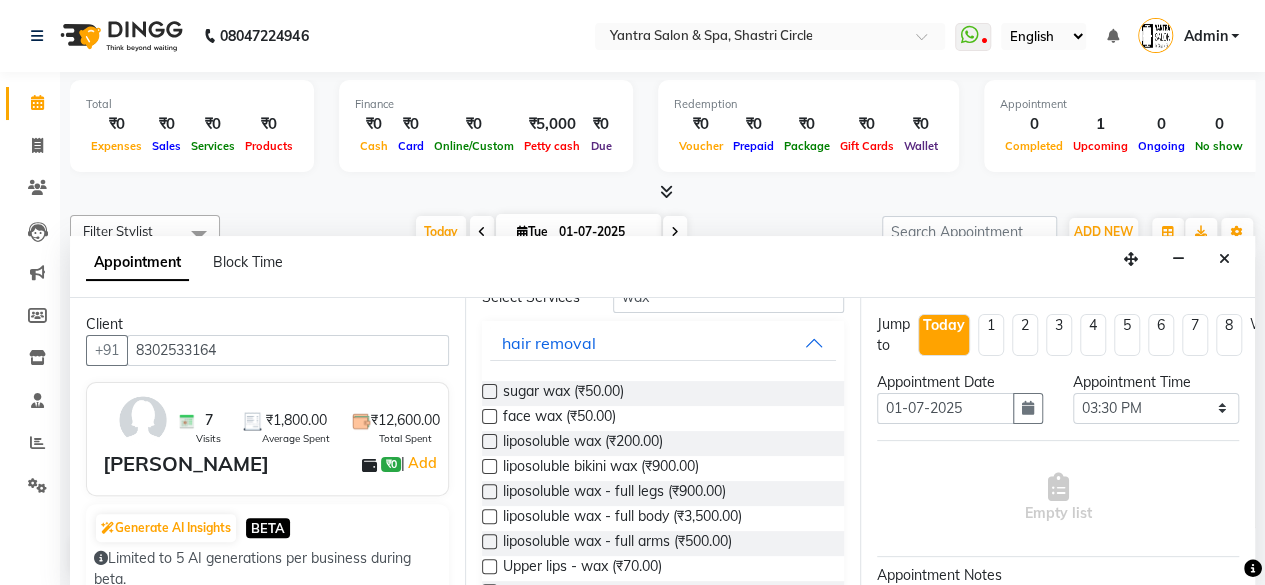 click at bounding box center (489, 441) 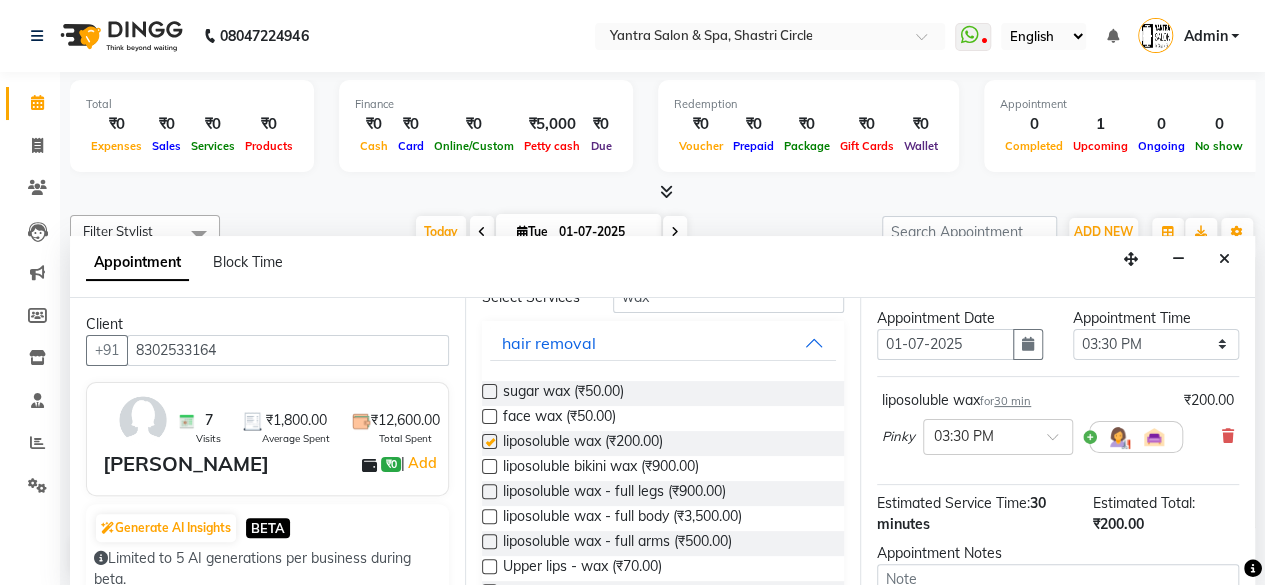 scroll, scrollTop: 272, scrollLeft: 0, axis: vertical 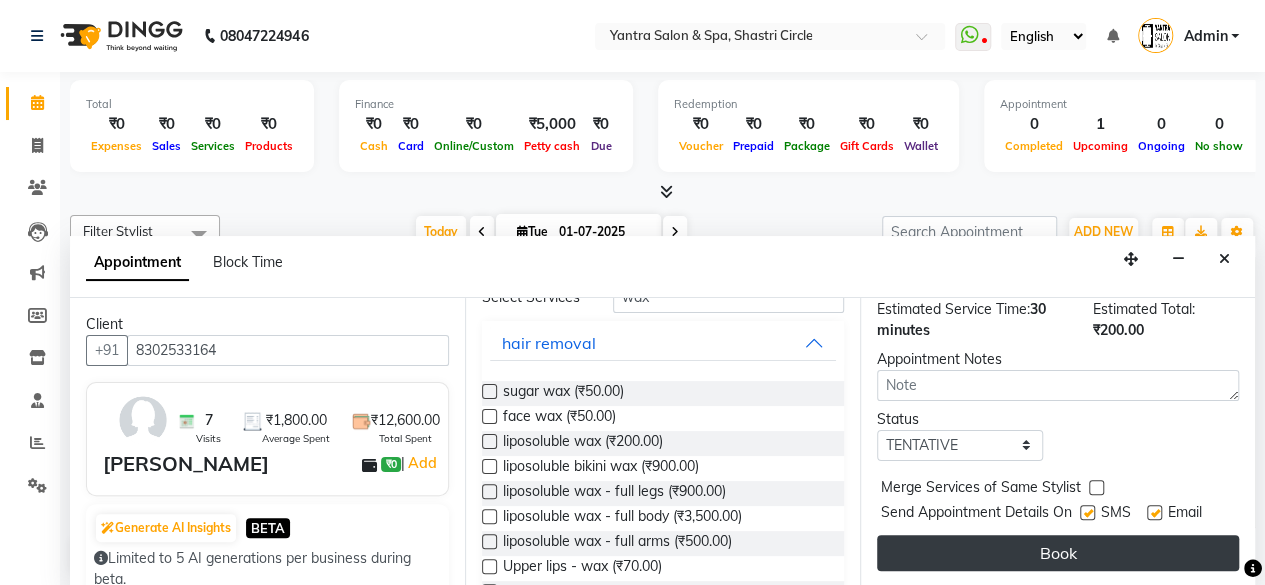checkbox on "false" 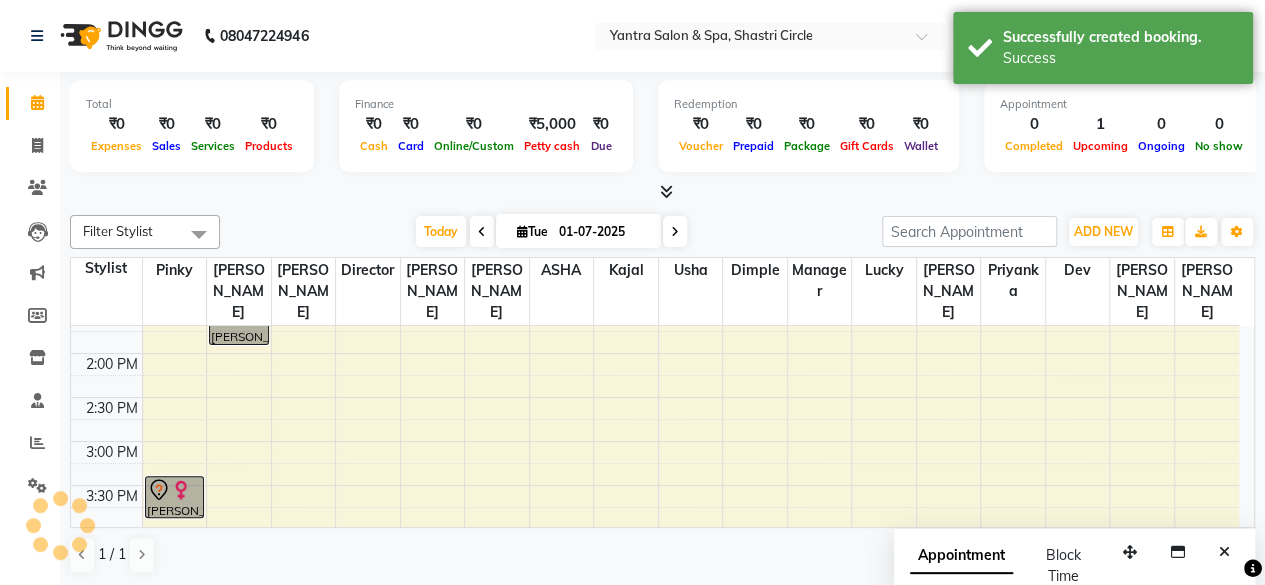 scroll, scrollTop: 0, scrollLeft: 0, axis: both 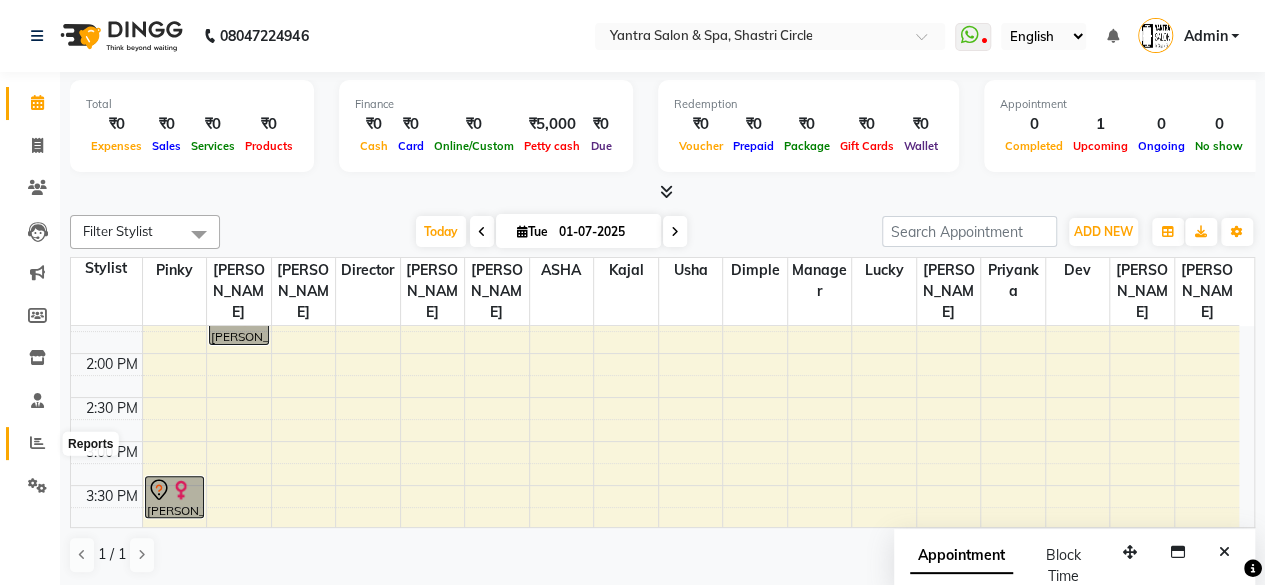 click 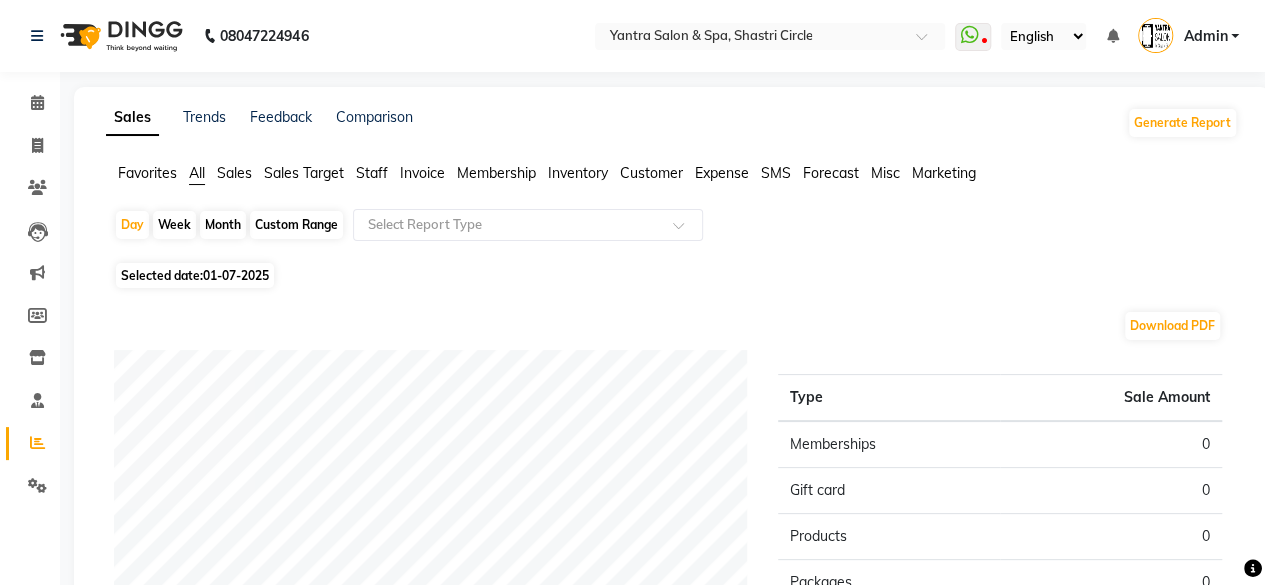 click on "Month" 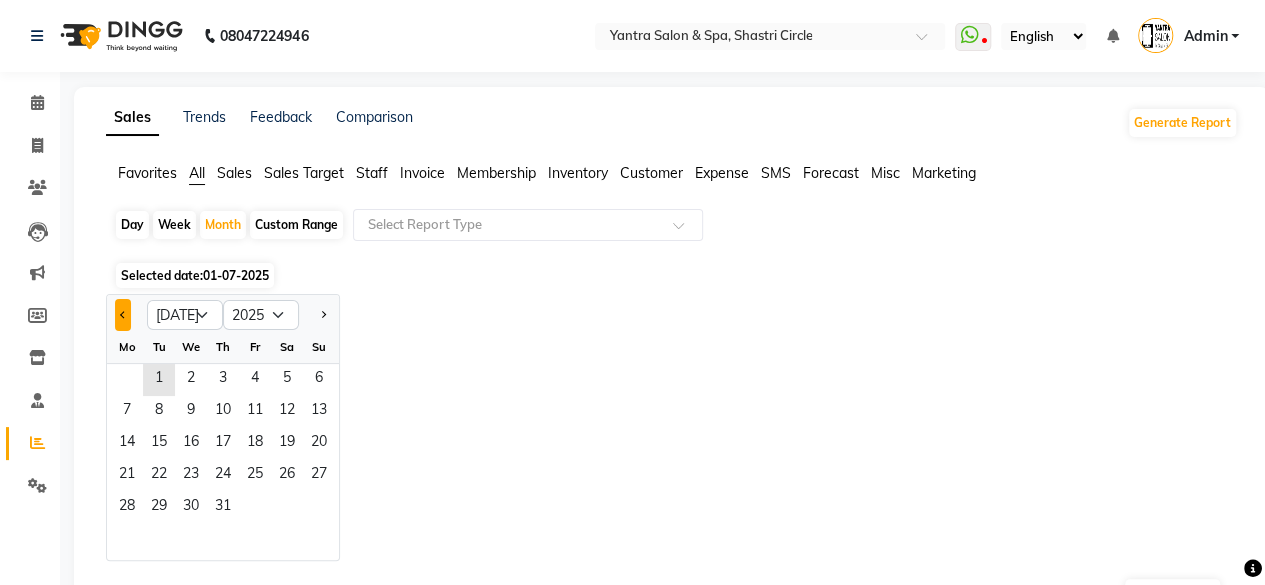 click 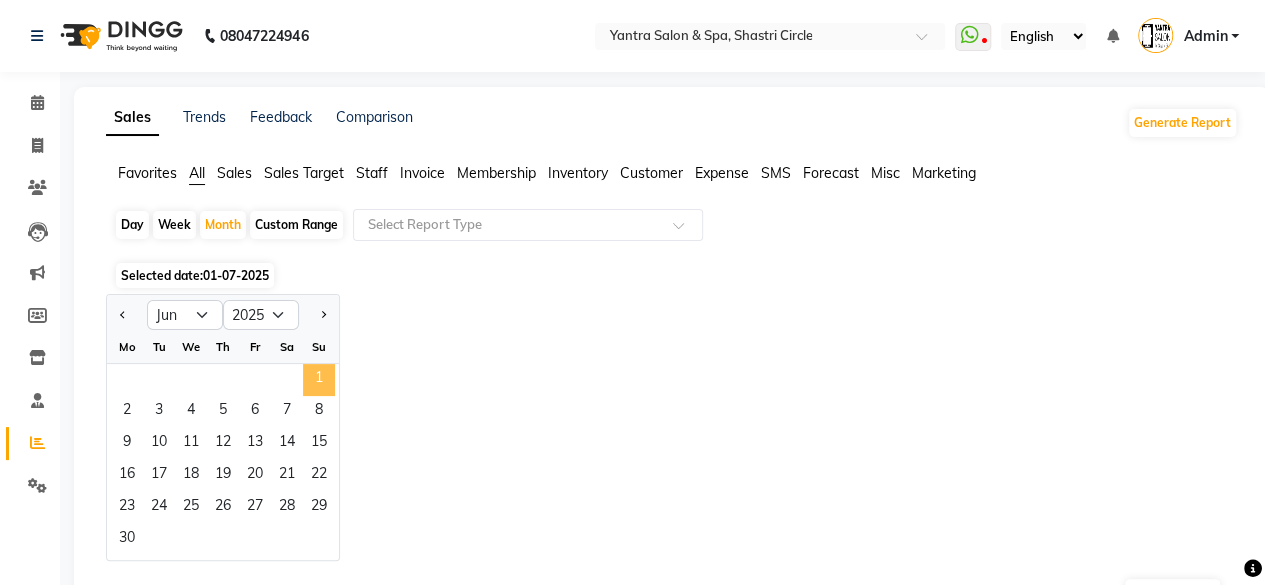 click on "1" 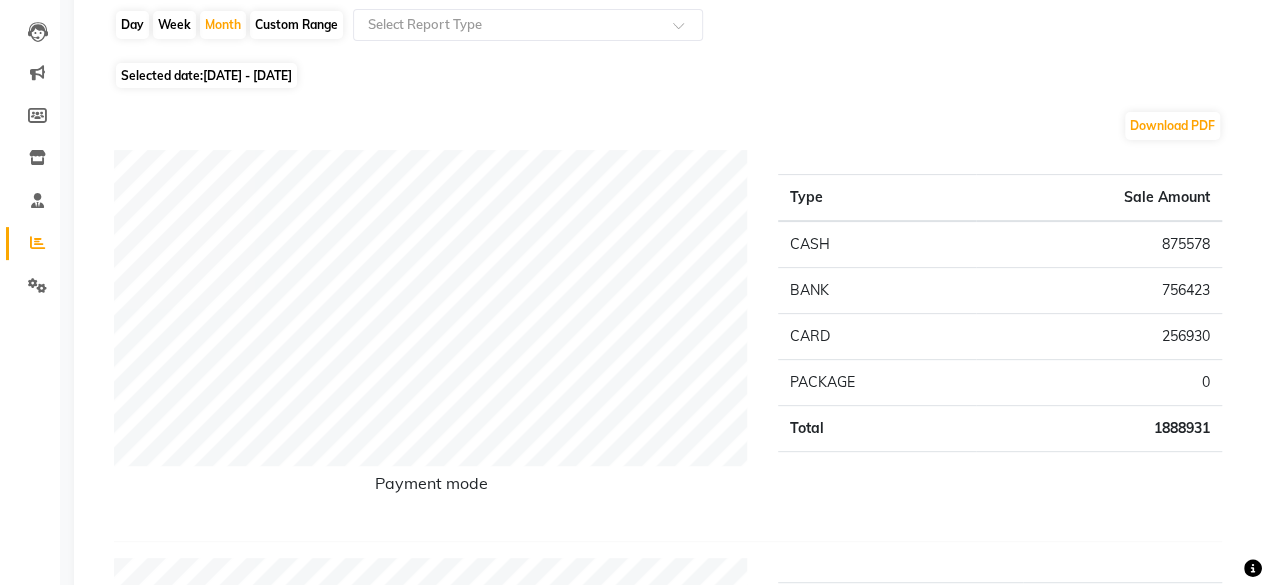 scroll, scrollTop: 0, scrollLeft: 0, axis: both 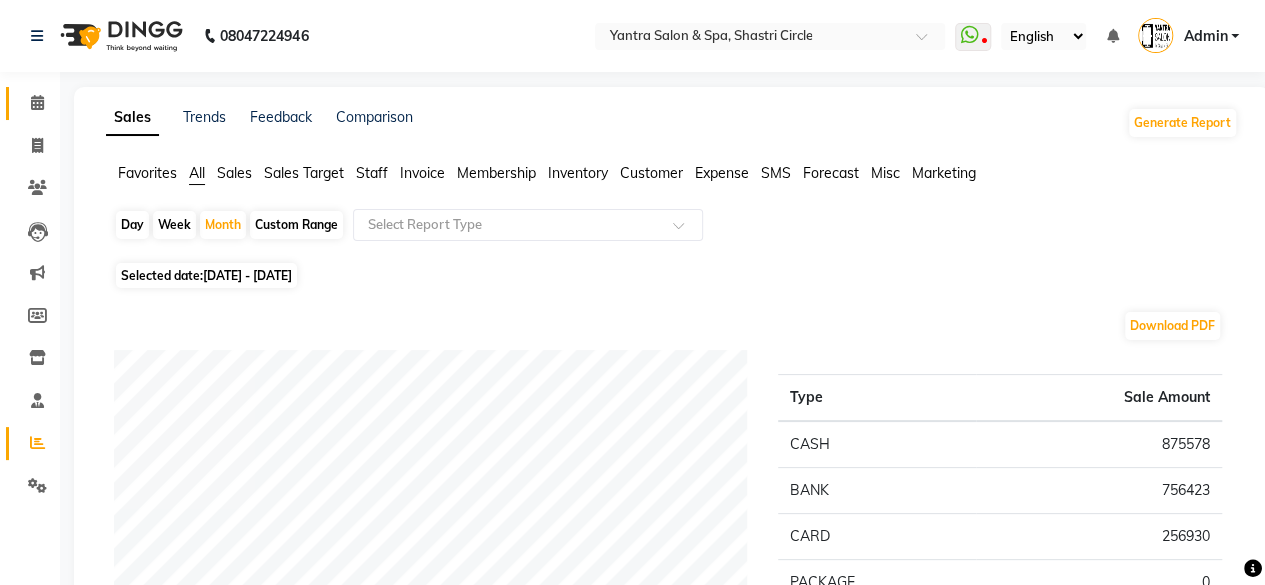 click on "Calendar" 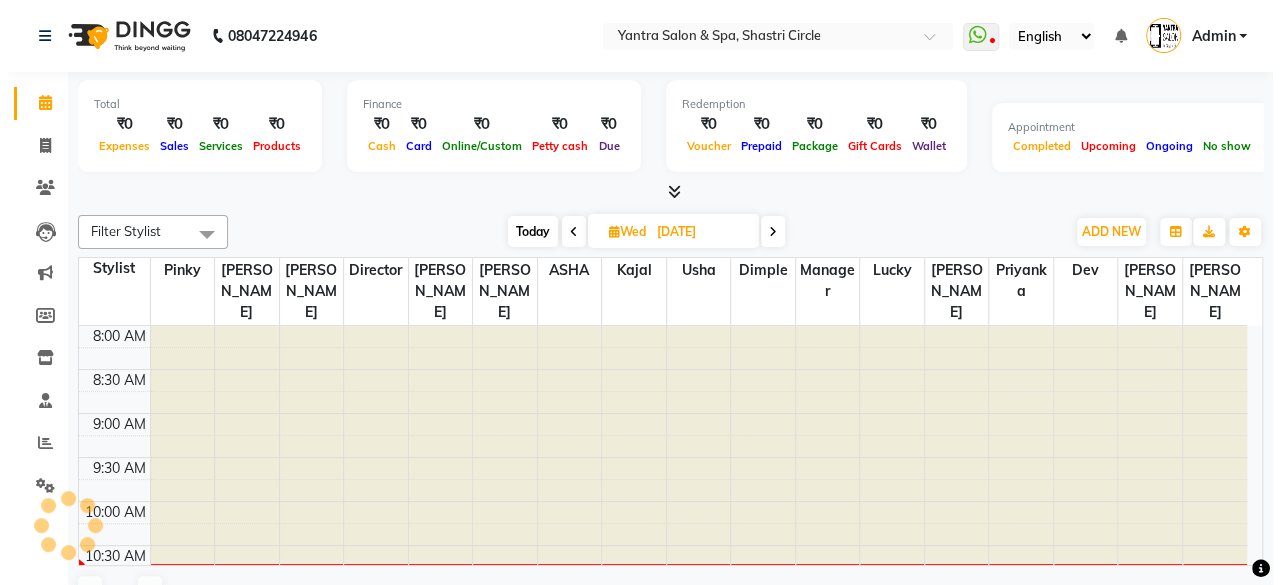 scroll, scrollTop: 0, scrollLeft: 0, axis: both 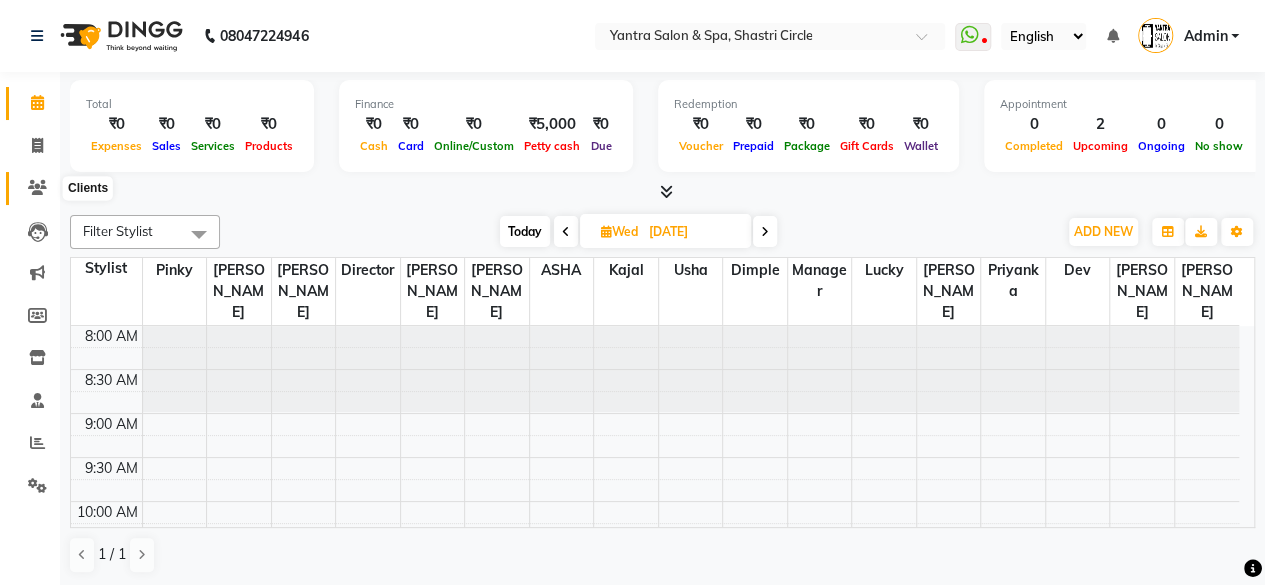 click 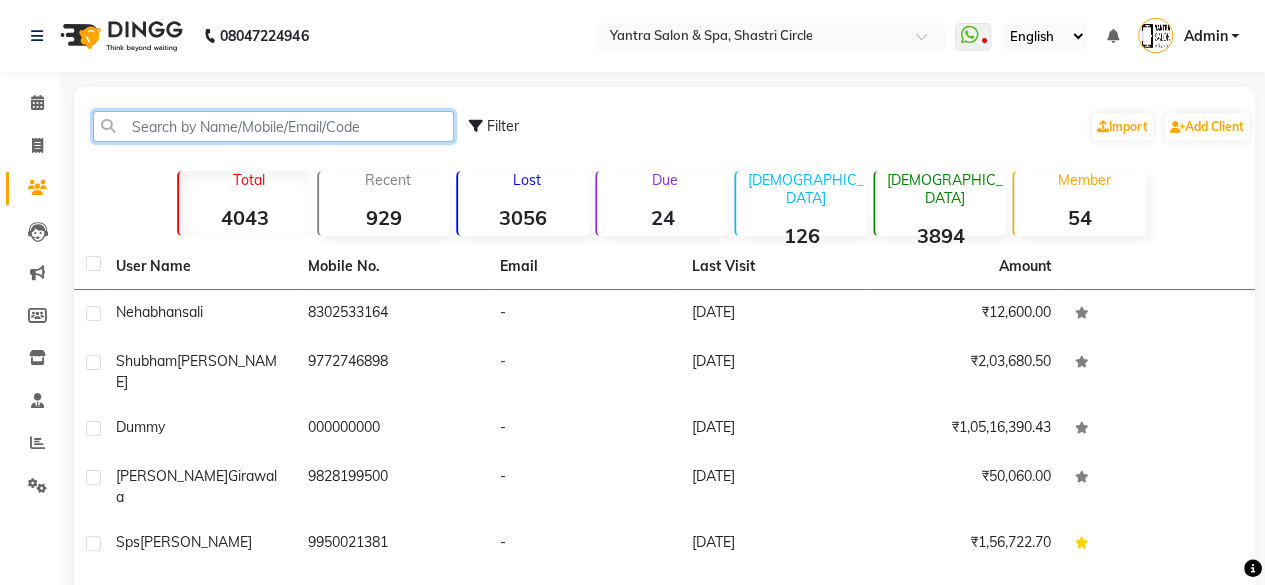 click 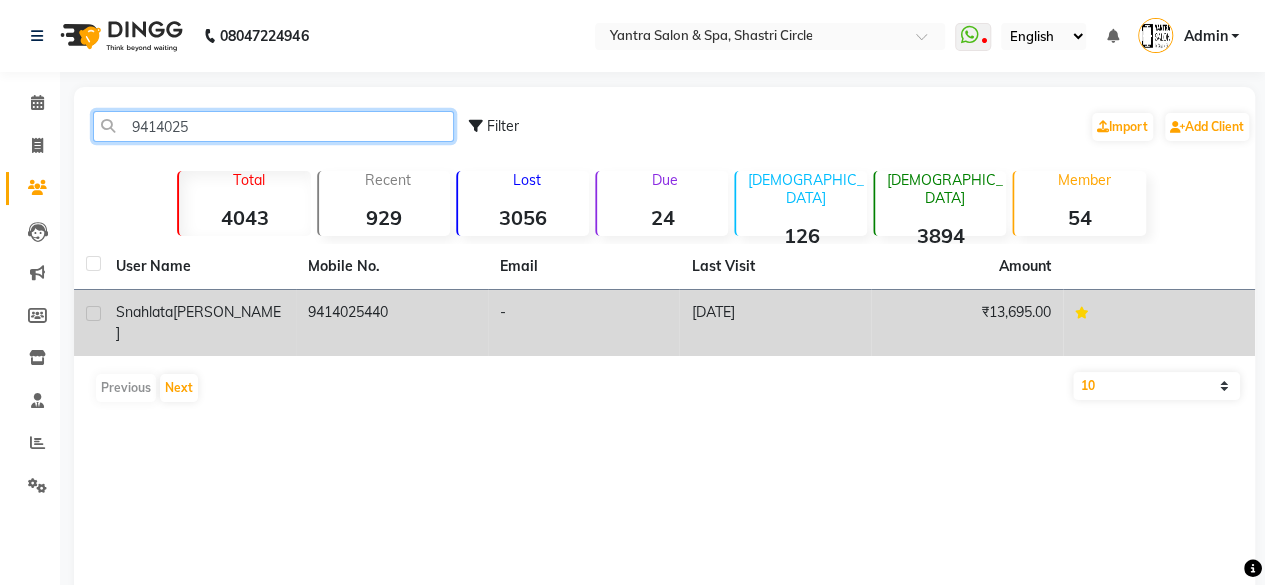 type on "9414025" 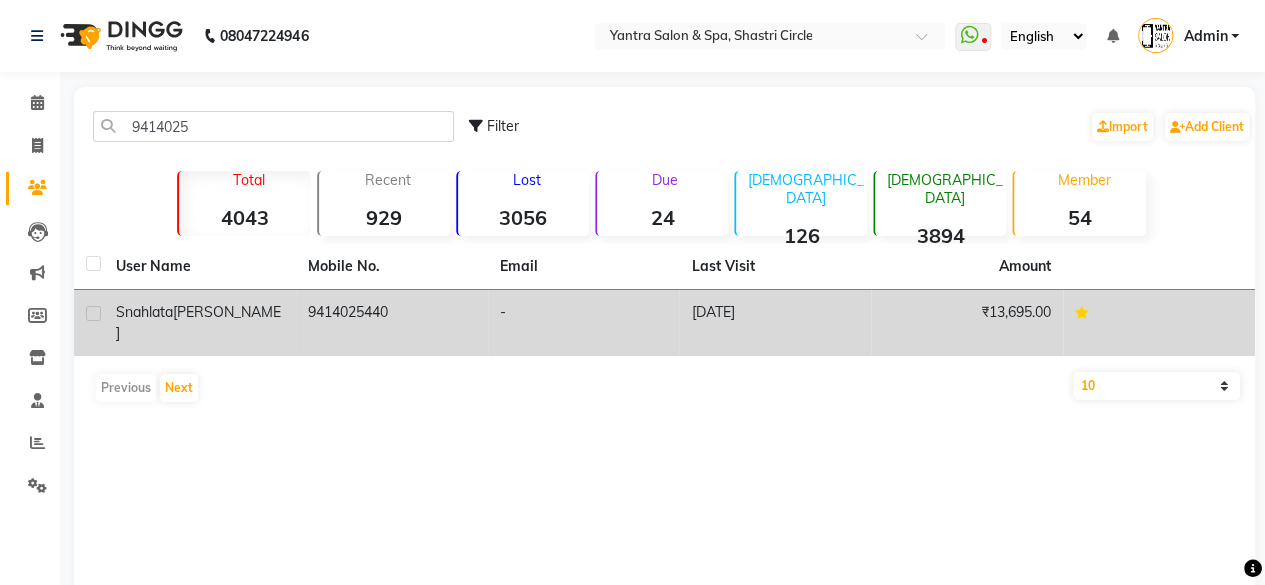 click on "snahlata  [PERSON_NAME]" 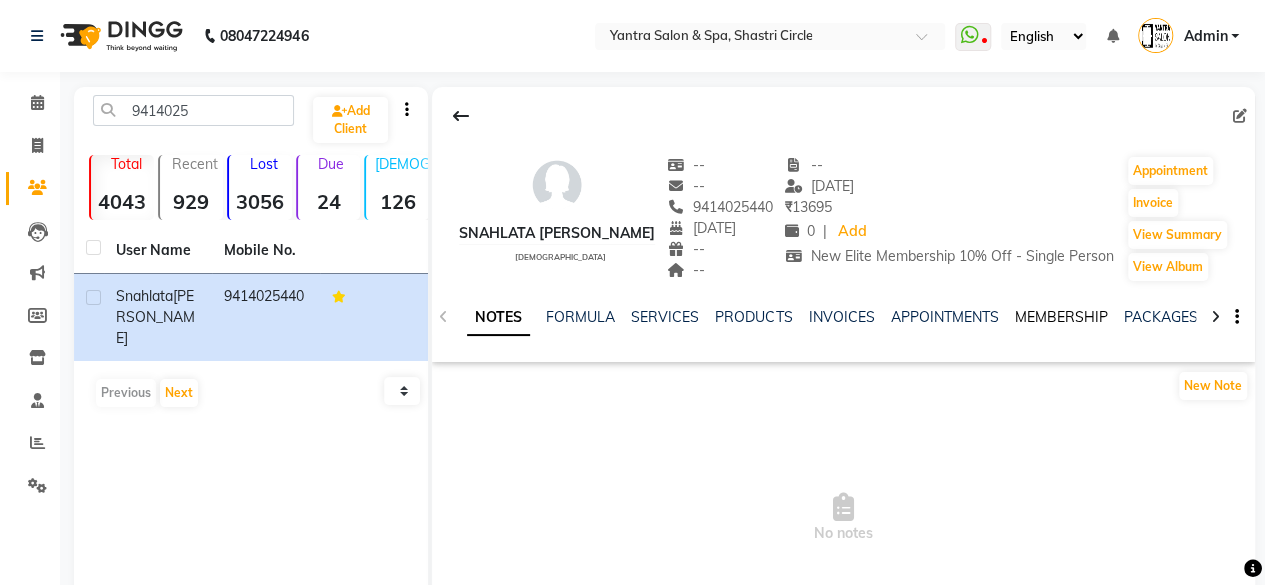 click on "MEMBERSHIP" 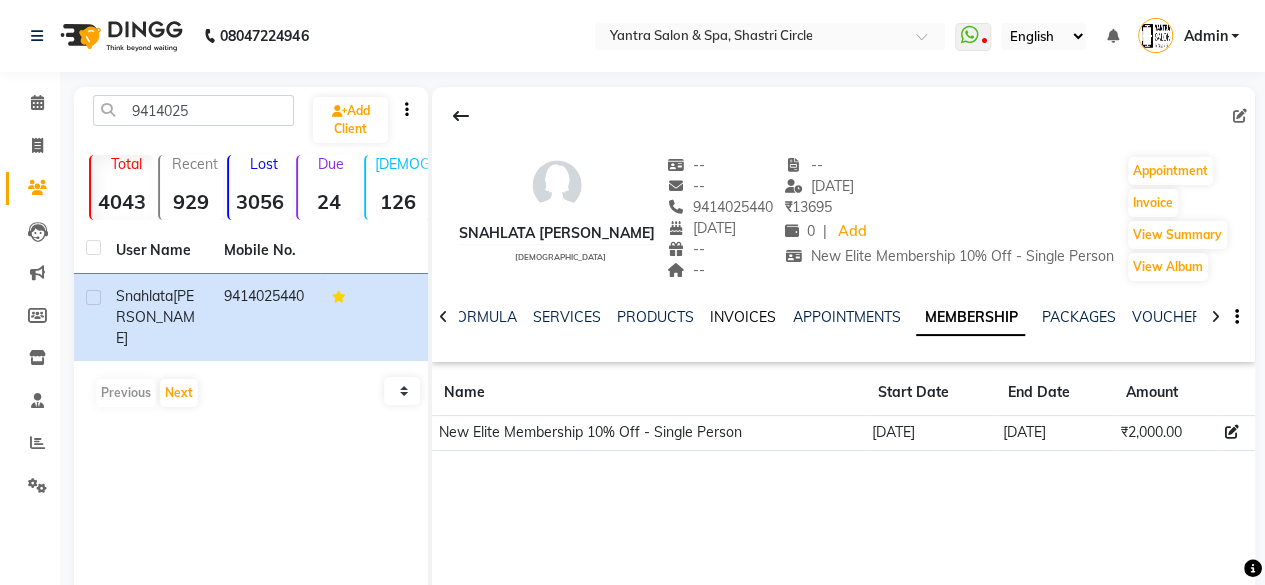 click on "INVOICES" 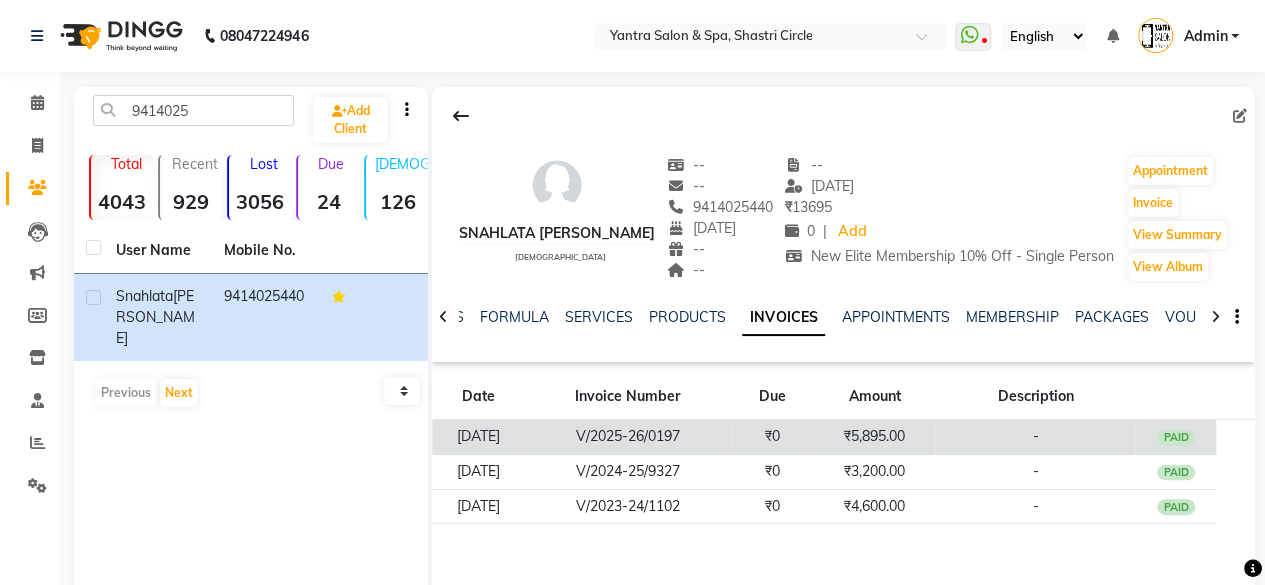 click on "₹5,895.00" 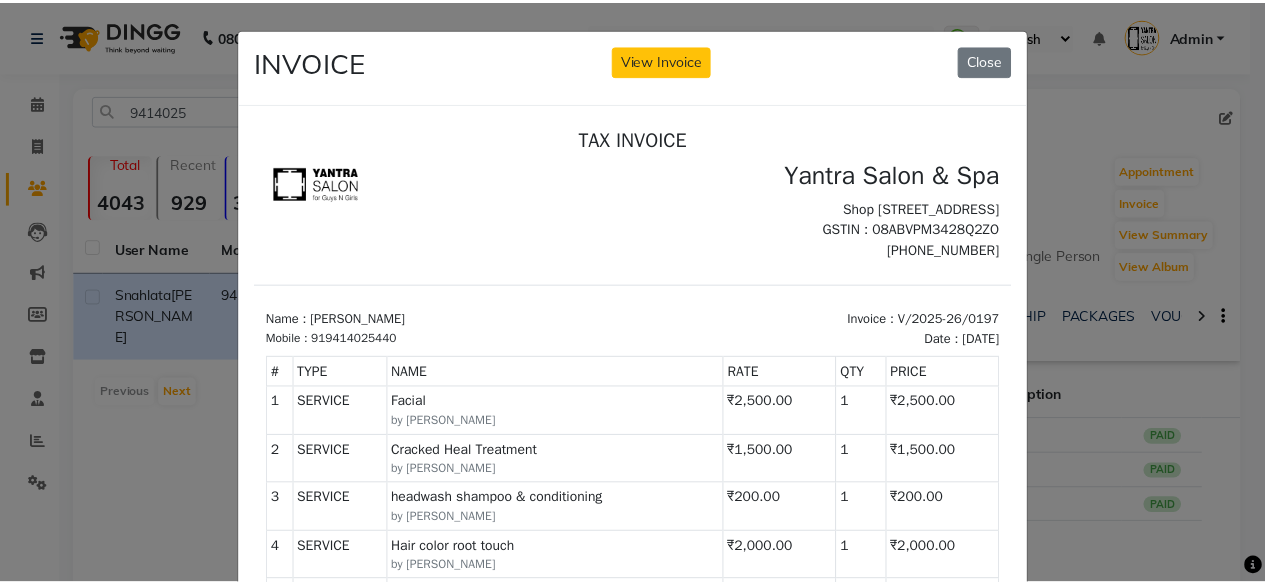 scroll, scrollTop: 0, scrollLeft: 0, axis: both 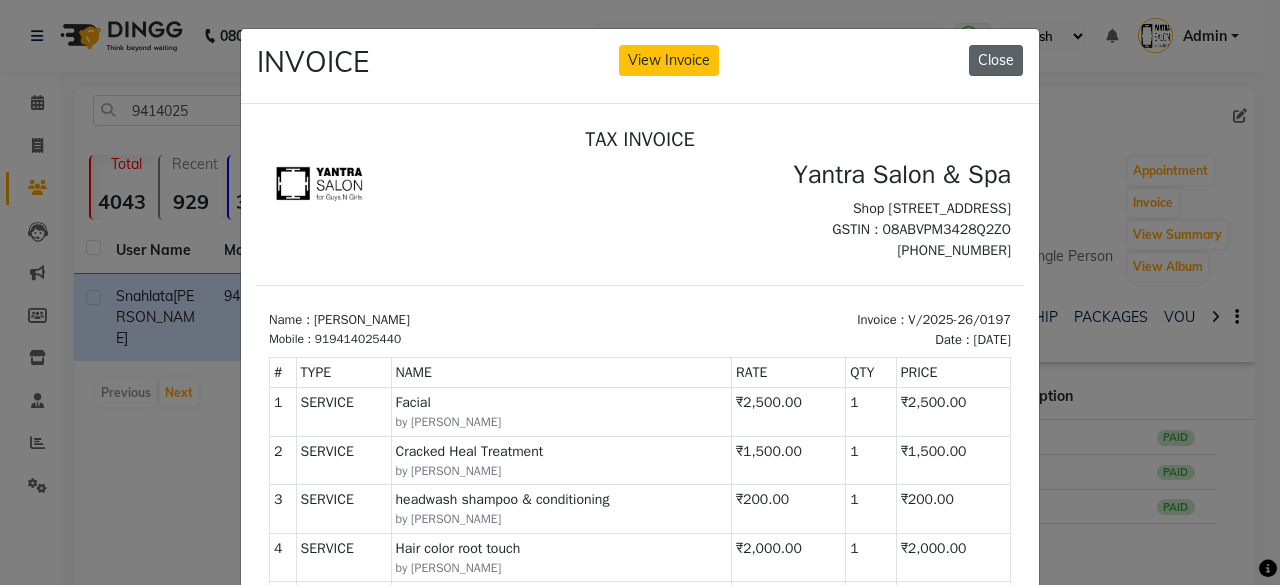 click on "Close" 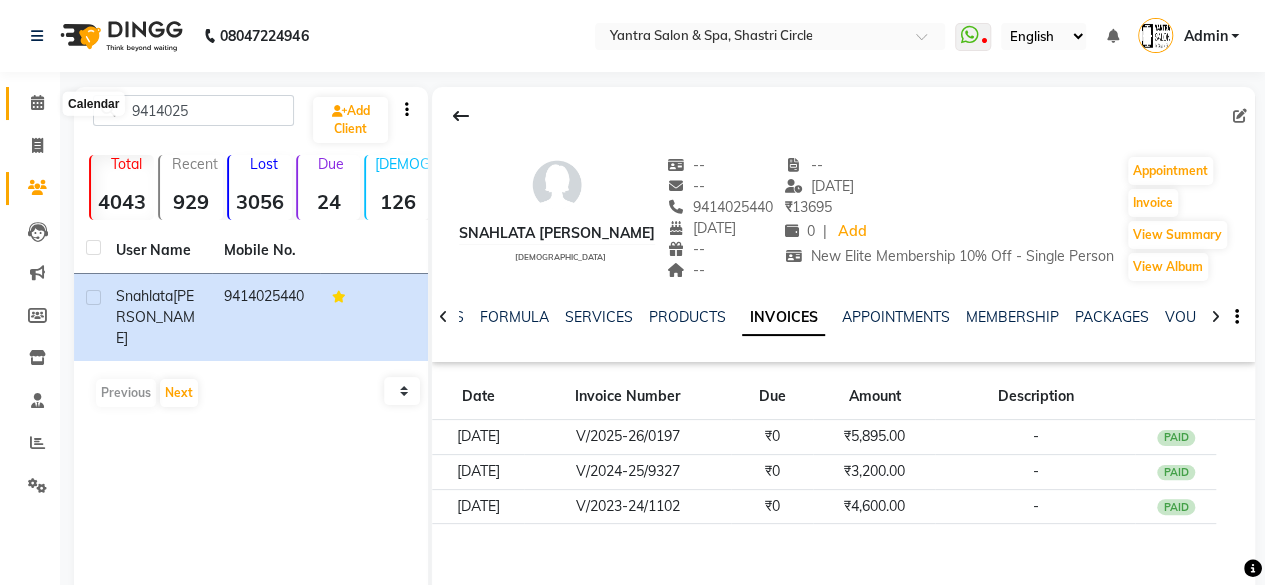 click 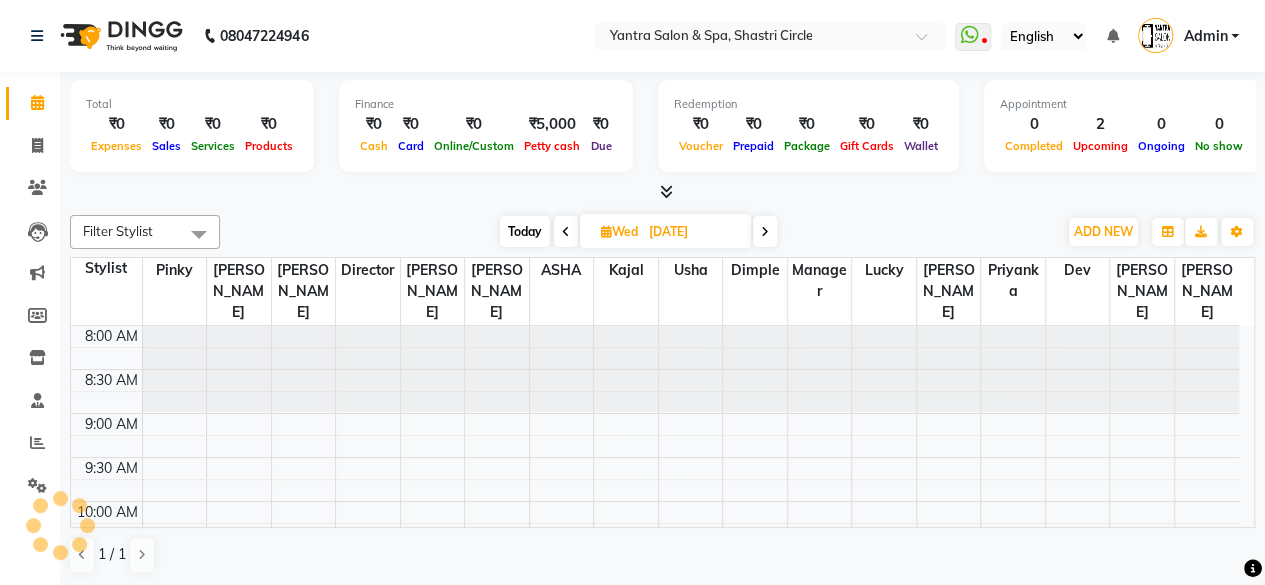 scroll, scrollTop: 0, scrollLeft: 0, axis: both 